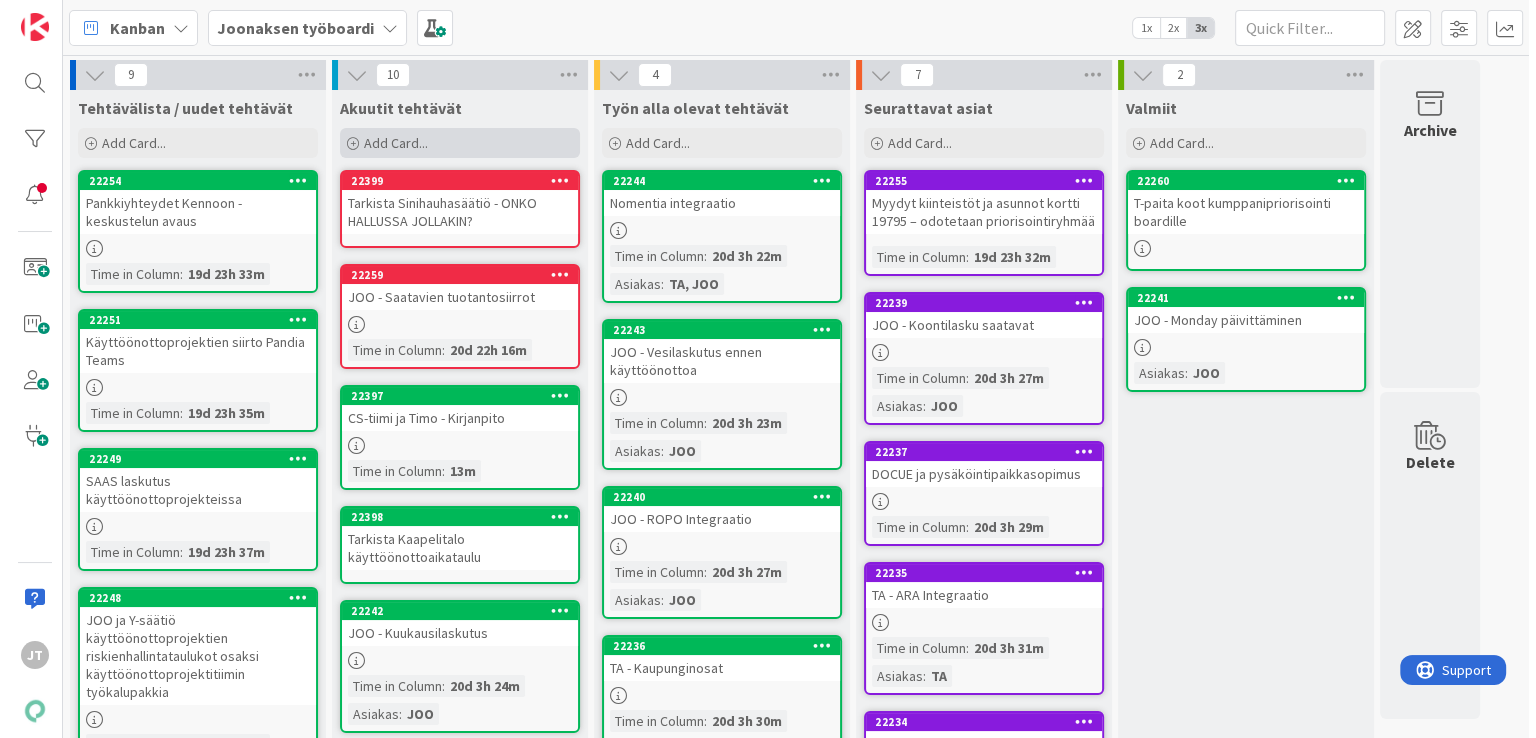 scroll, scrollTop: 0, scrollLeft: 0, axis: both 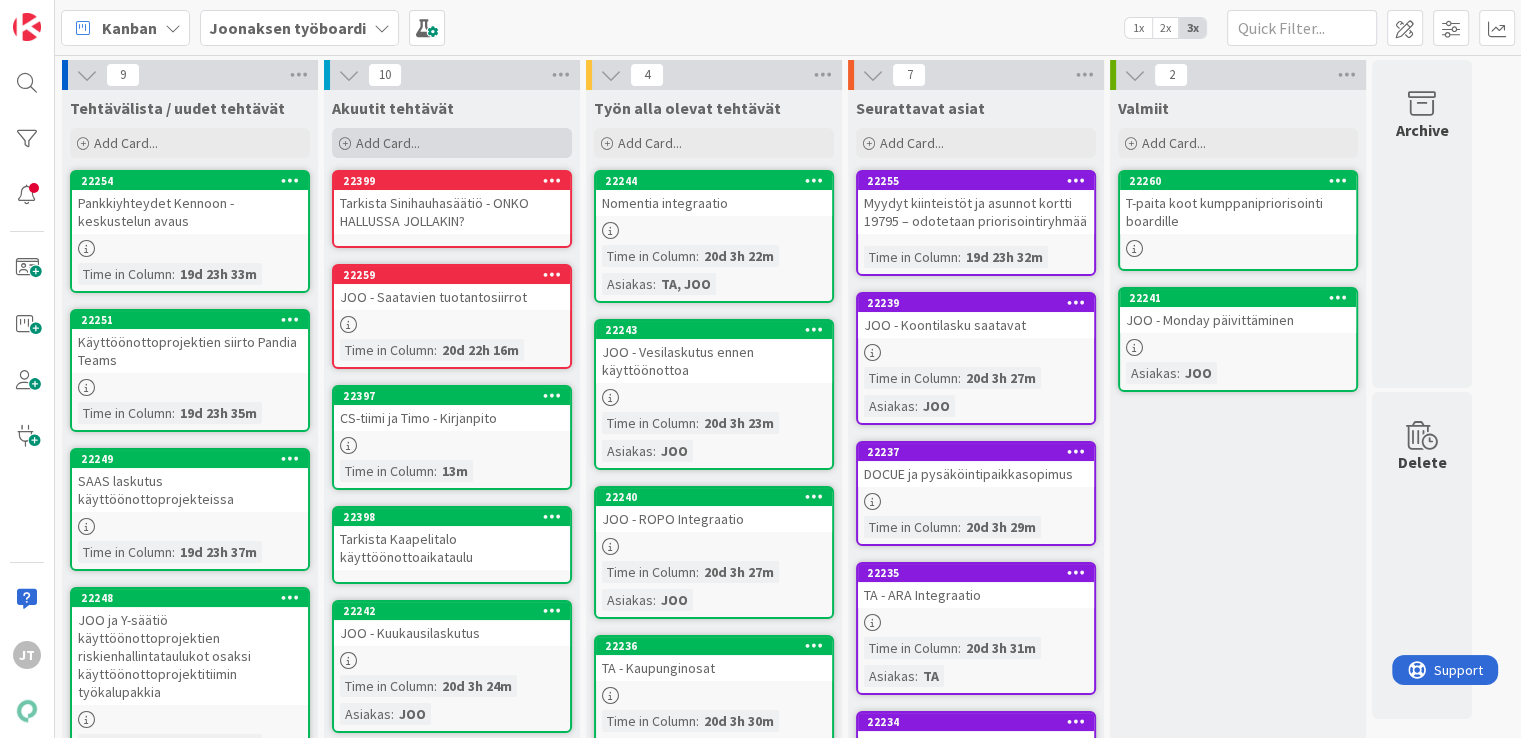 click on "Add Card..." at bounding box center (388, 143) 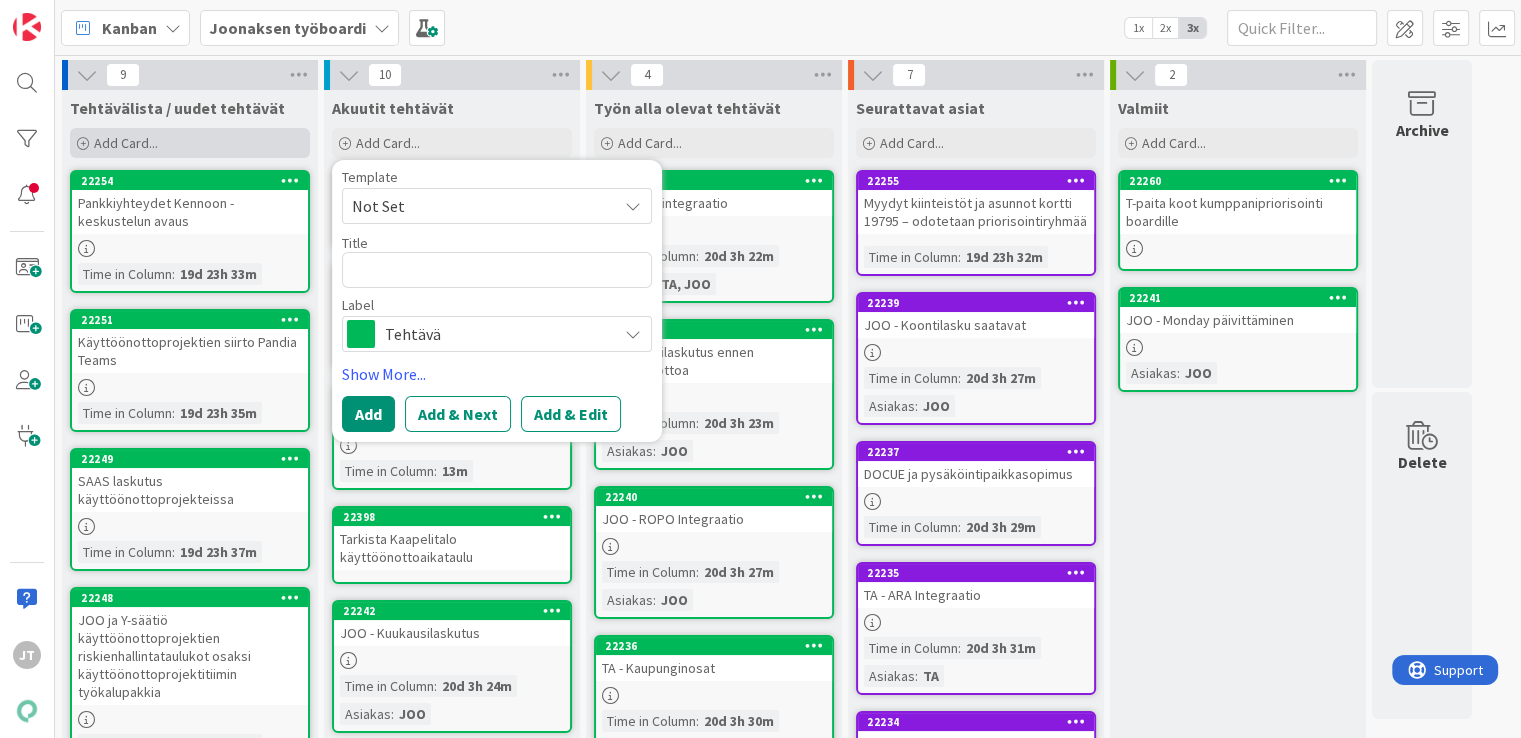click on "Add Card..." at bounding box center (190, 143) 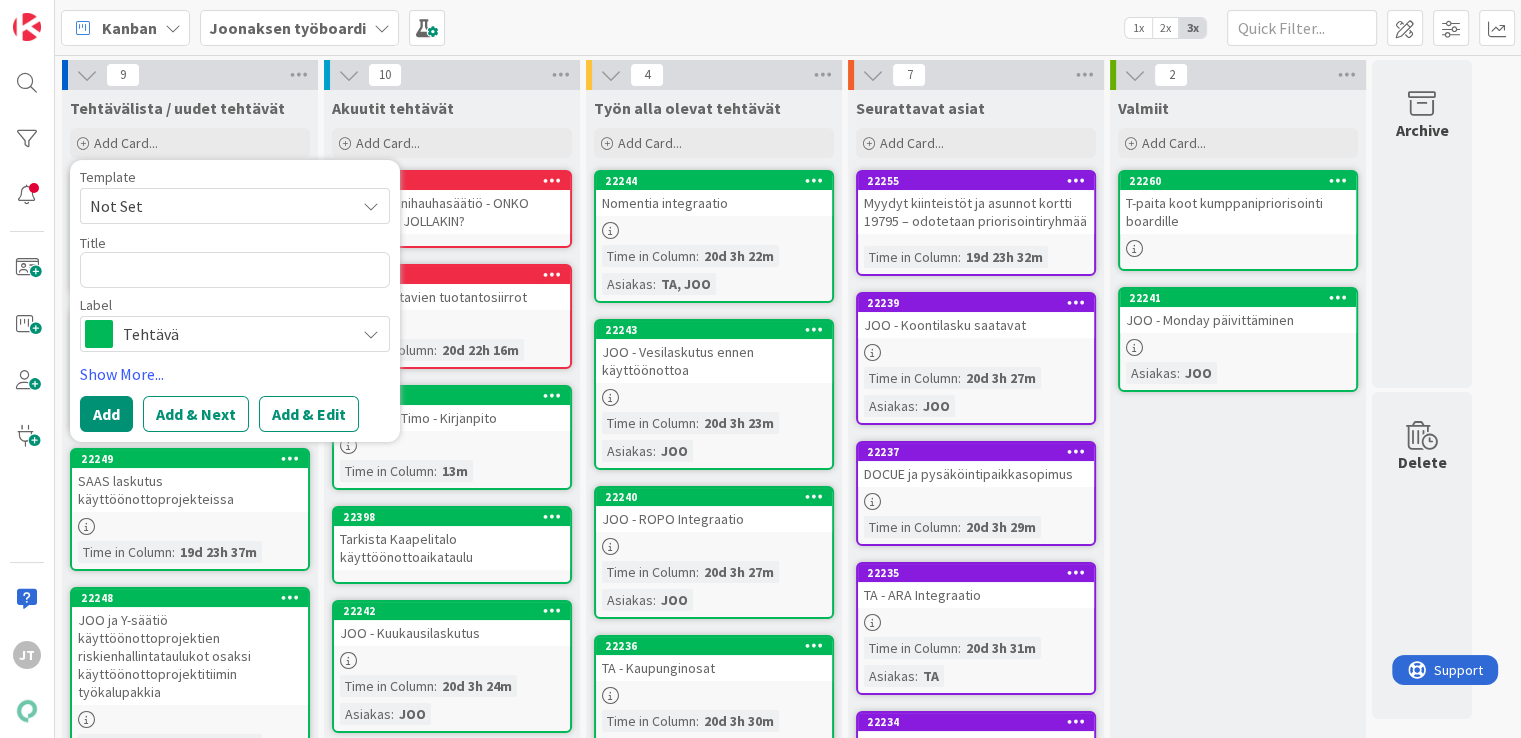 type on "x" 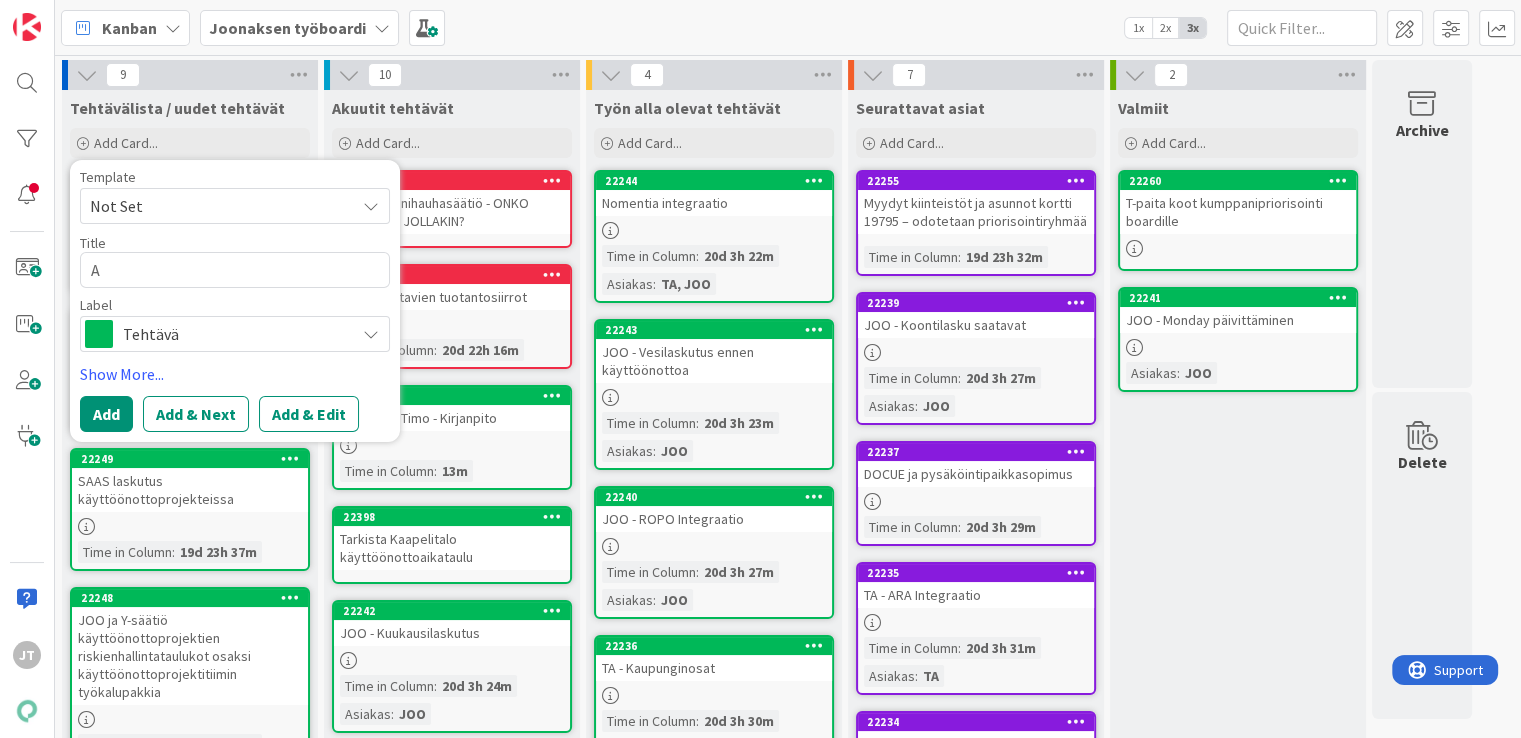type on "x" 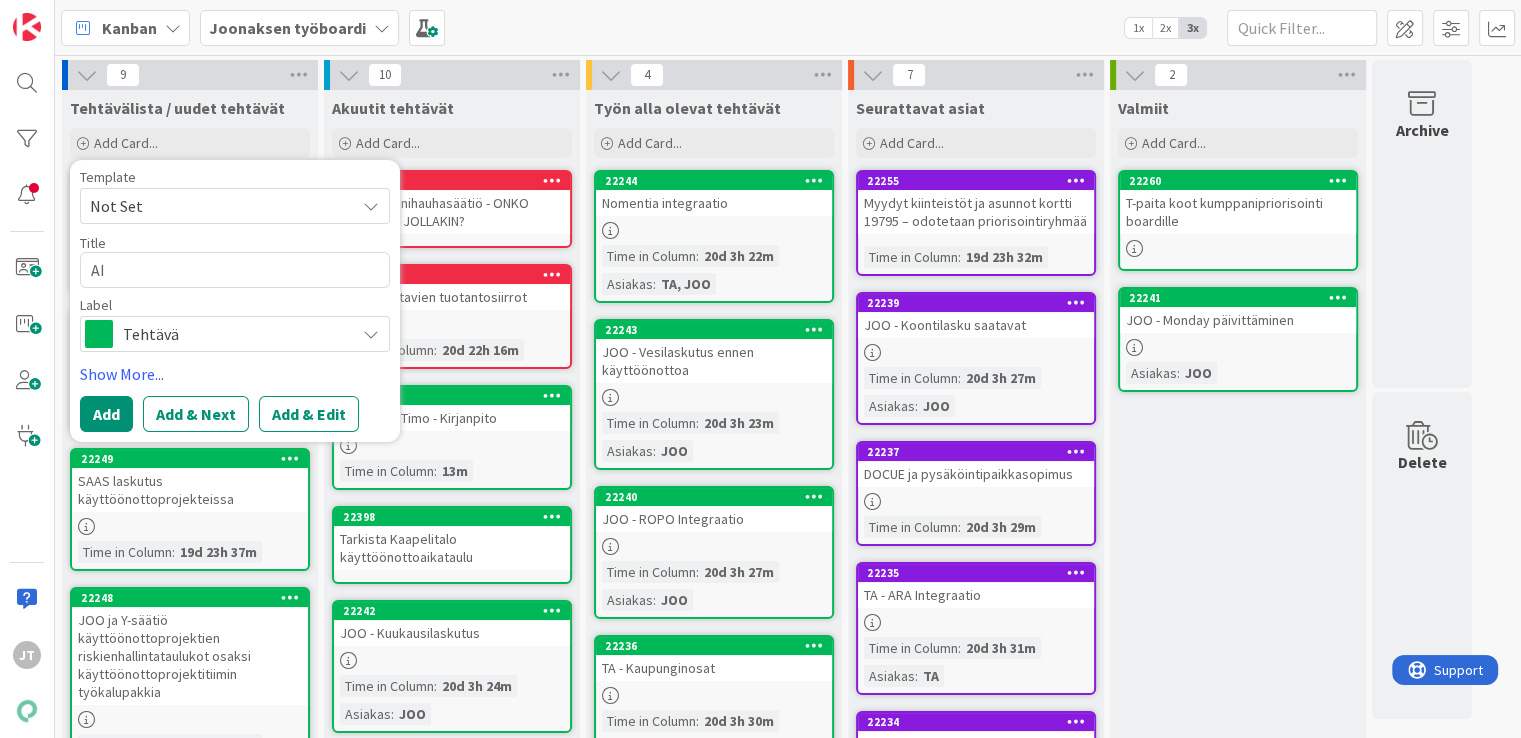 type on "x" 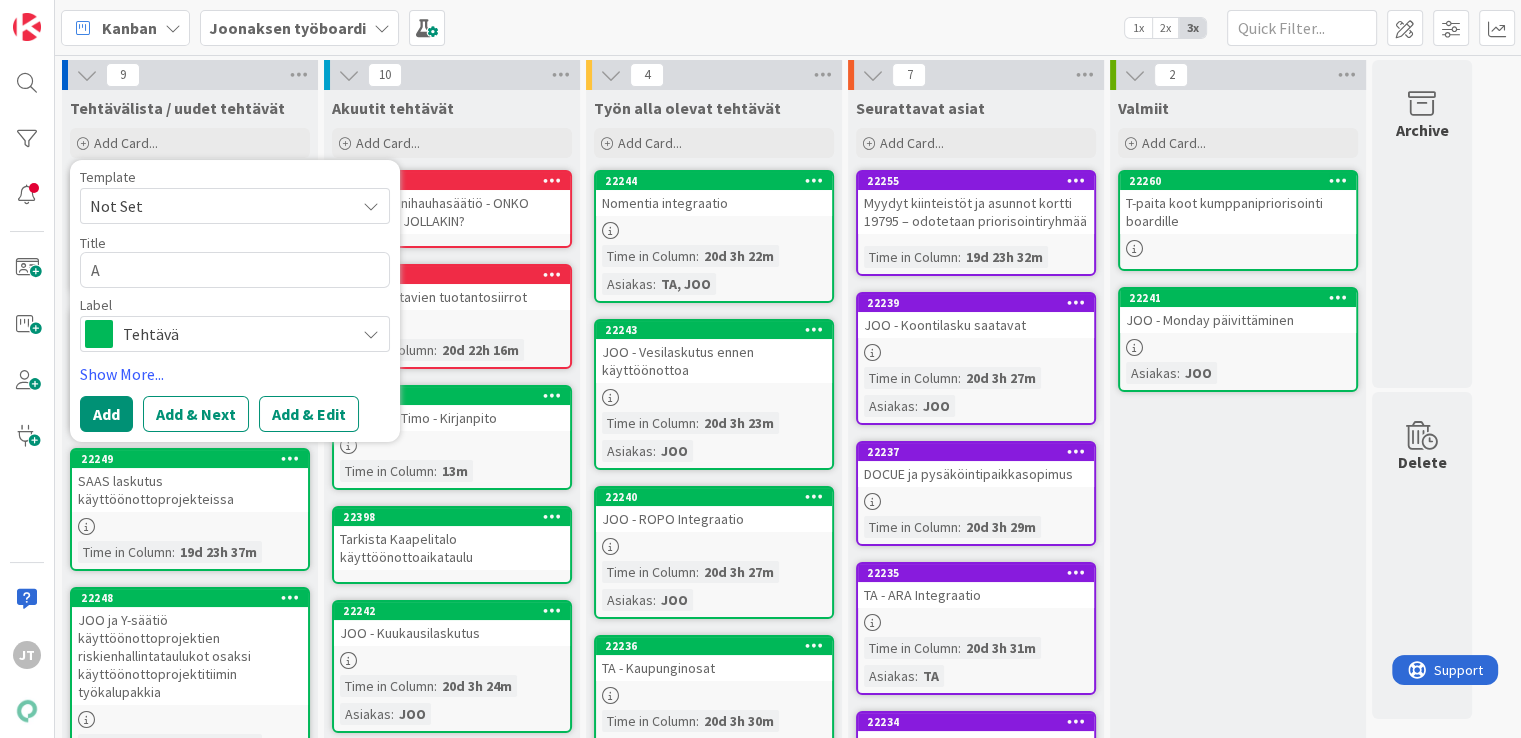 type on "x" 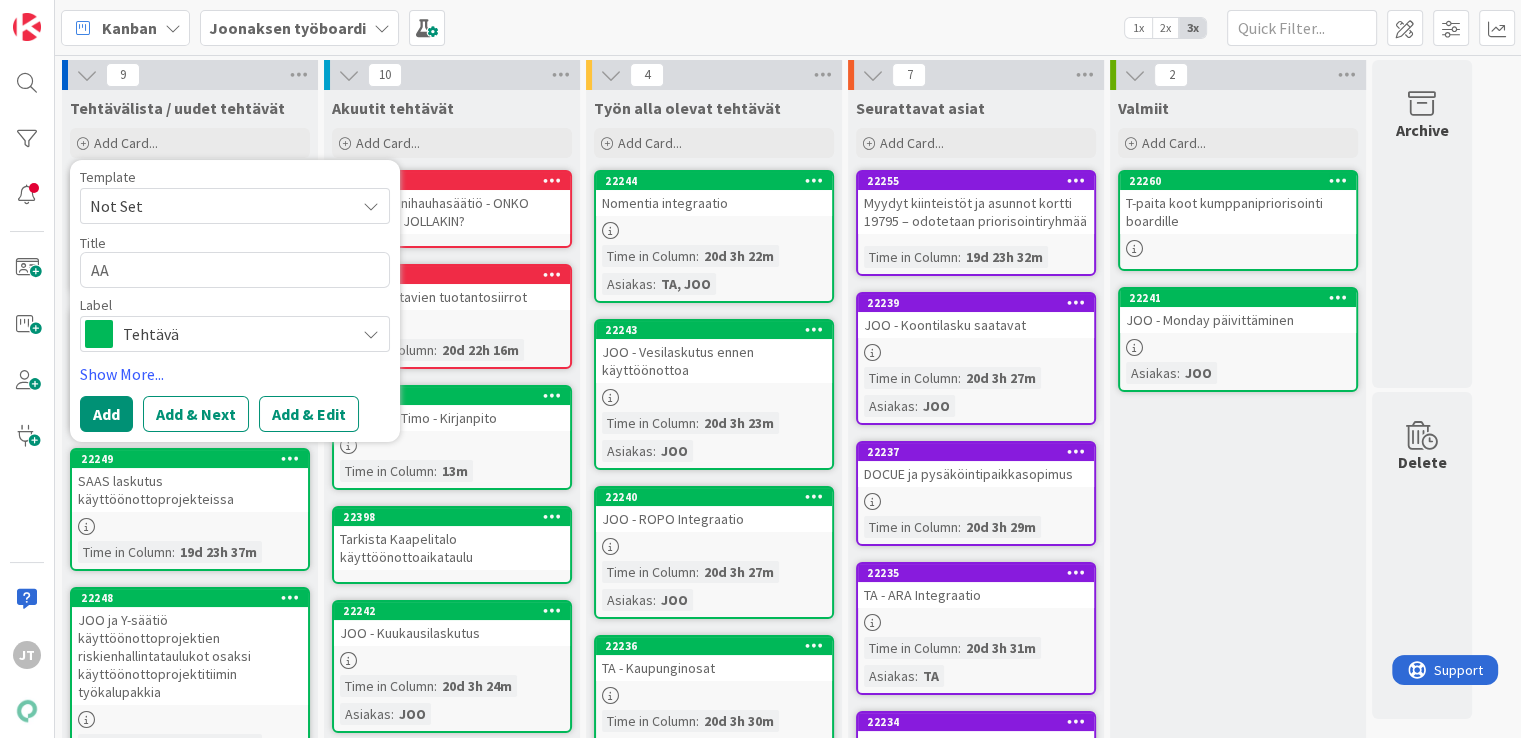 type on "x" 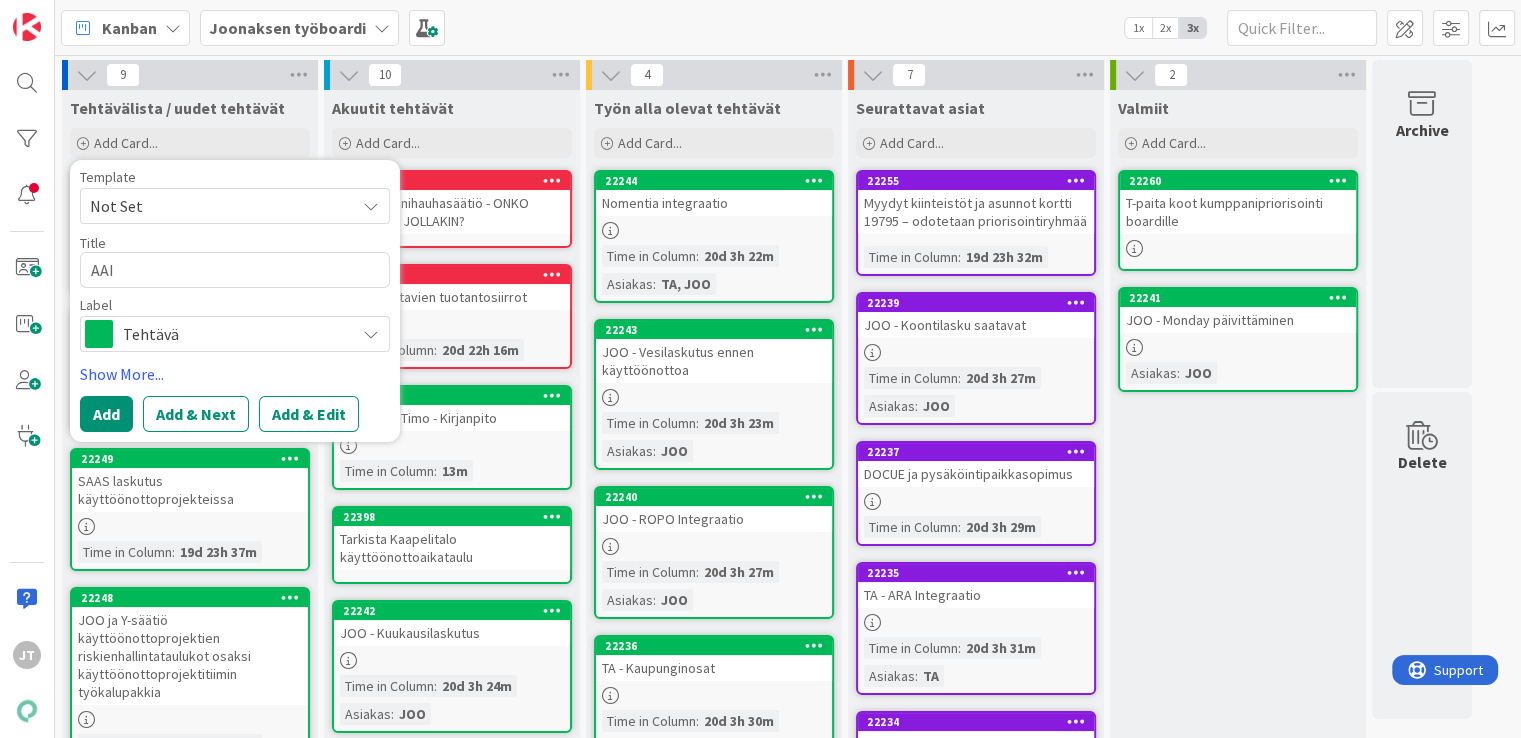 type on "x" 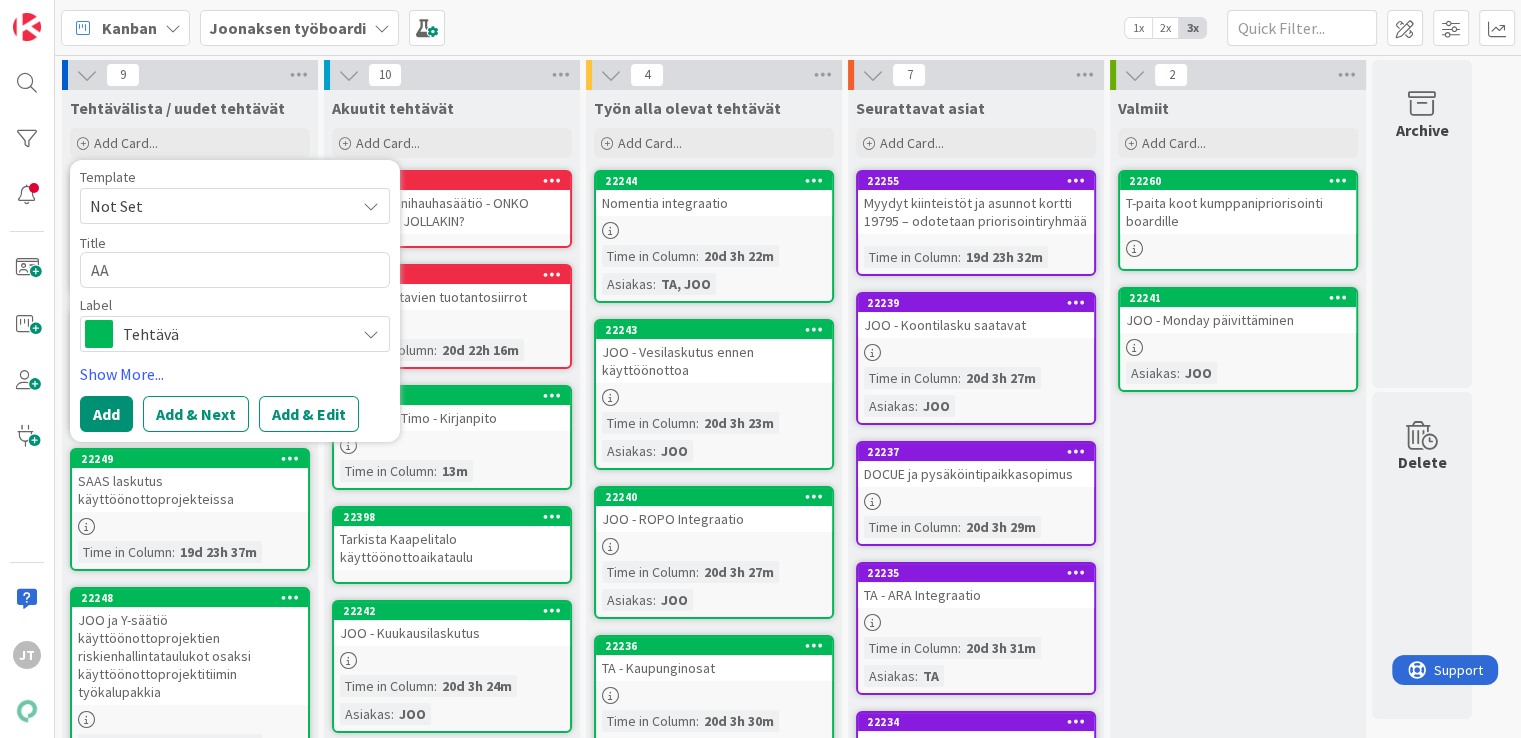 type on "x" 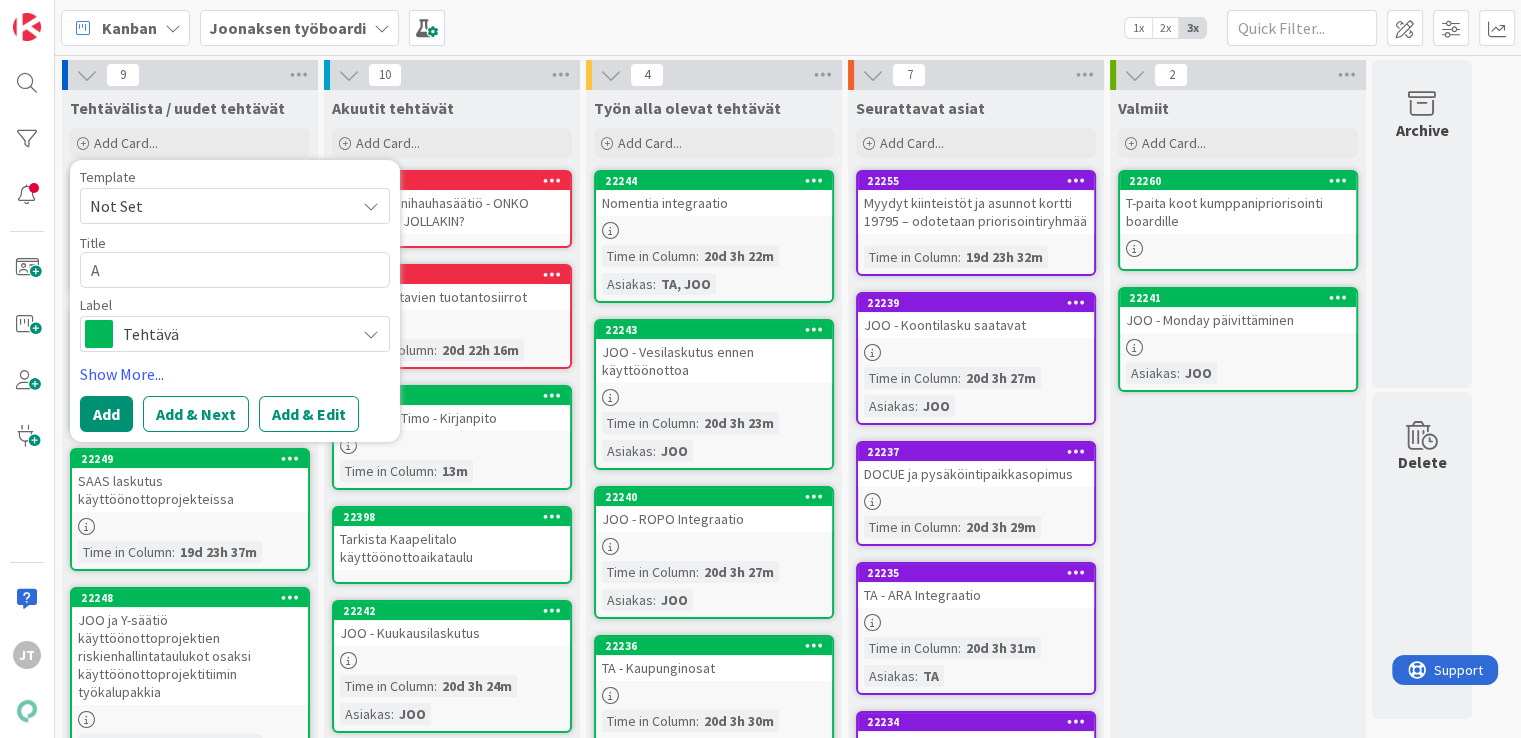 type on "x" 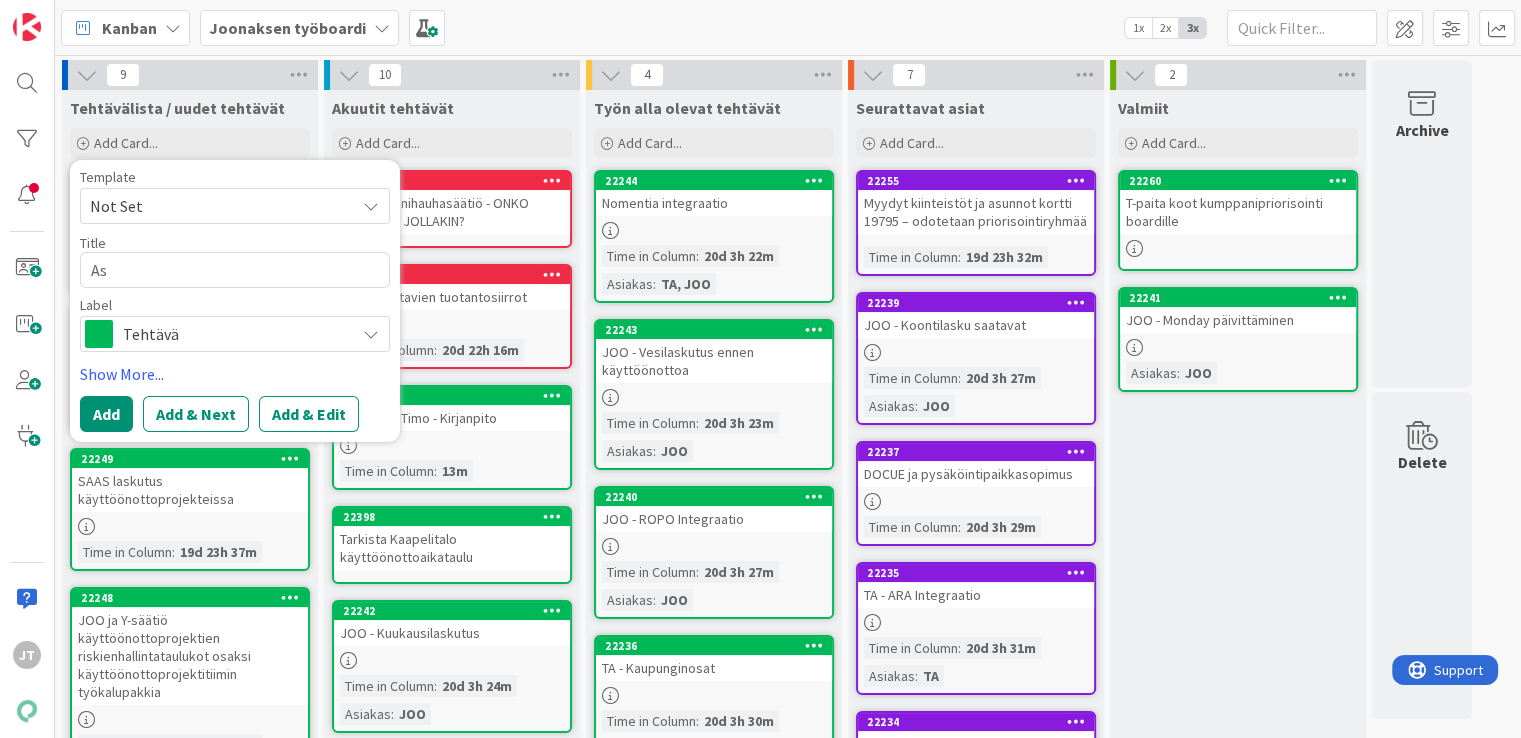 type on "x" 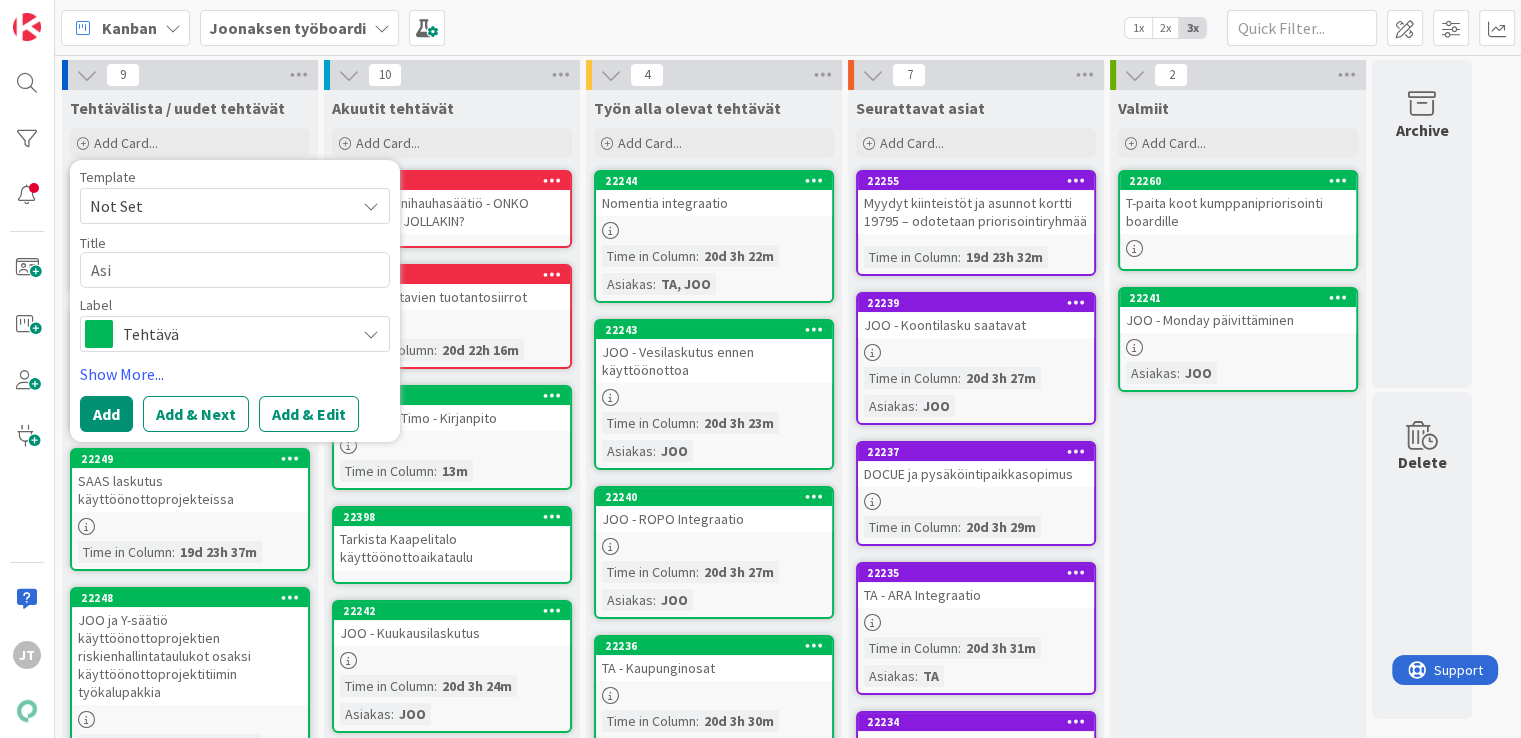type on "x" 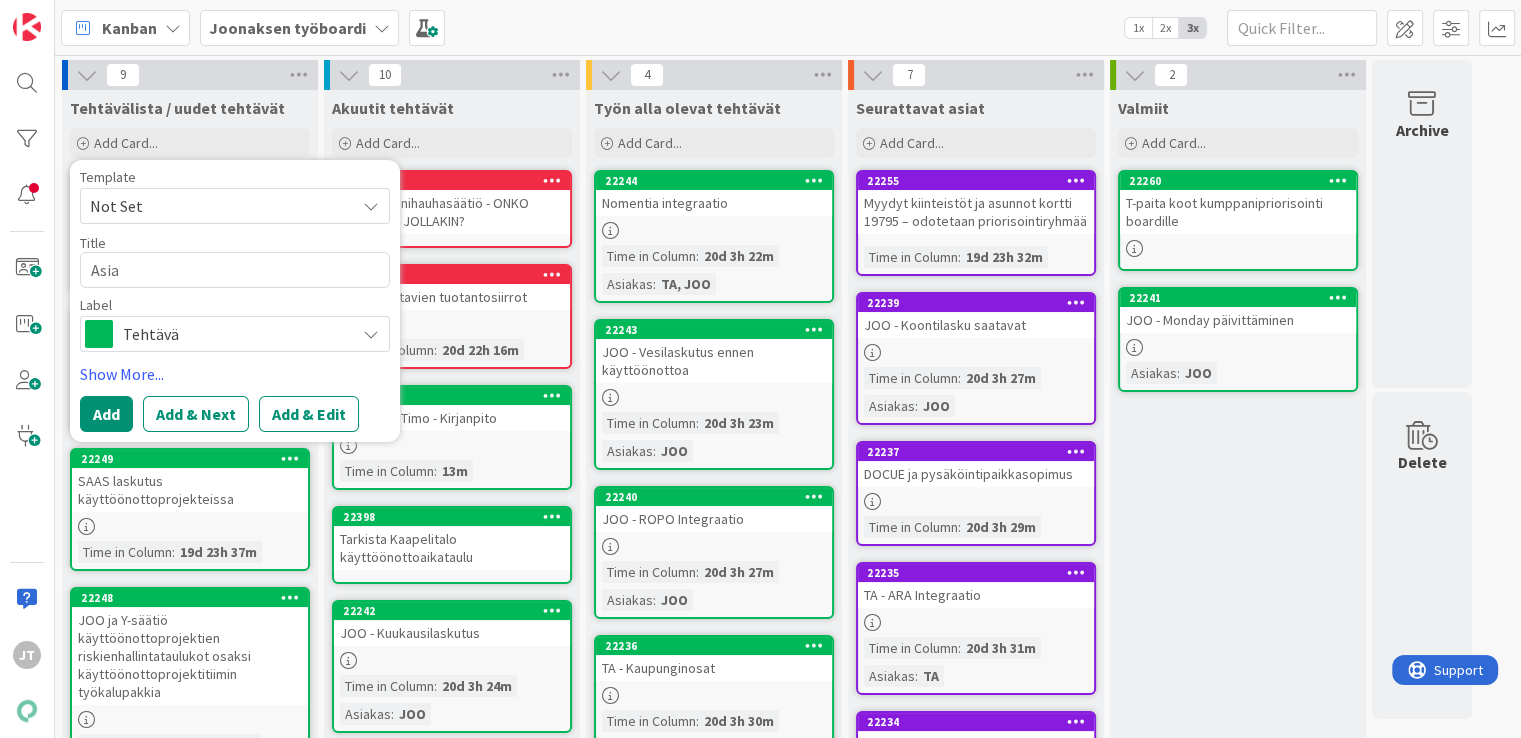 type on "x" 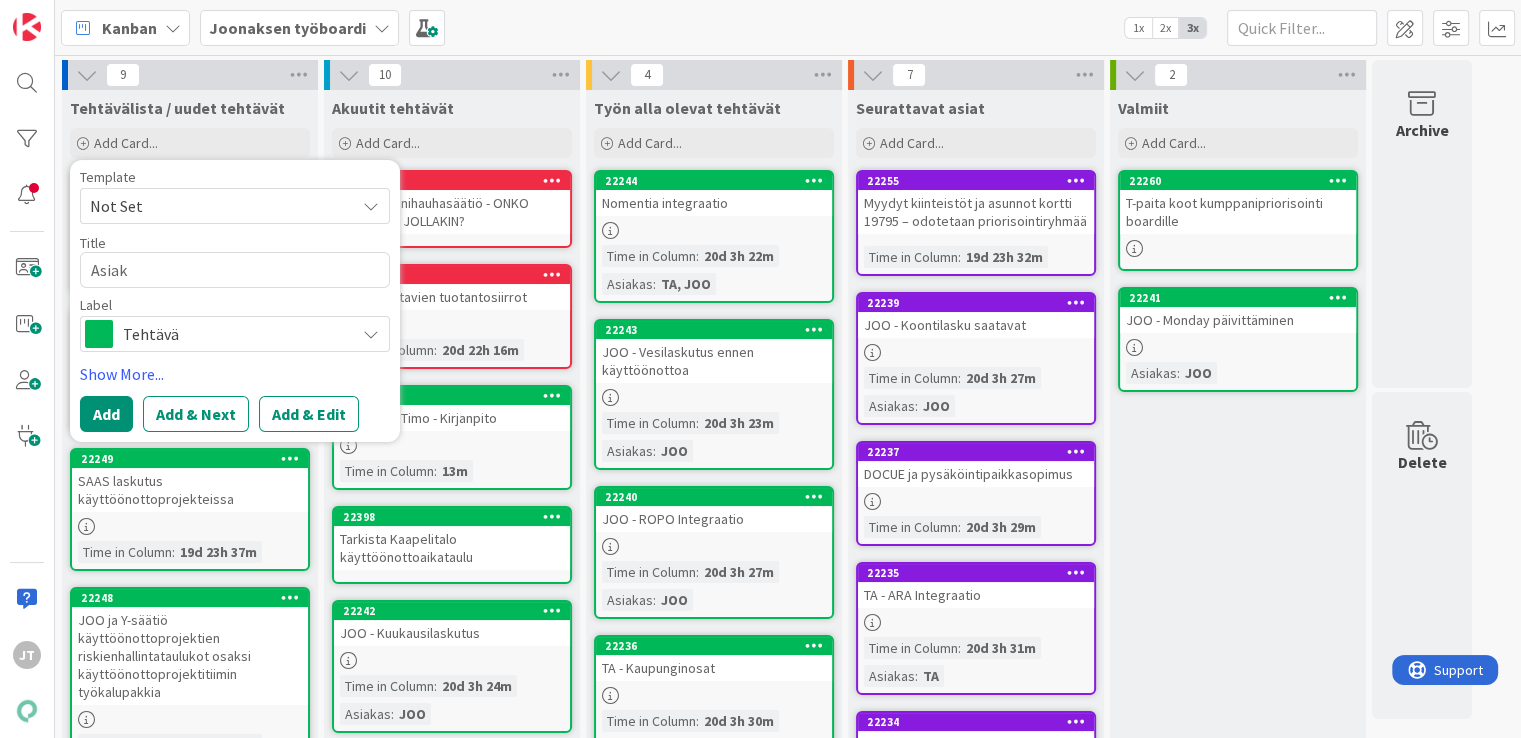 type on "x" 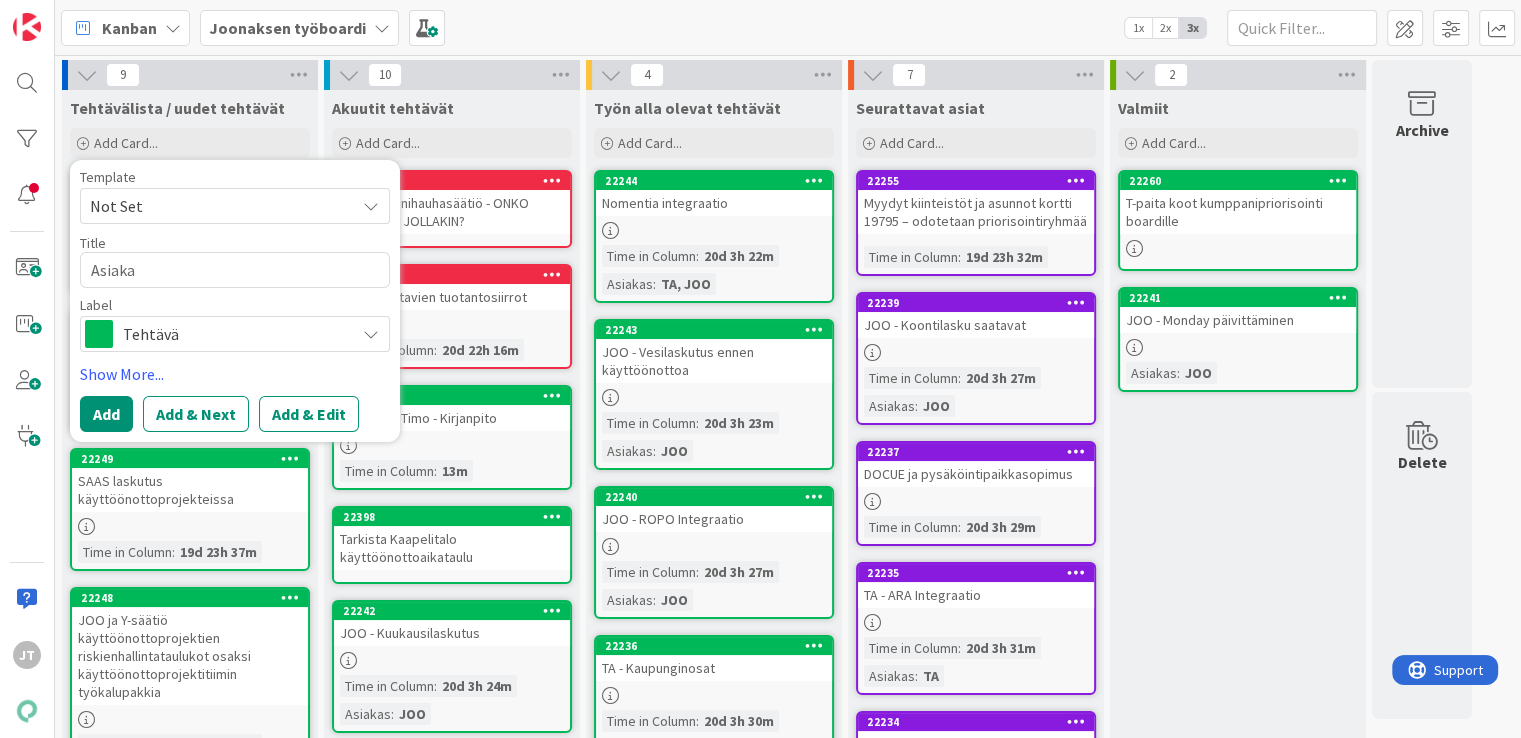 type on "x" 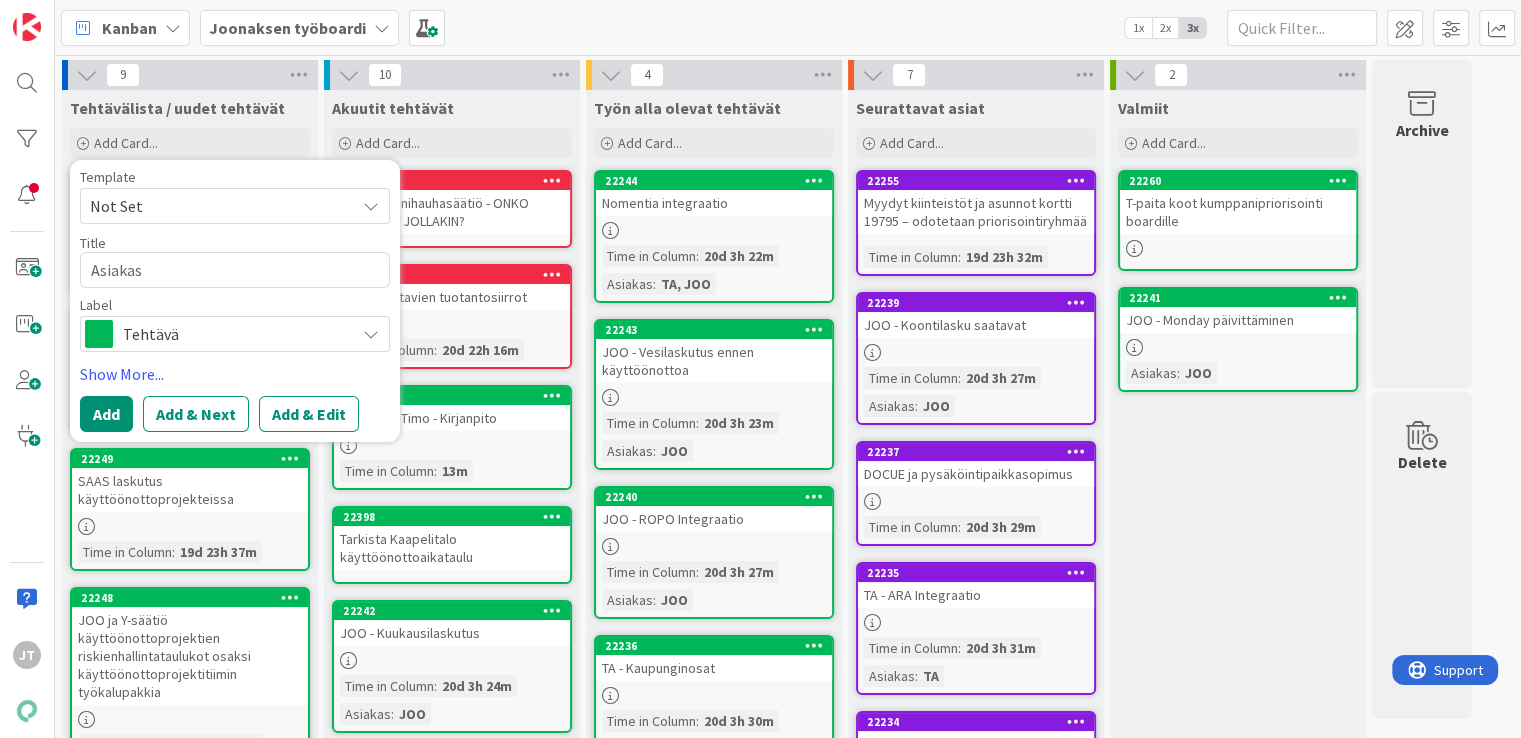 type on "x" 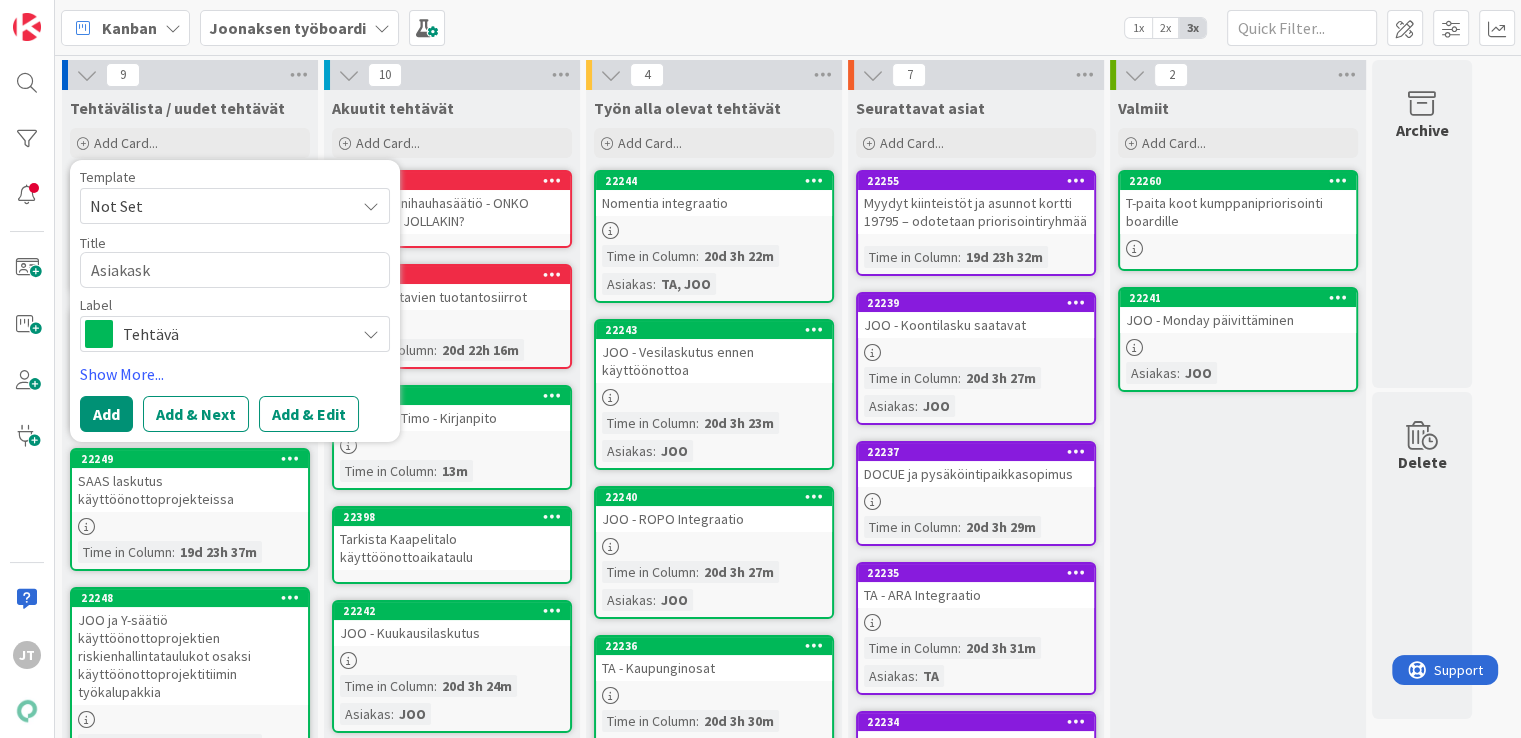 type on "x" 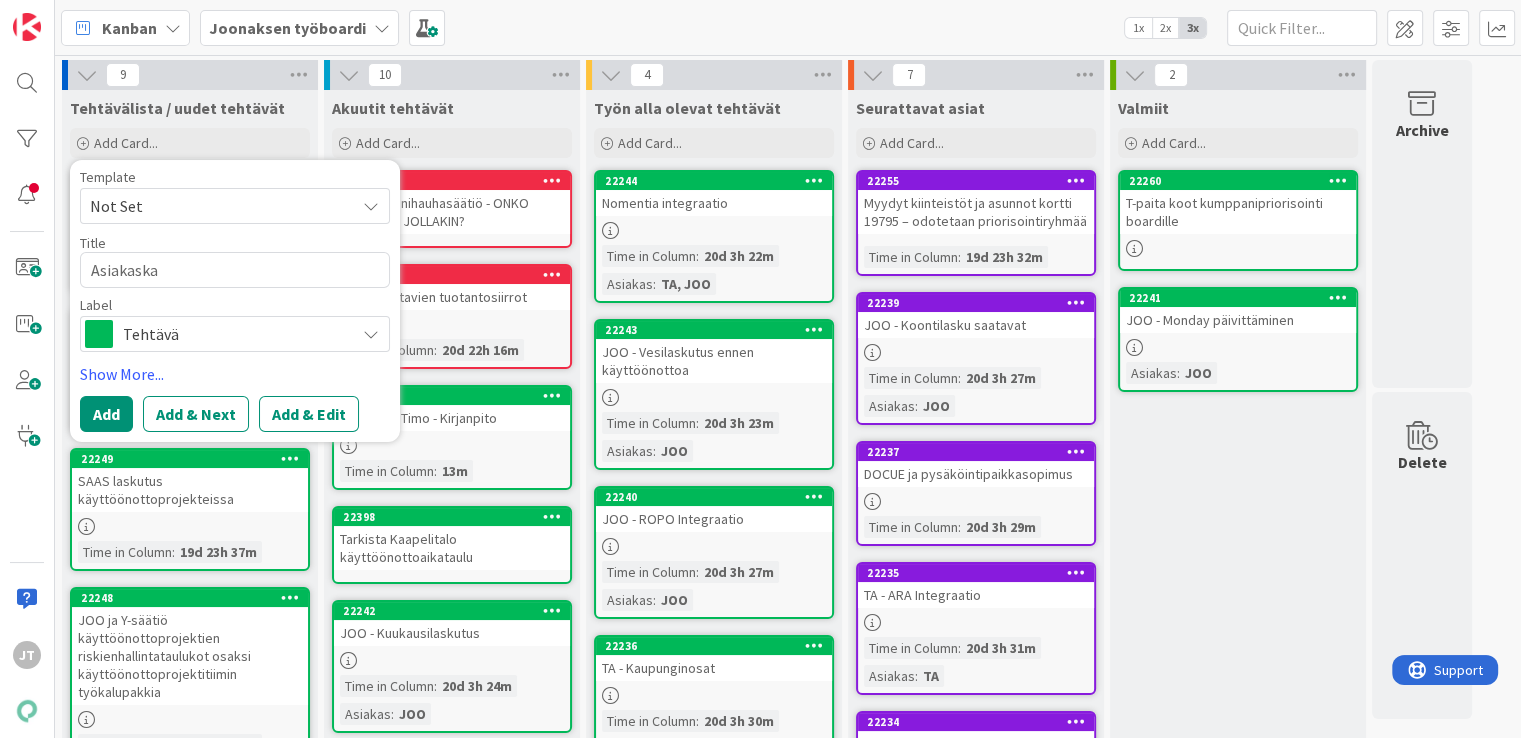 type on "x" 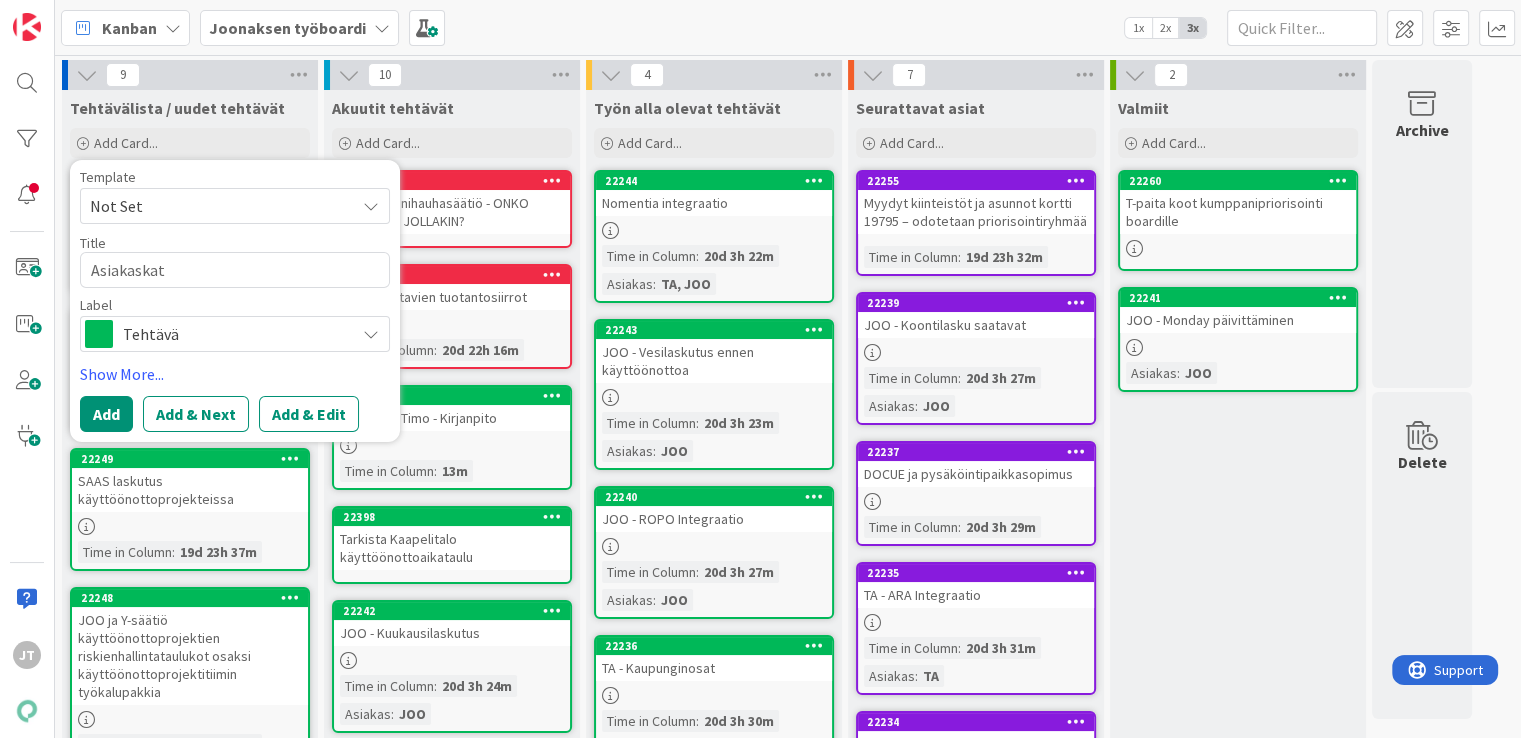 type on "x" 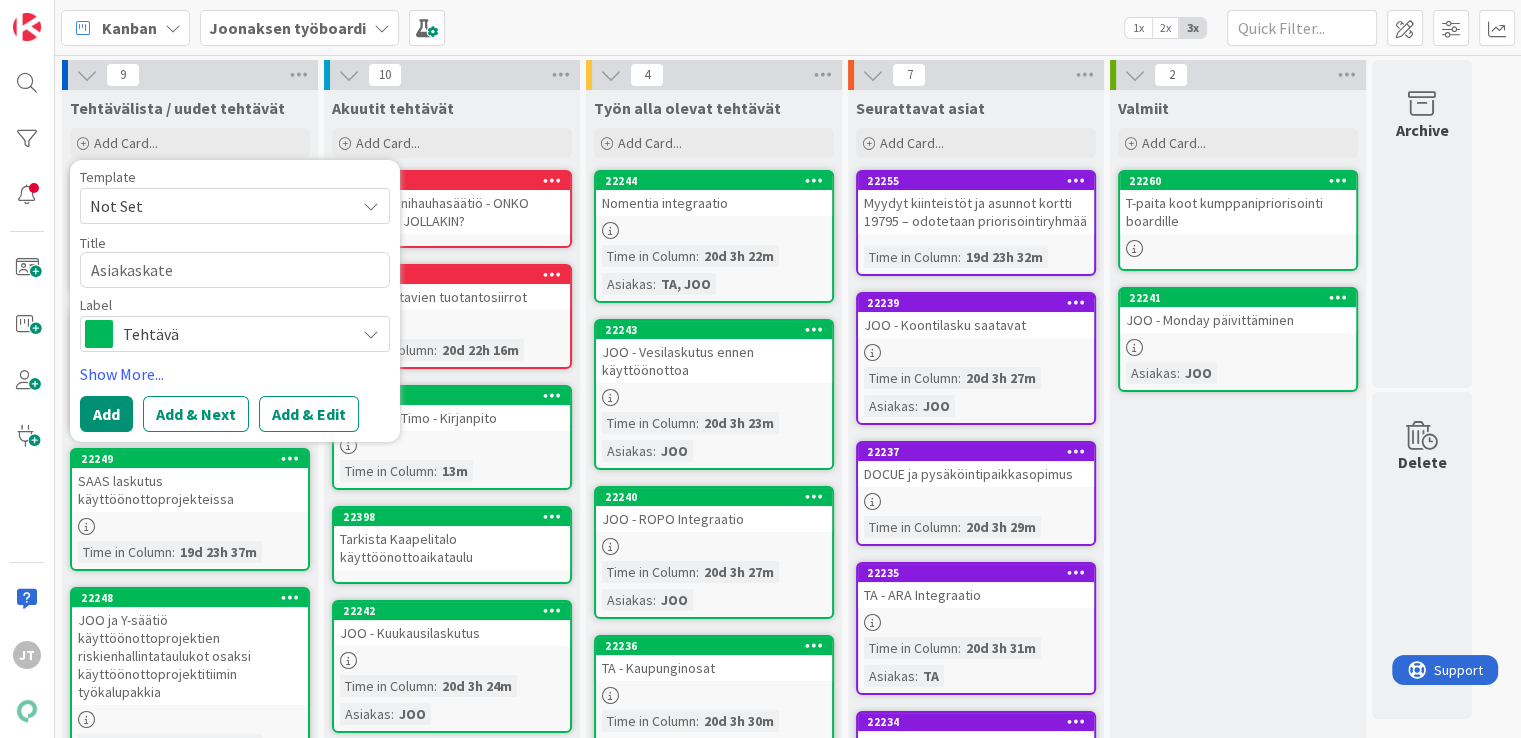 type on "x" 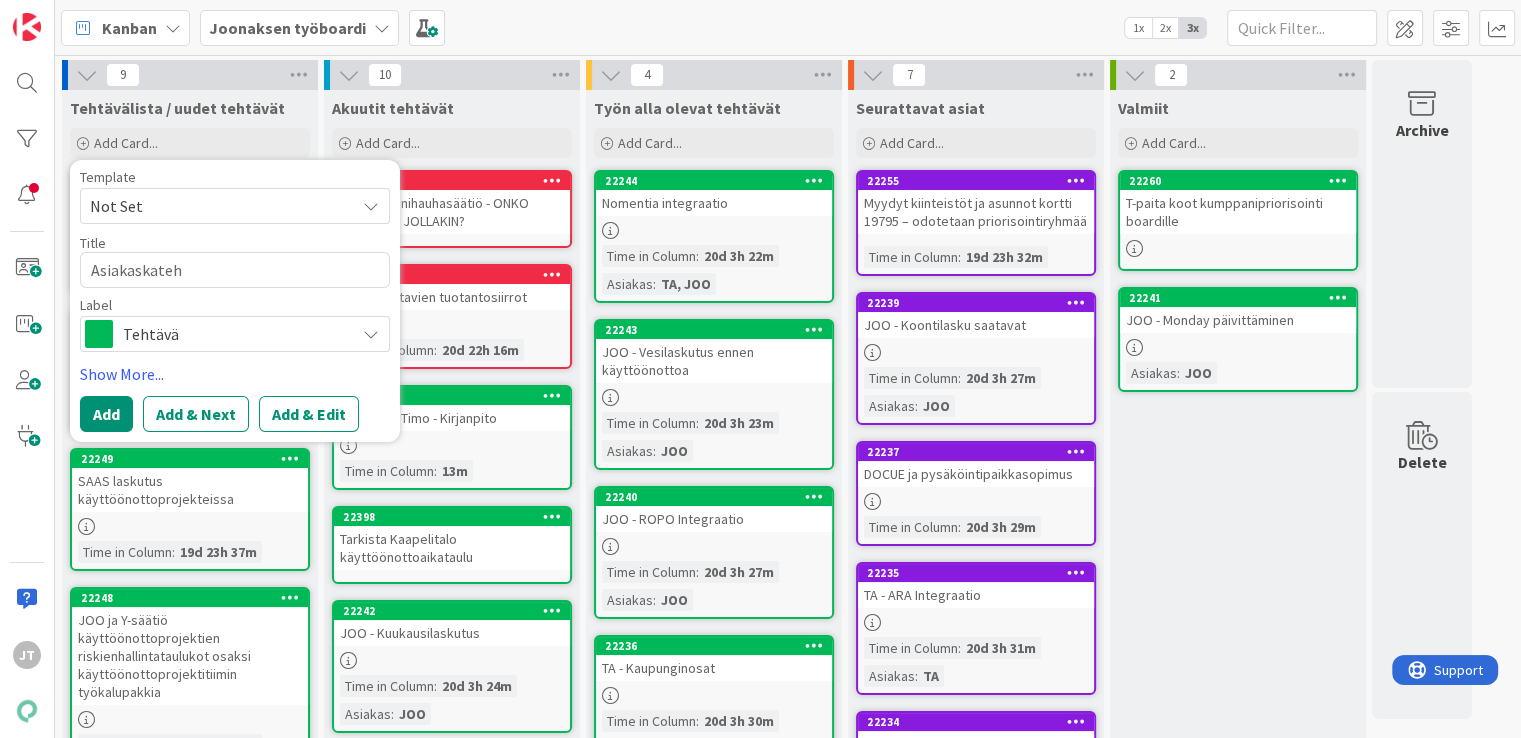 type on "x" 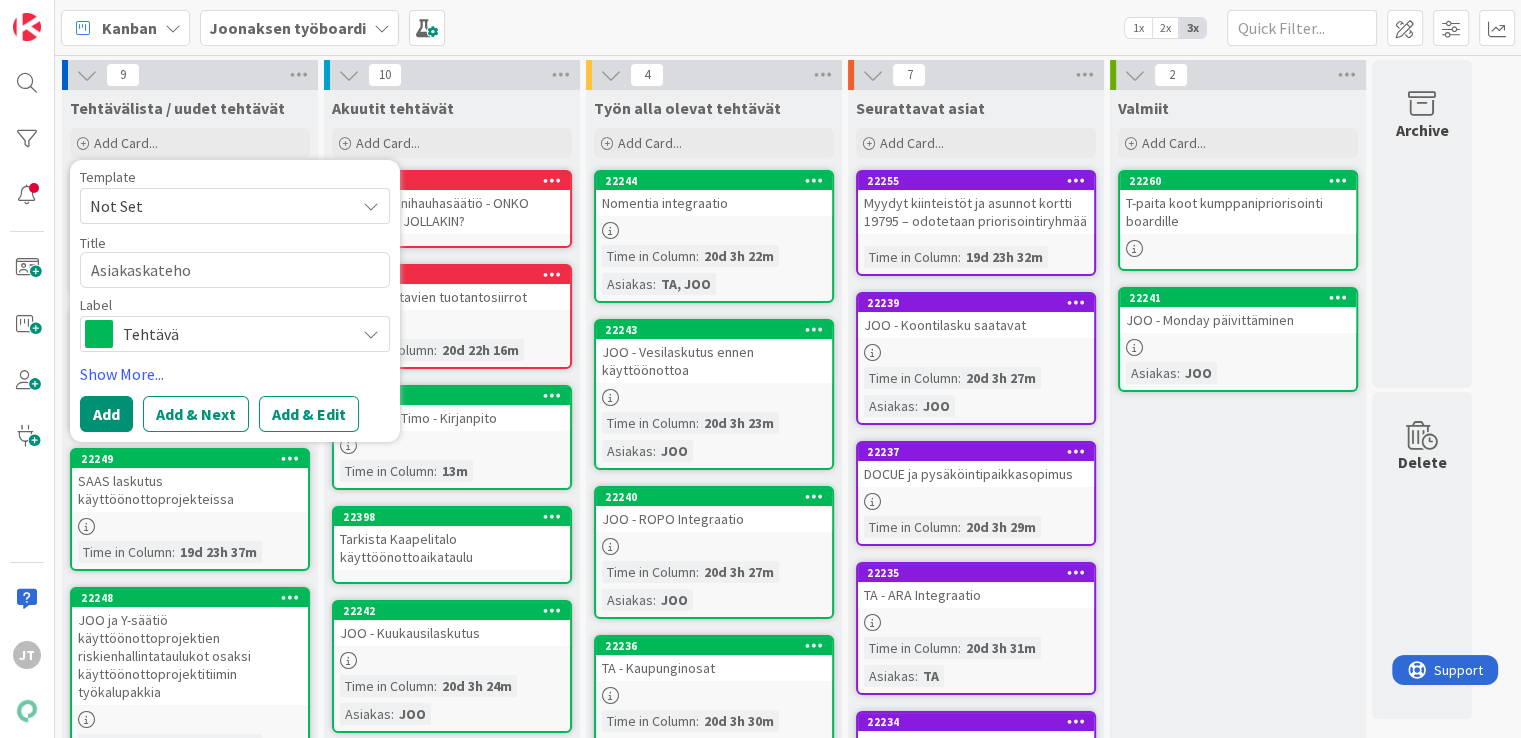 type on "x" 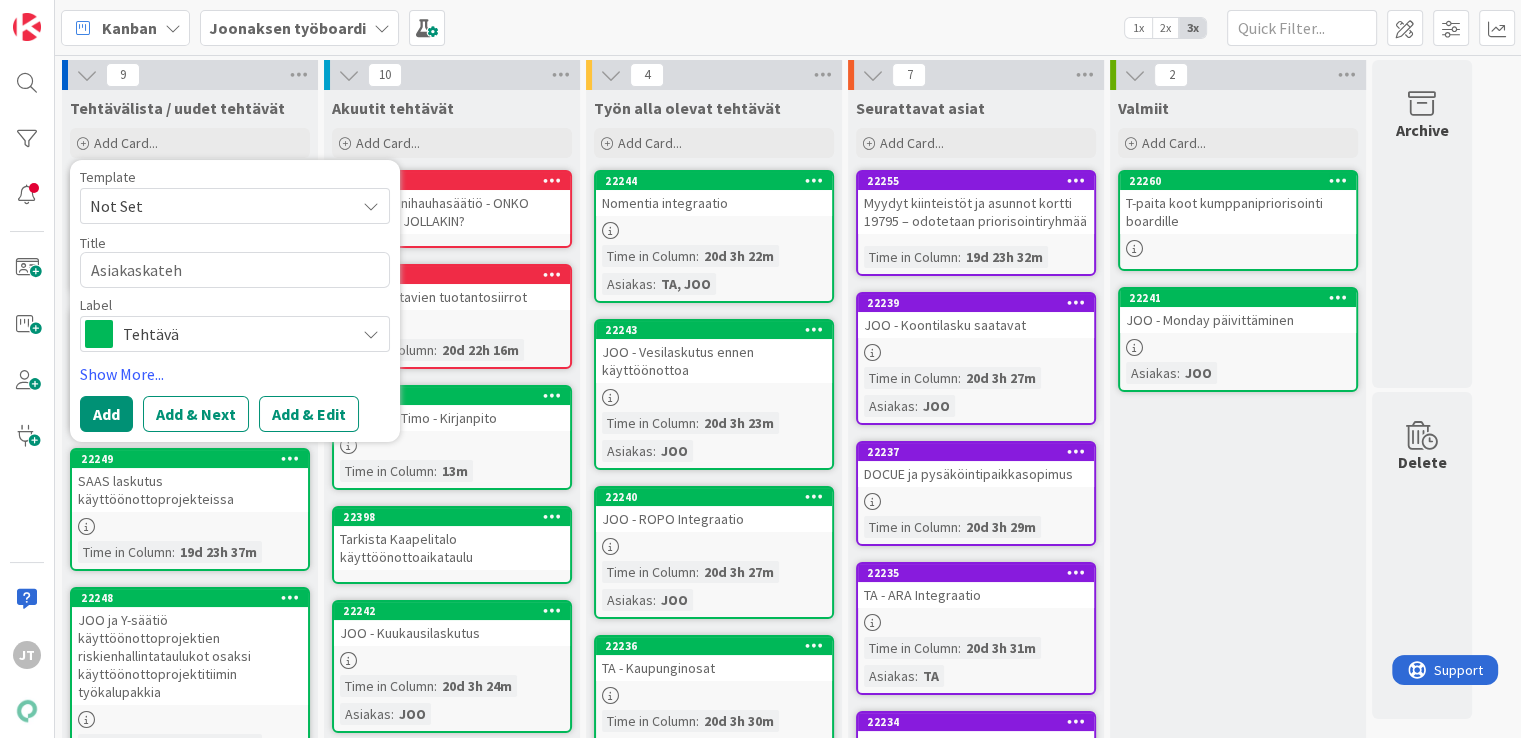 type on "x" 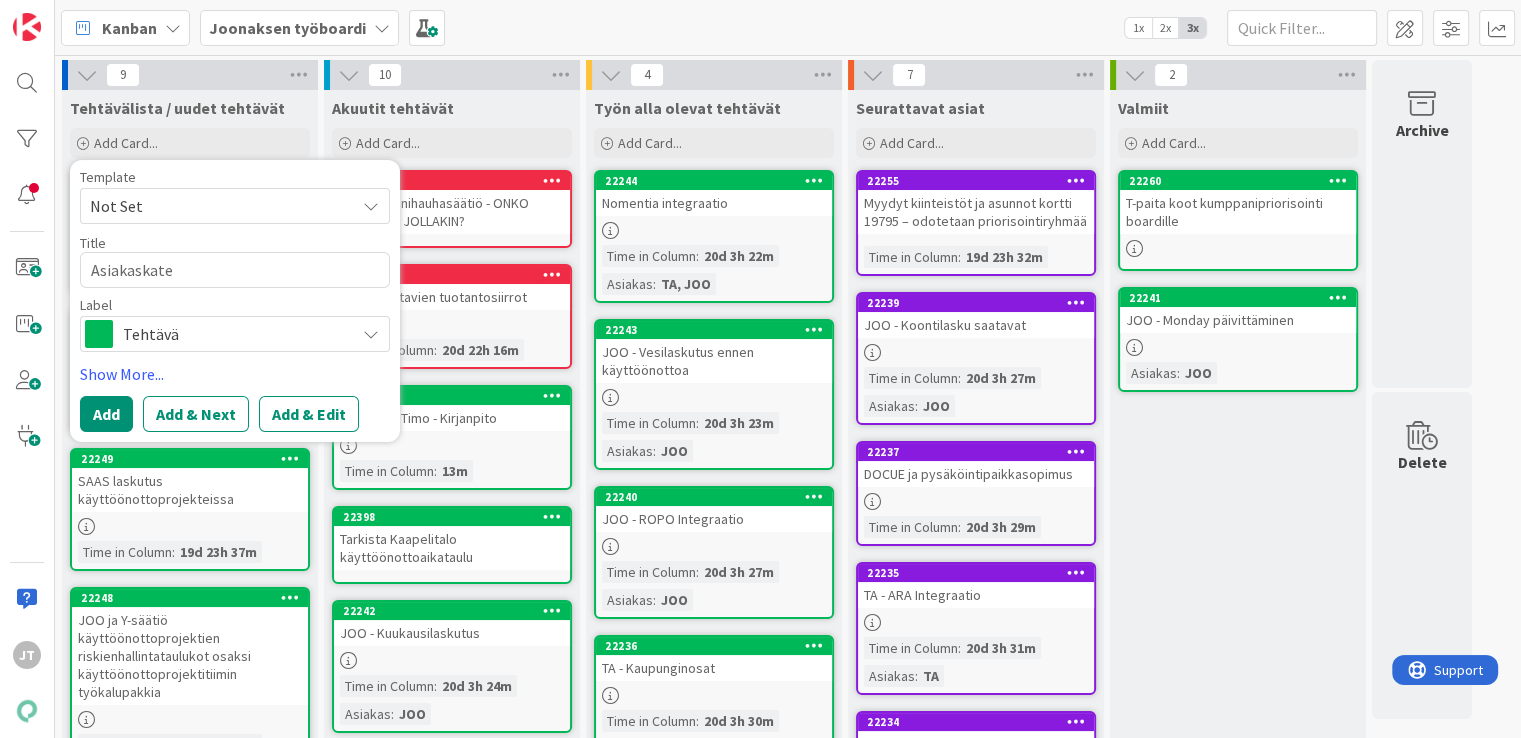 type on "x" 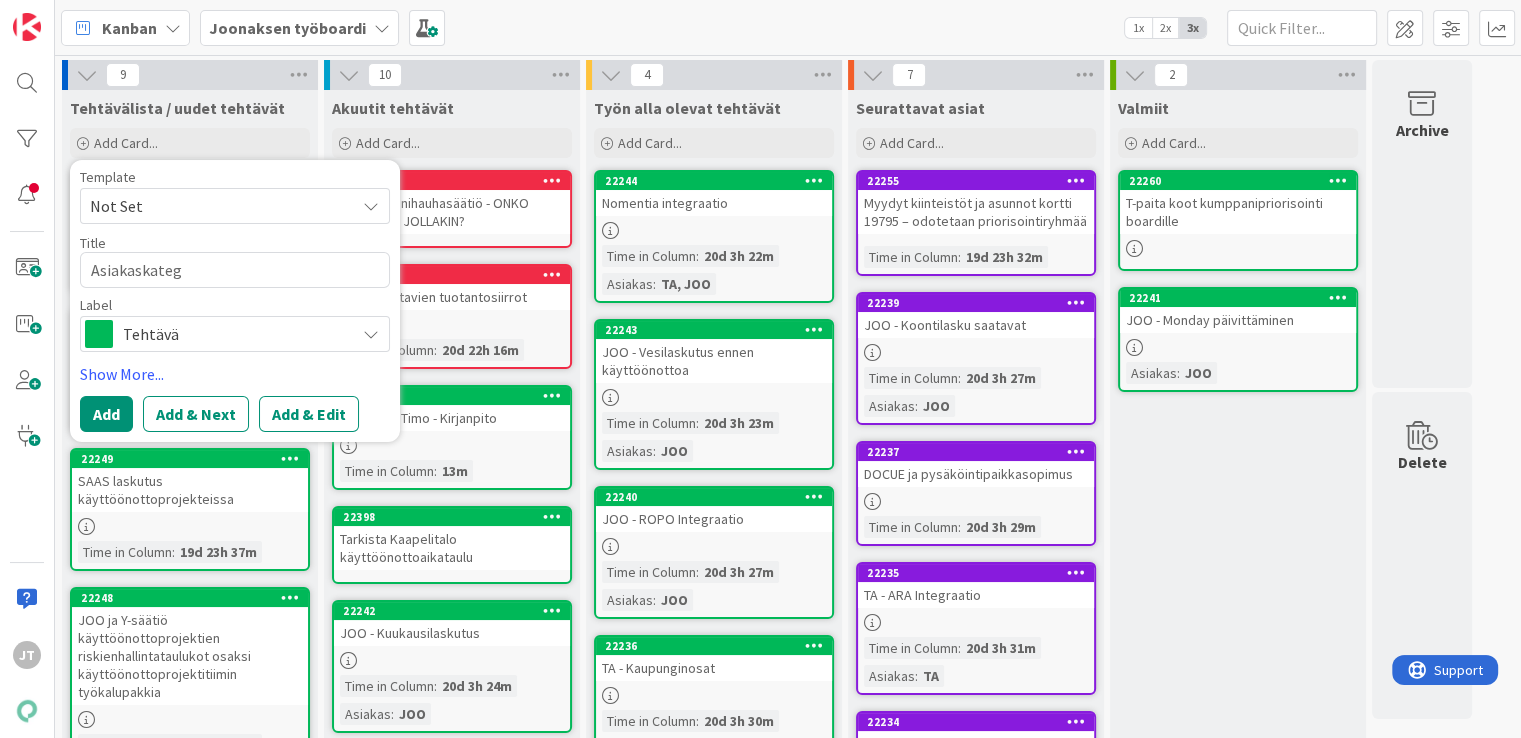 type on "x" 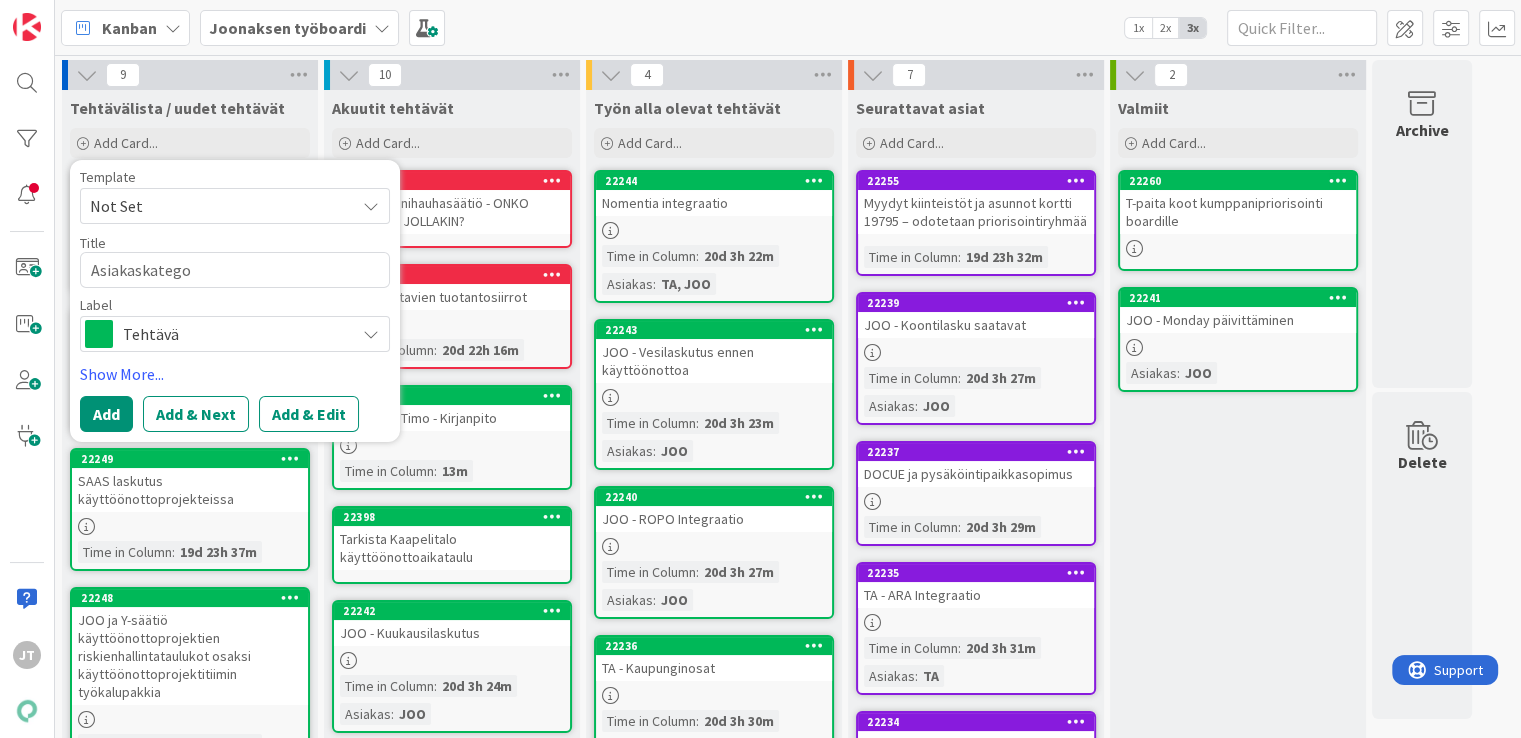 type on "x" 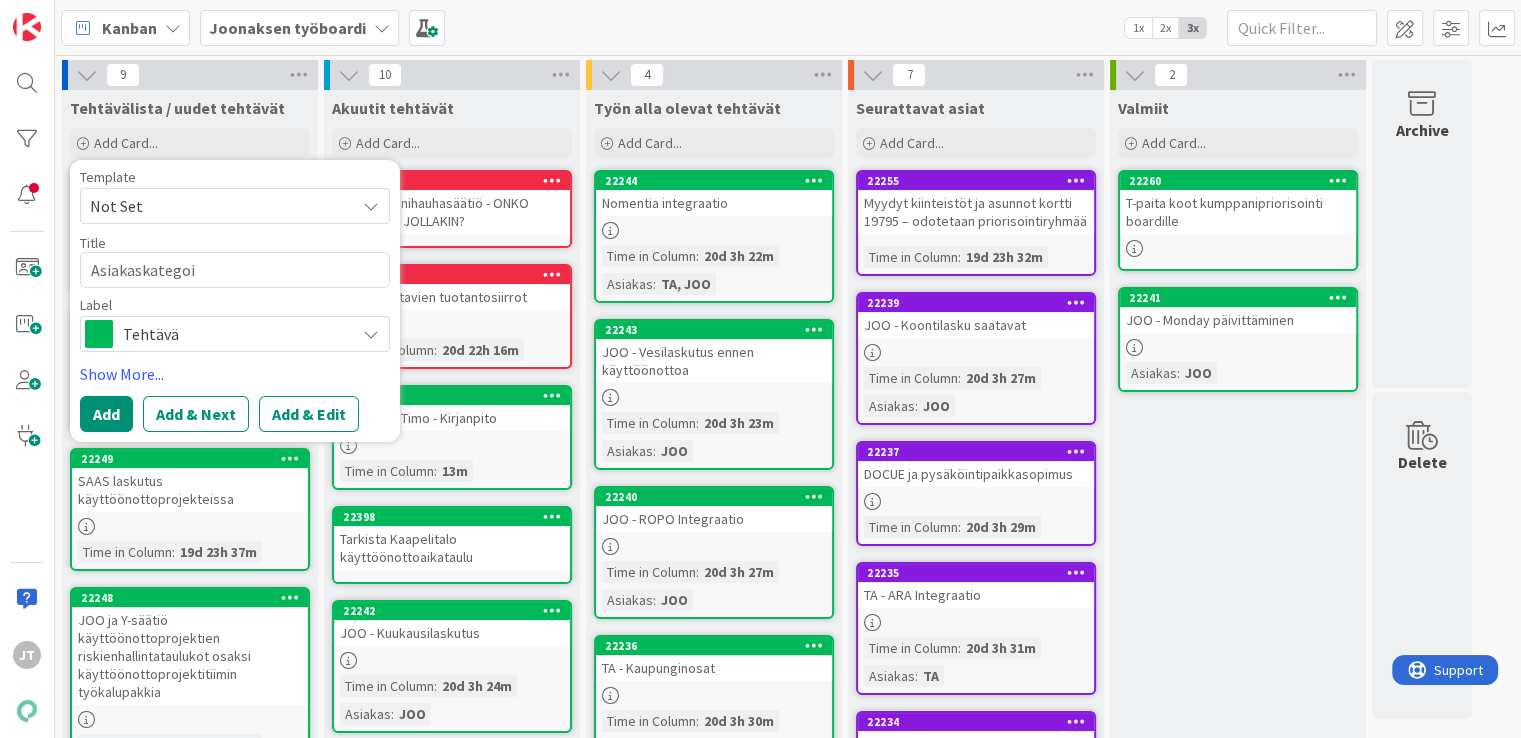 type on "x" 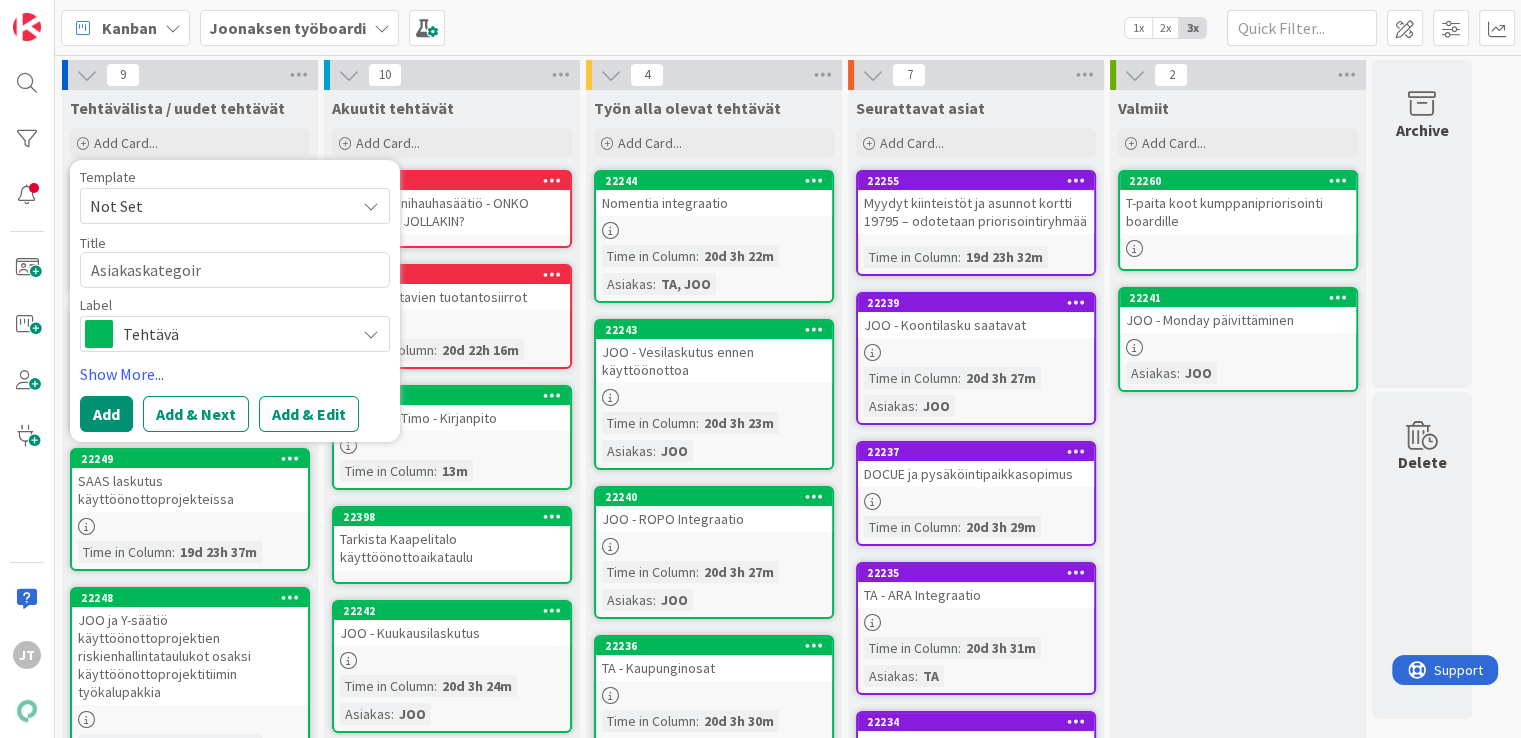type on "x" 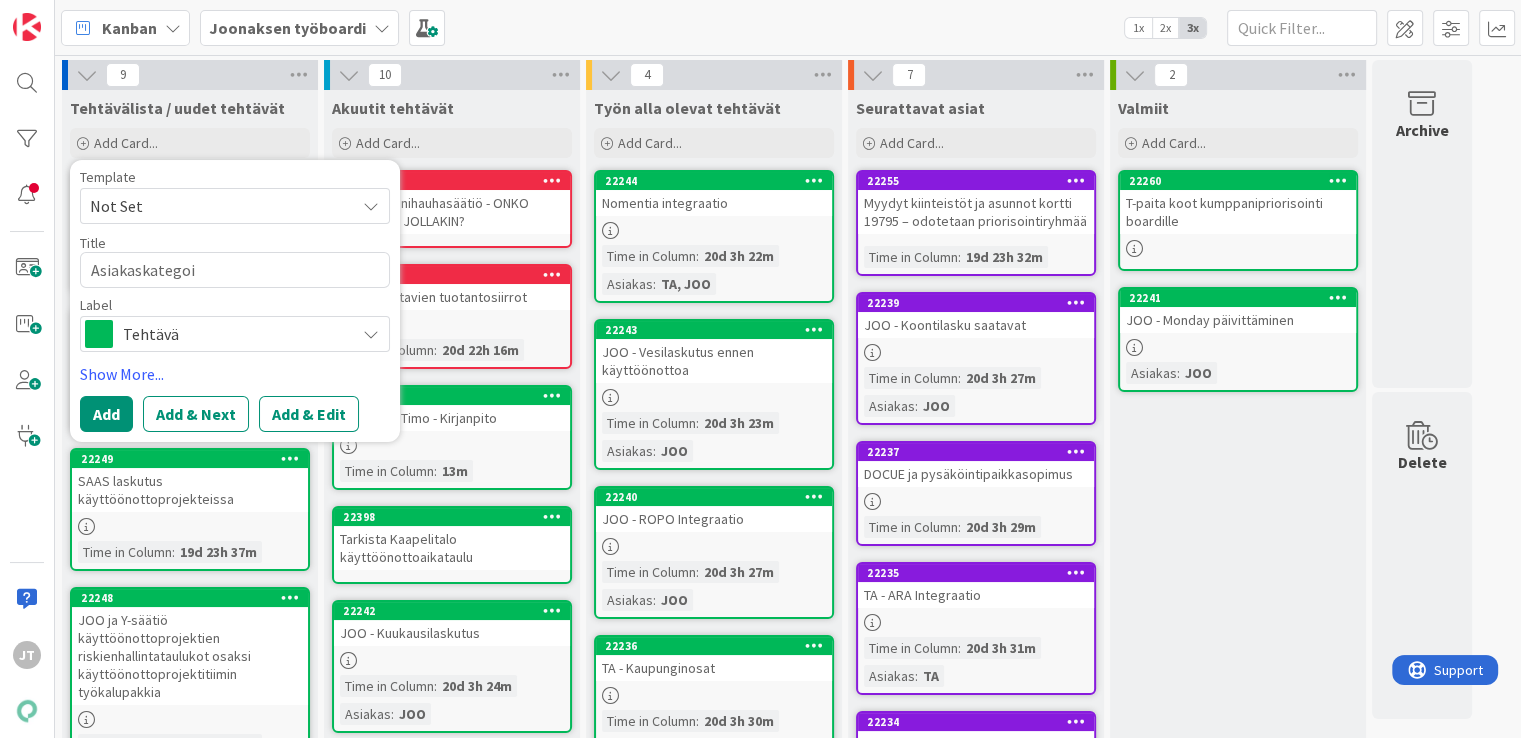 type on "x" 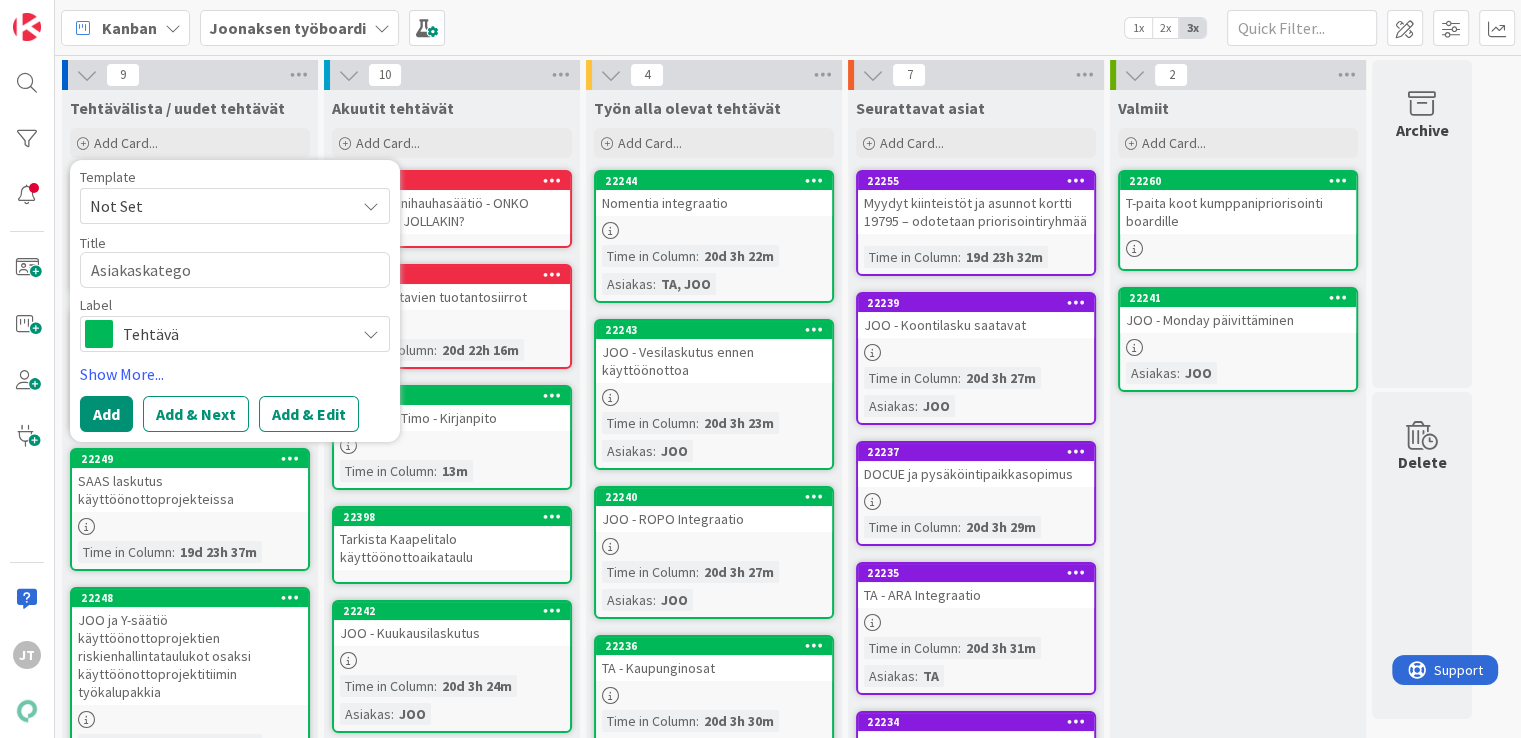 type on "x" 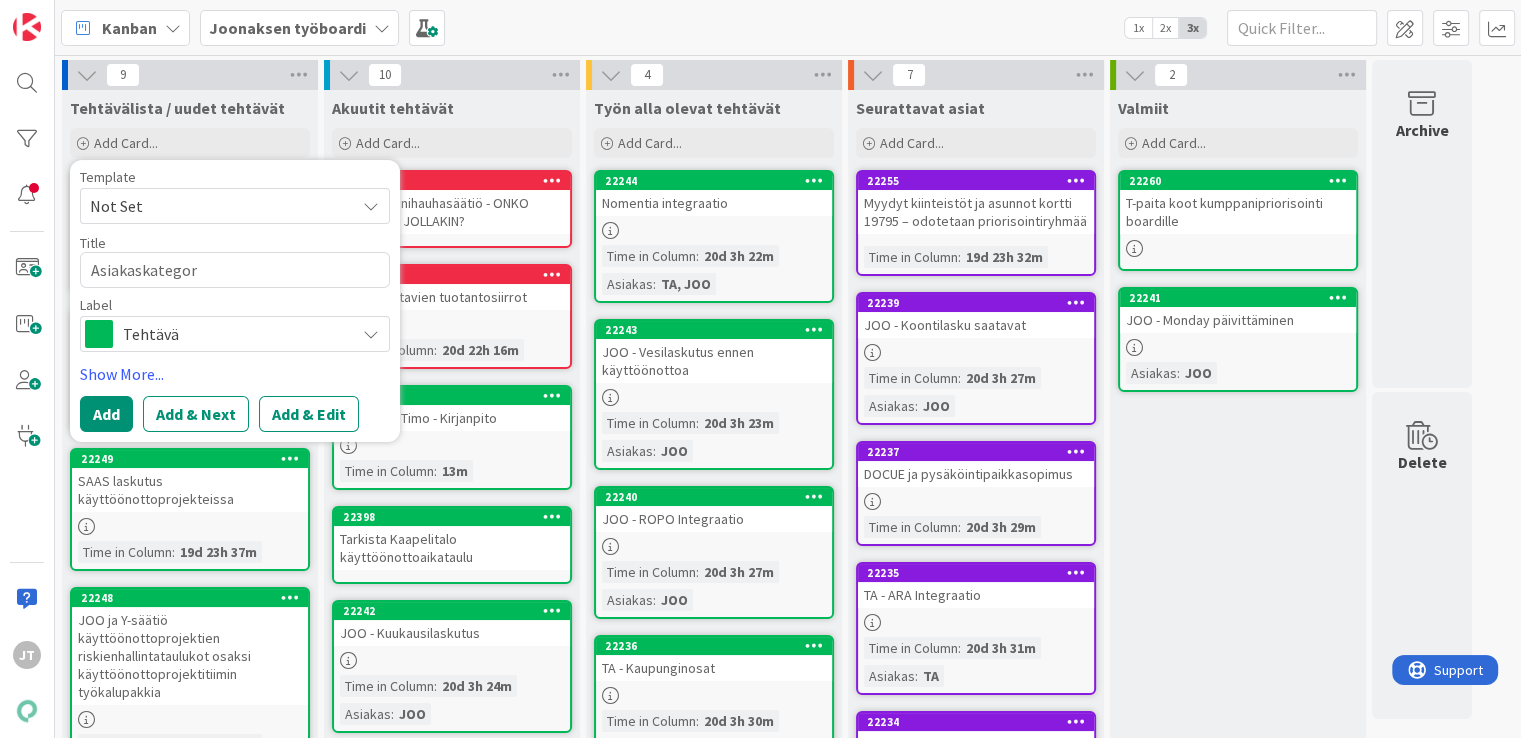 type on "x" 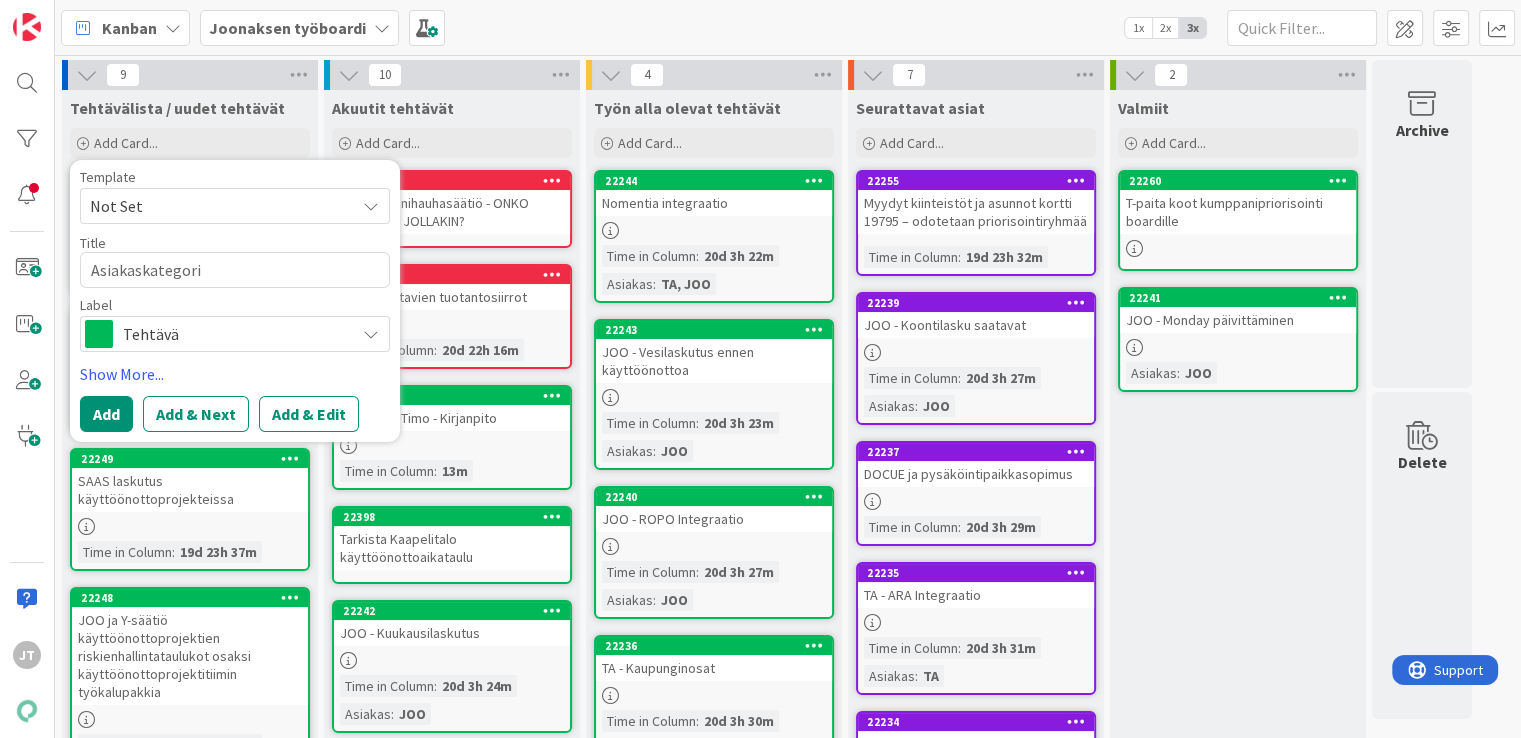 type on "x" 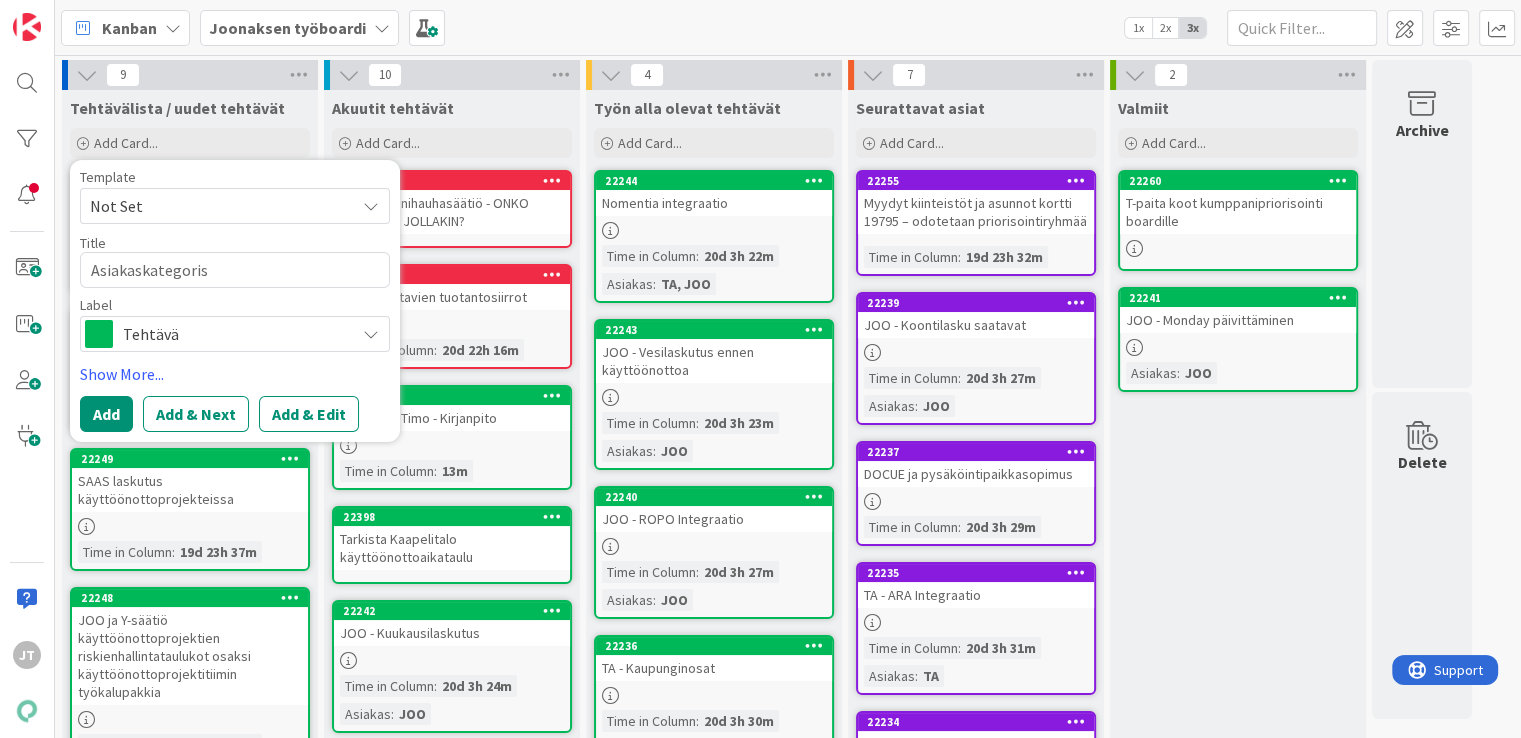 type on "x" 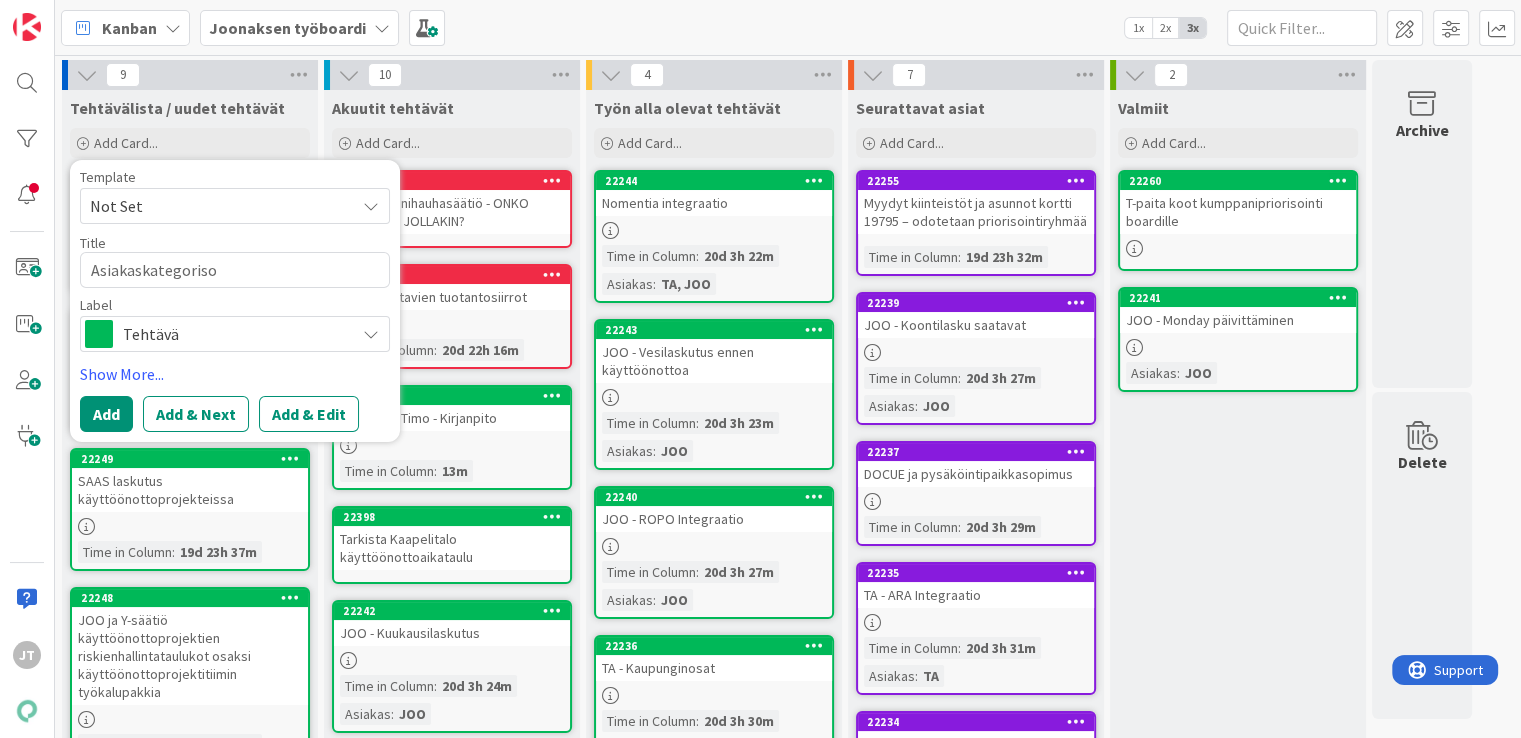 type on "x" 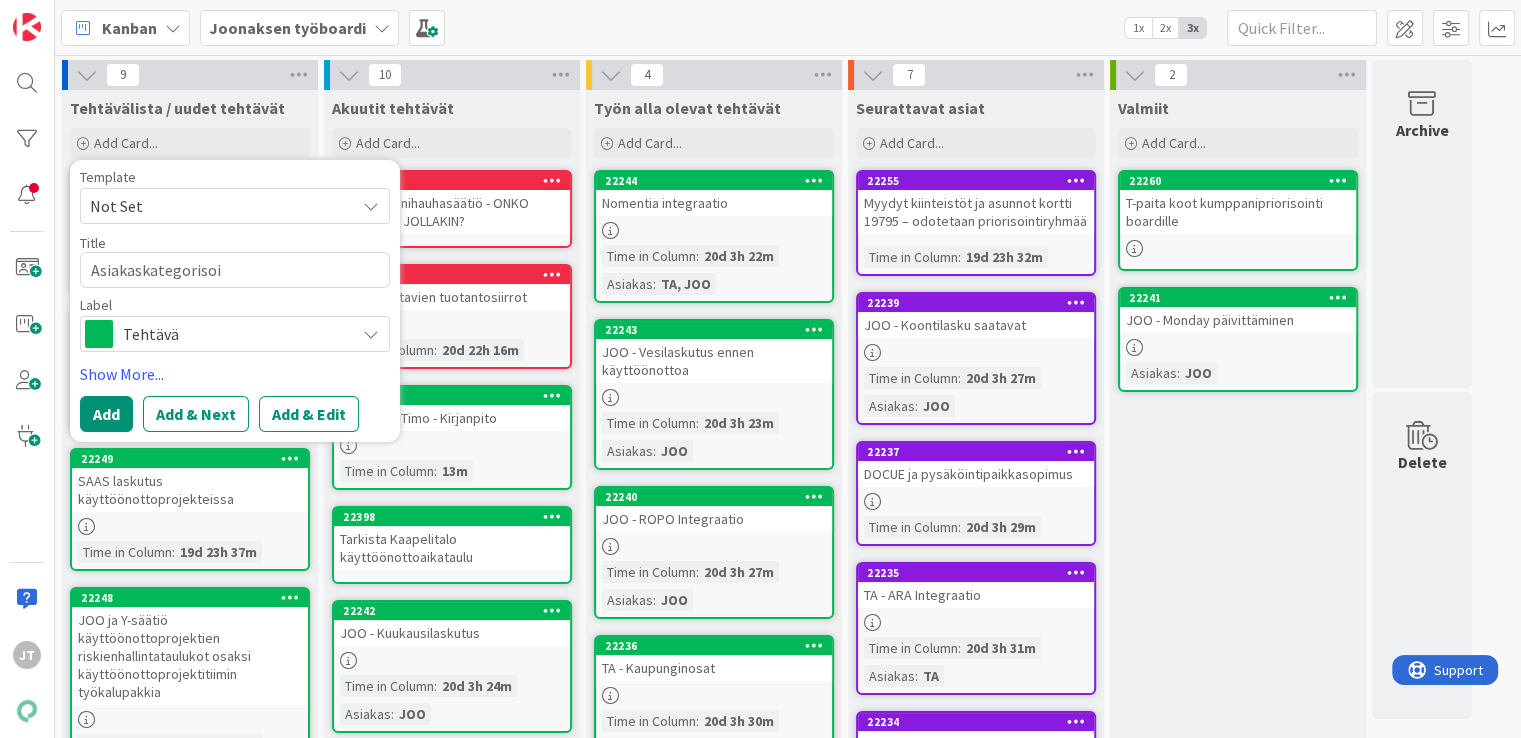 type on "x" 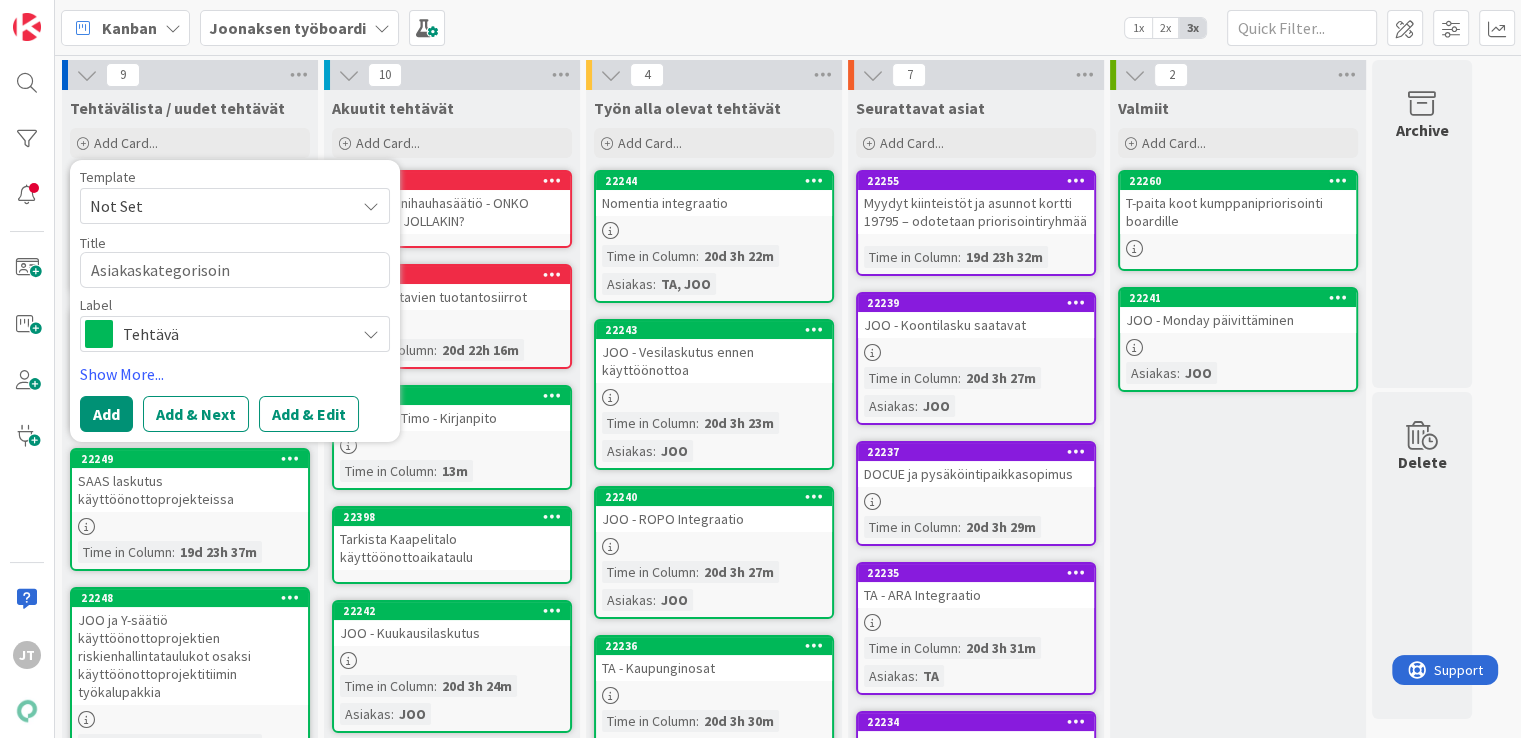 type on "x" 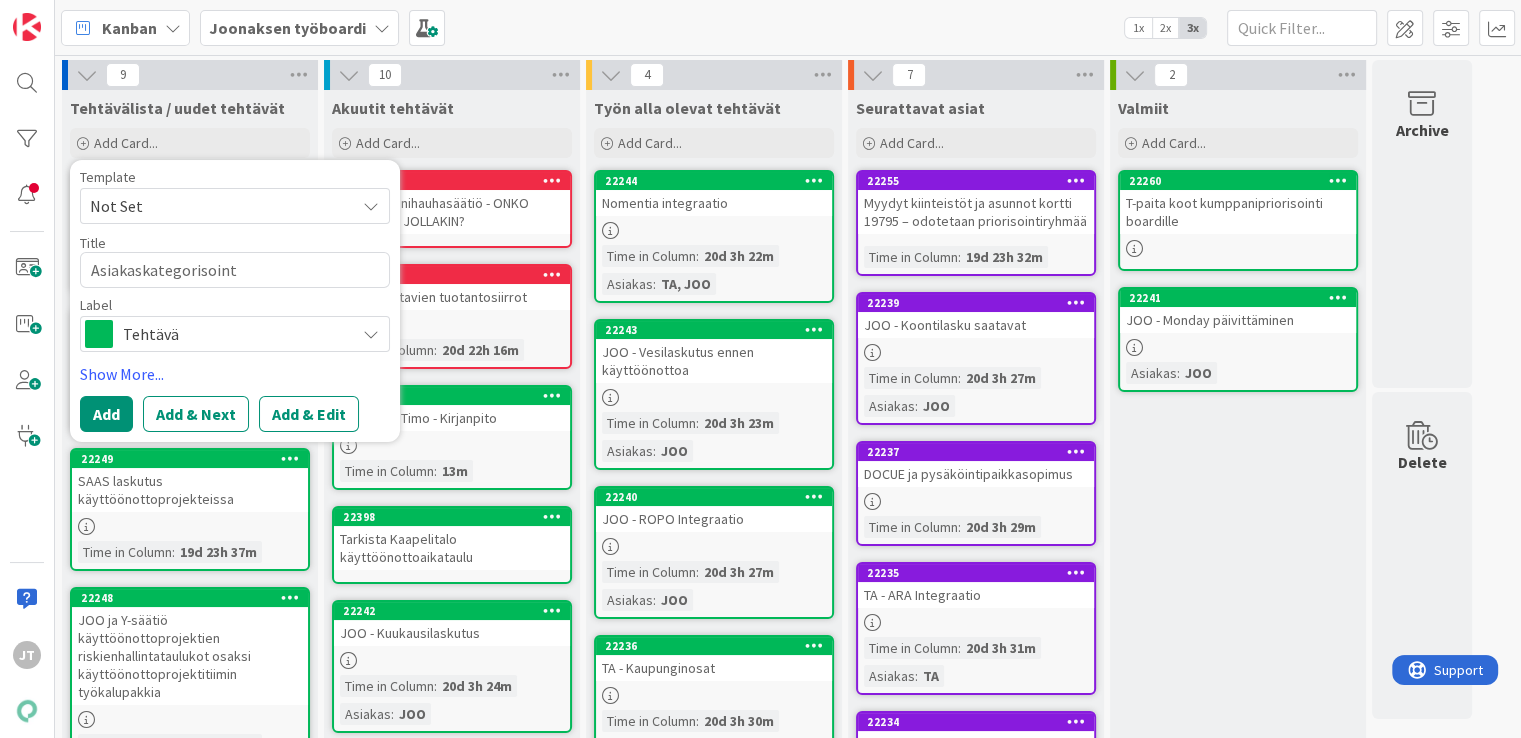 type on "x" 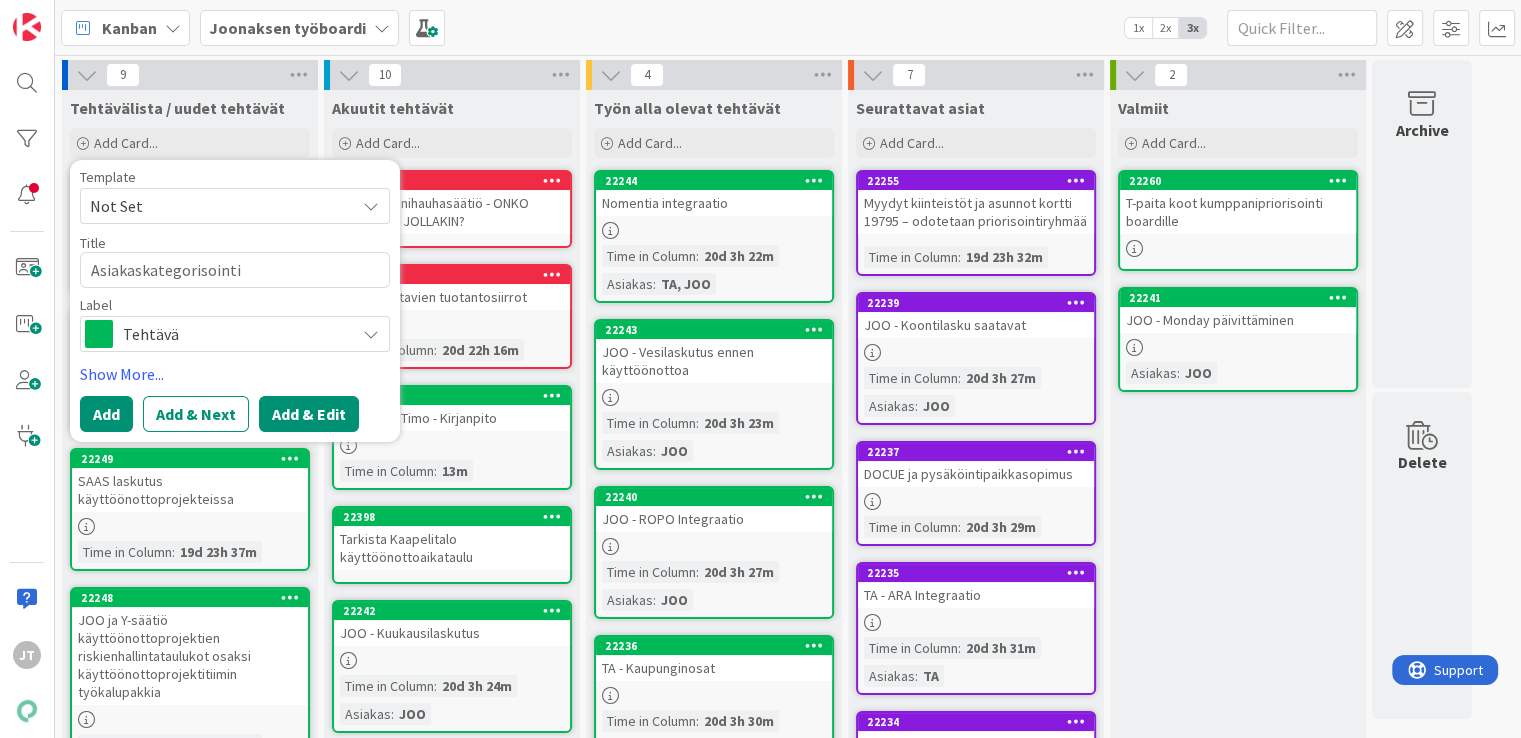 type on "Asiakaskategorisointi" 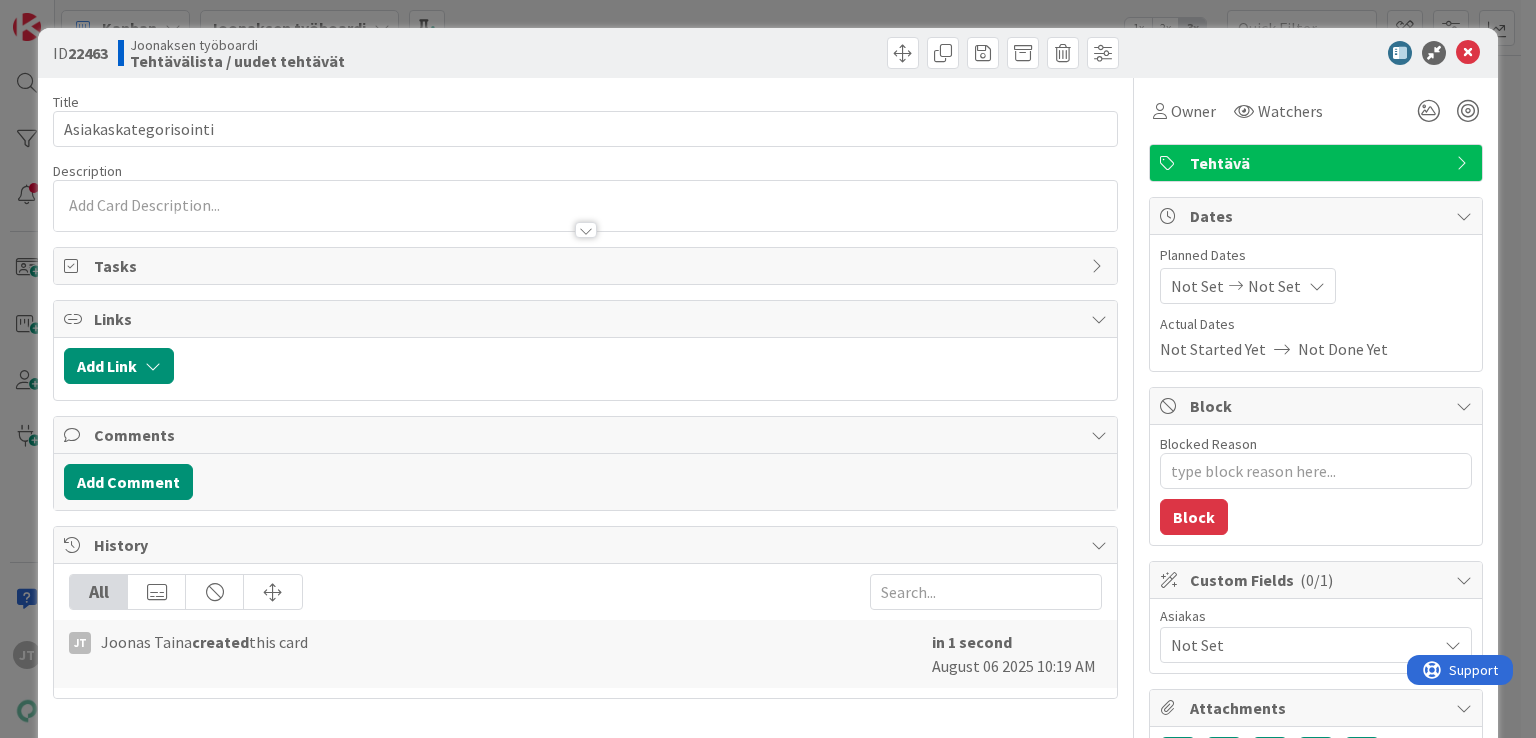type on "x" 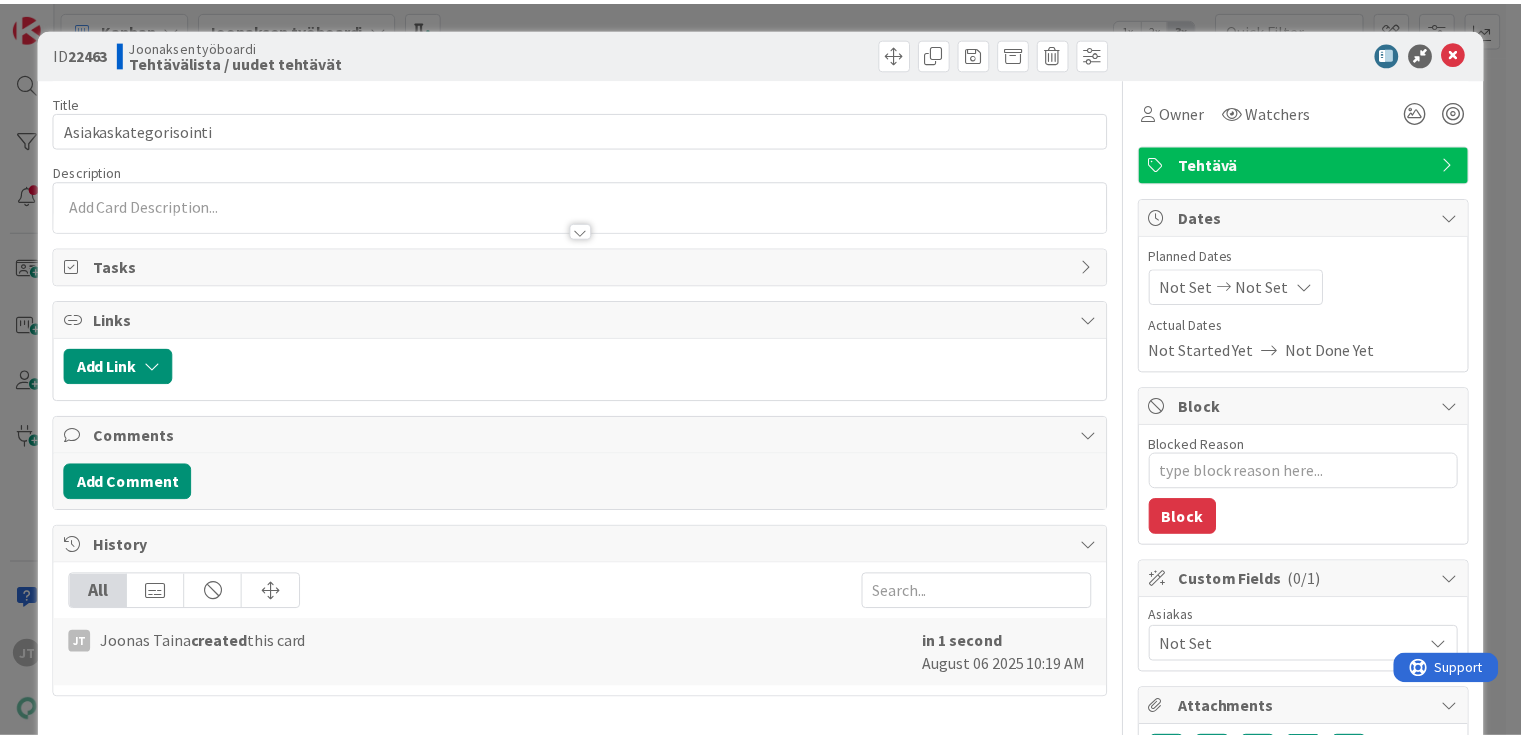 scroll, scrollTop: 0, scrollLeft: 0, axis: both 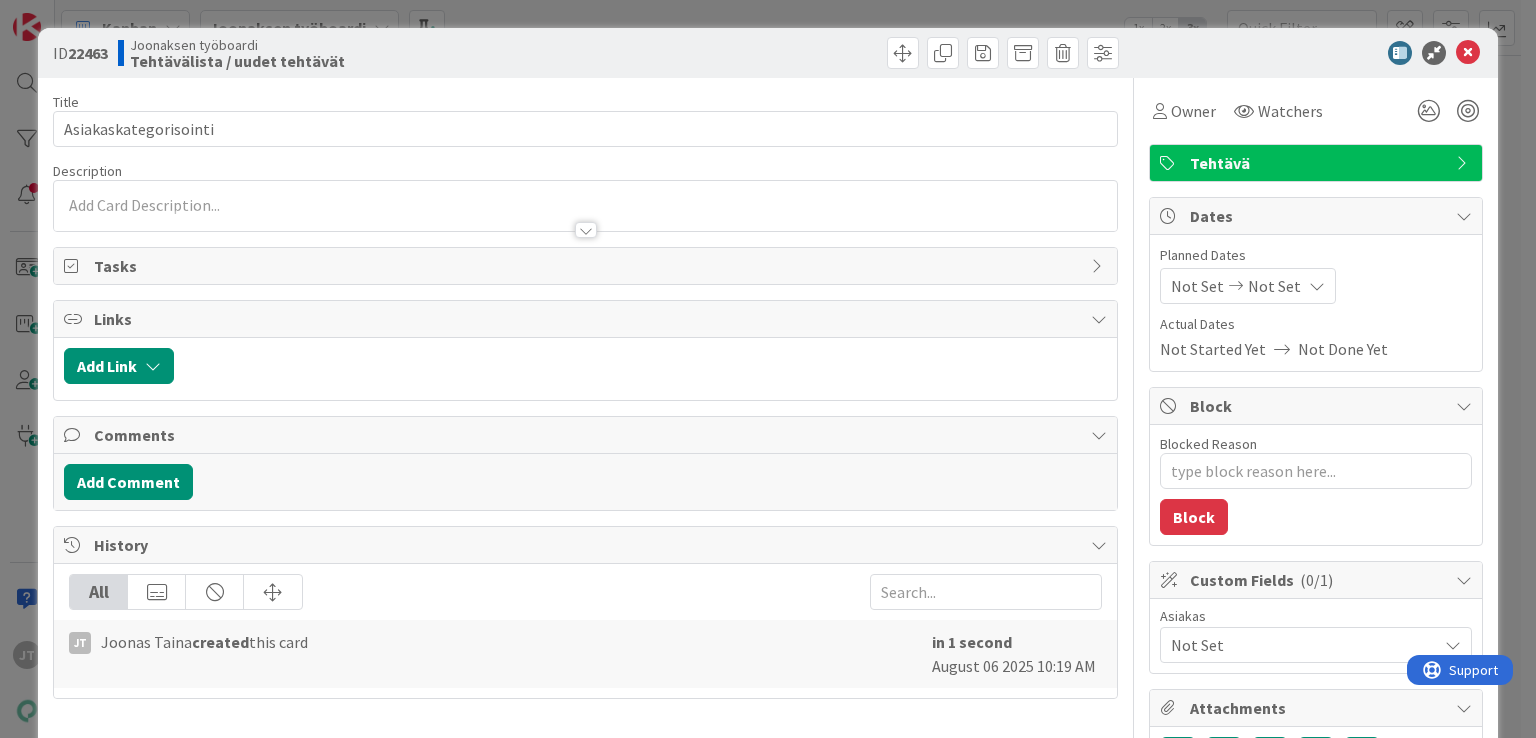 click at bounding box center [585, 220] 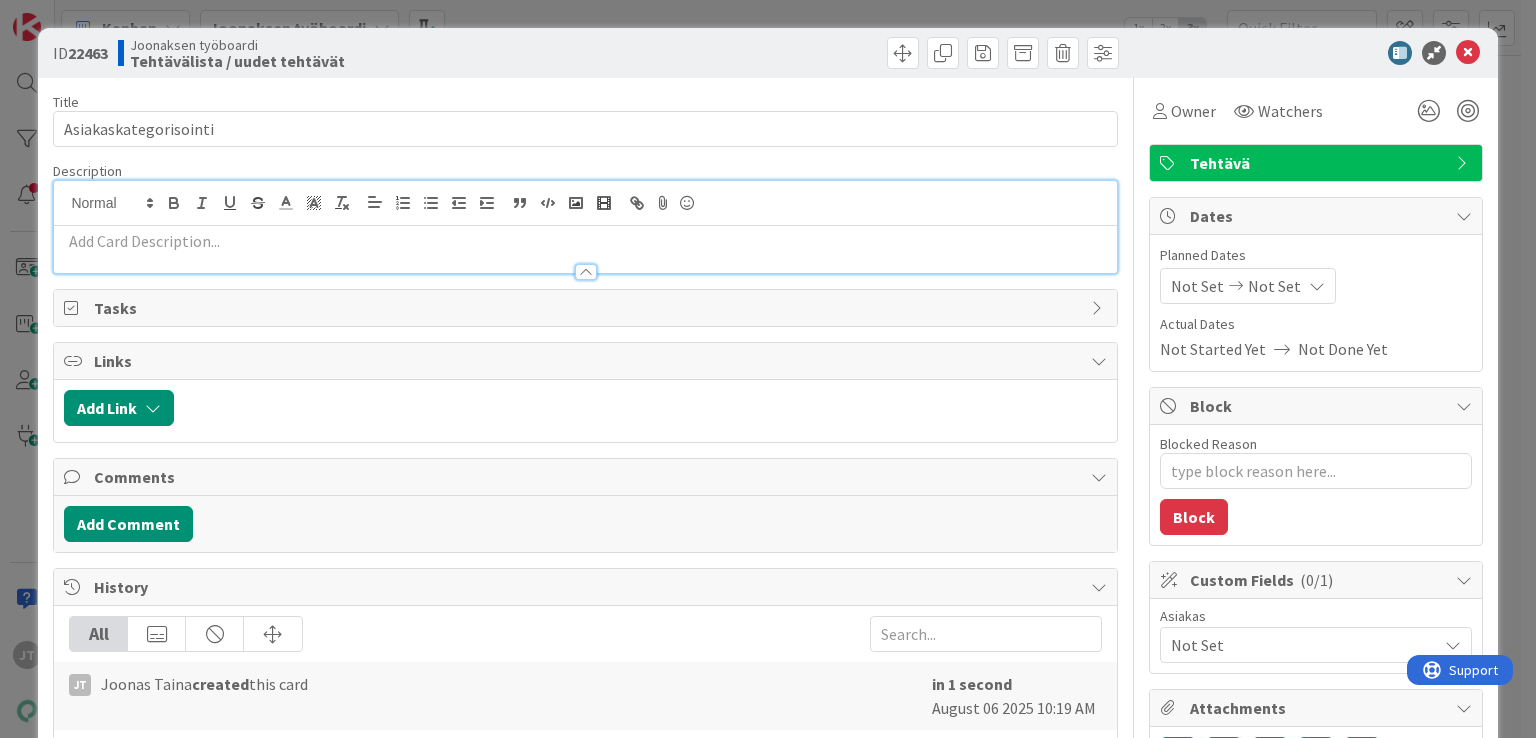 click at bounding box center [585, 241] 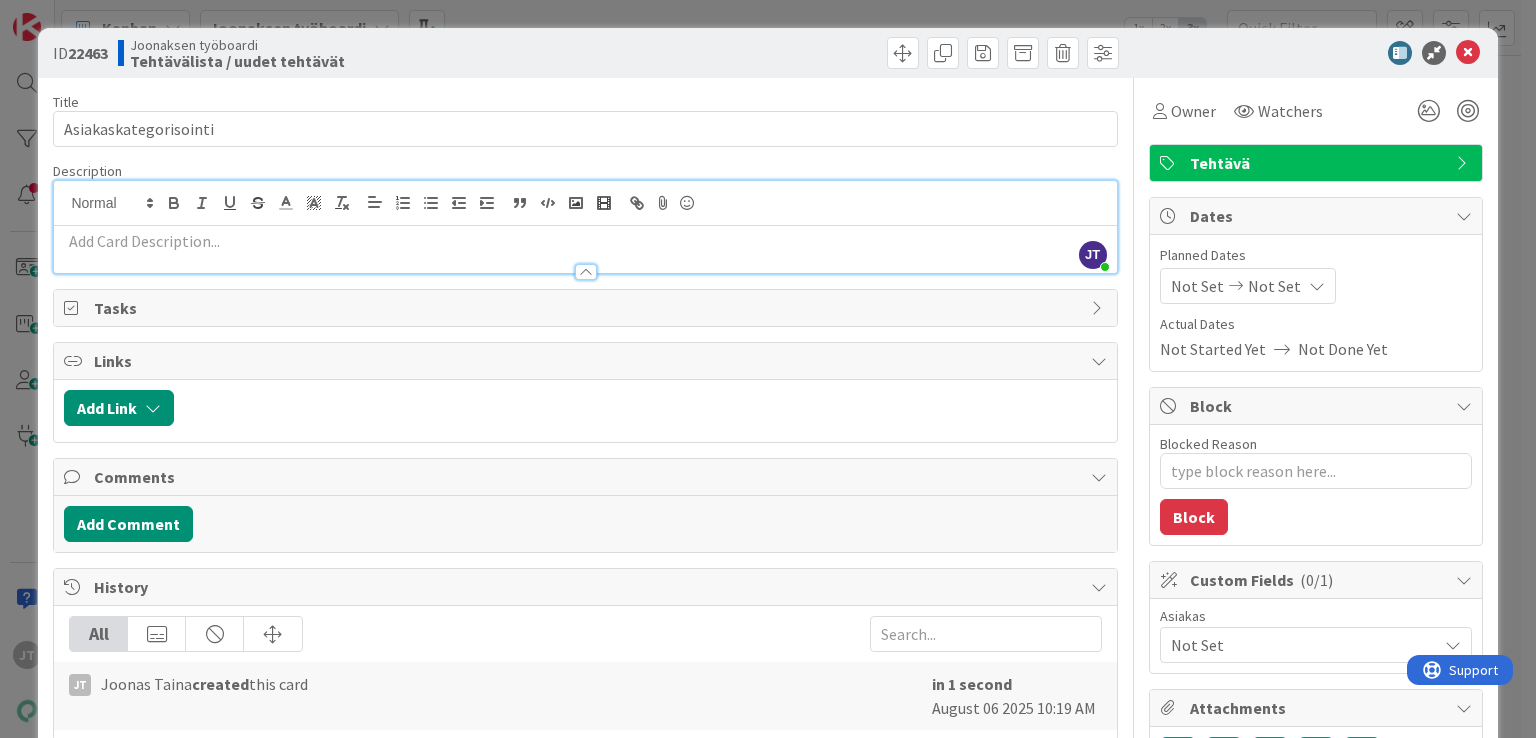 type 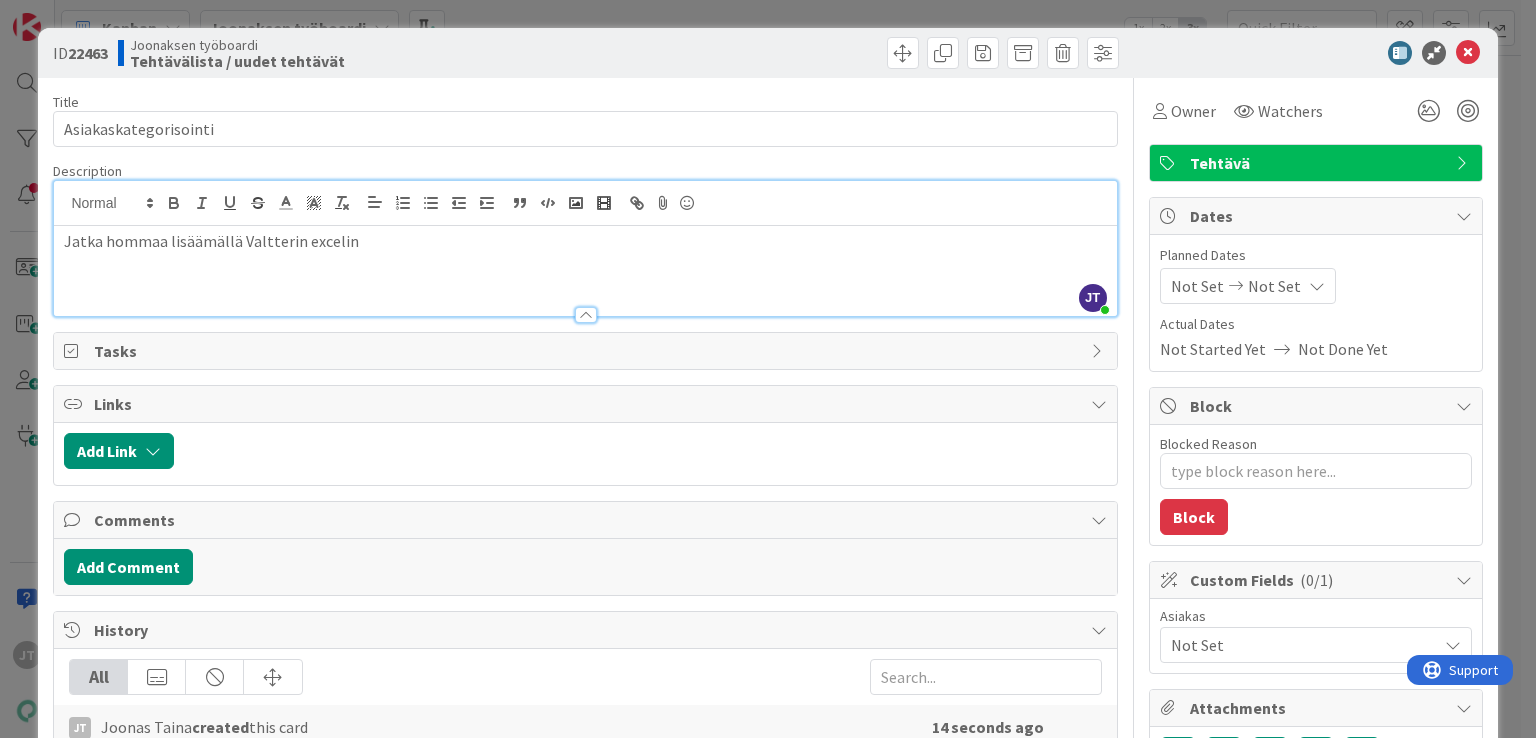 click on "Jatka hommaa lisäämällä Valtterin excelin" at bounding box center (585, 271) 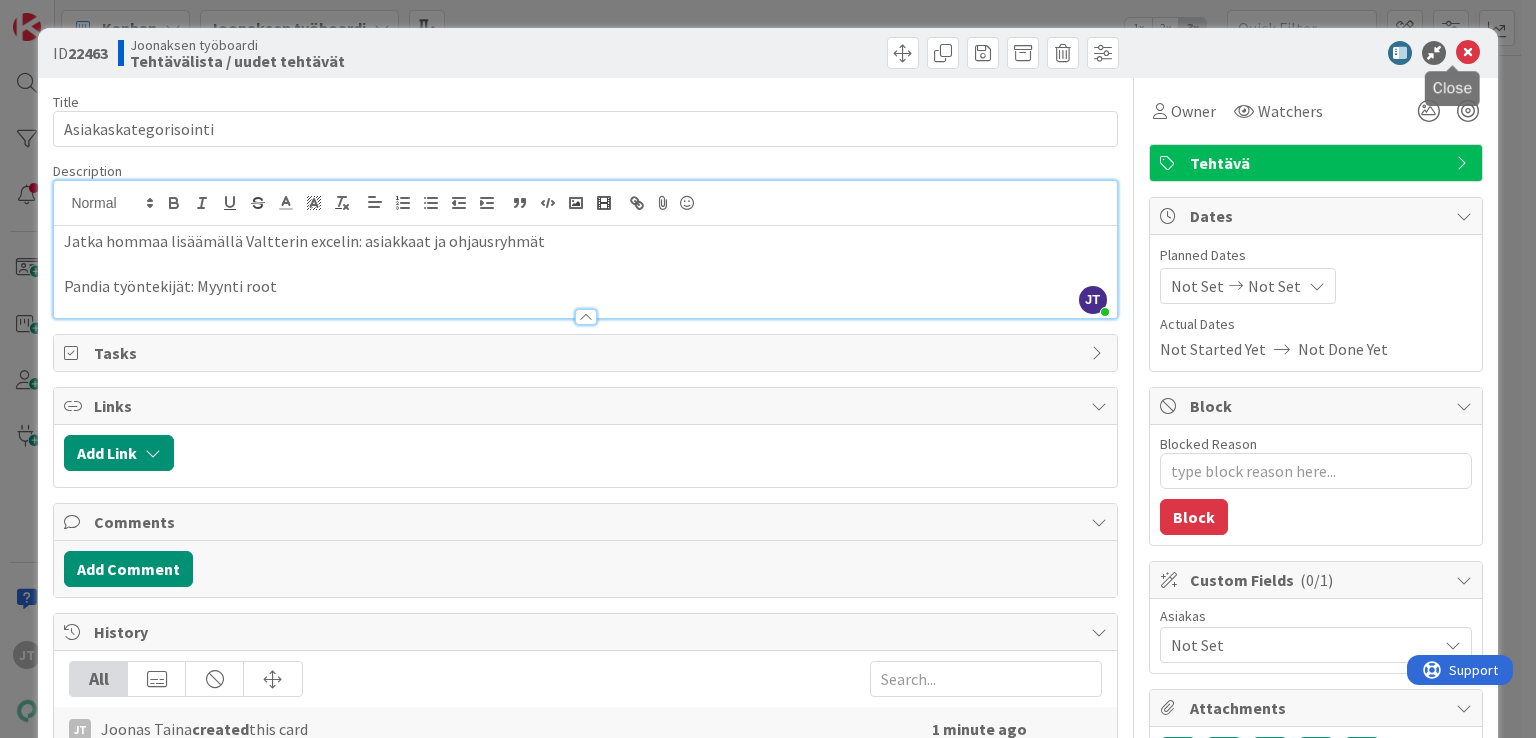 click at bounding box center (1468, 53) 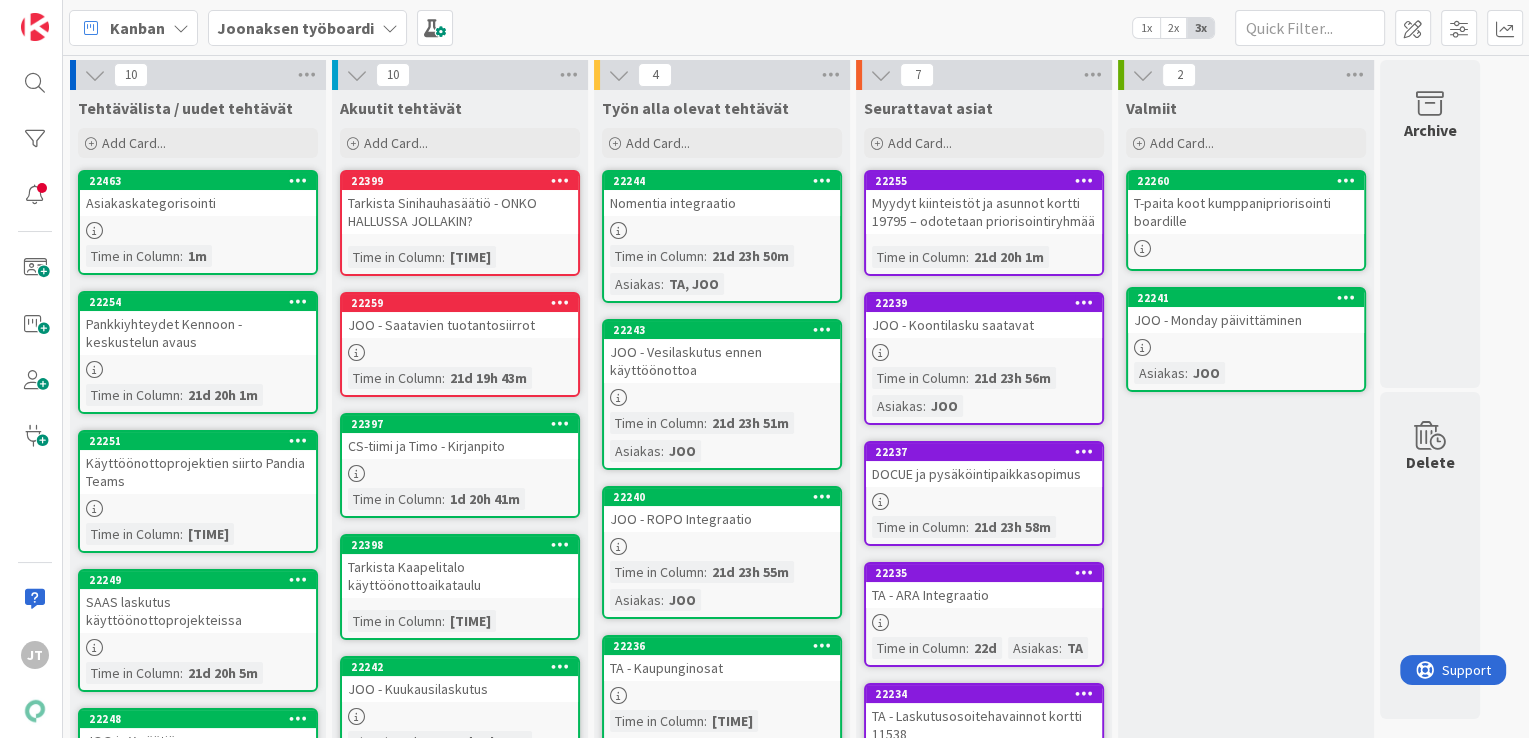 scroll, scrollTop: 0, scrollLeft: 0, axis: both 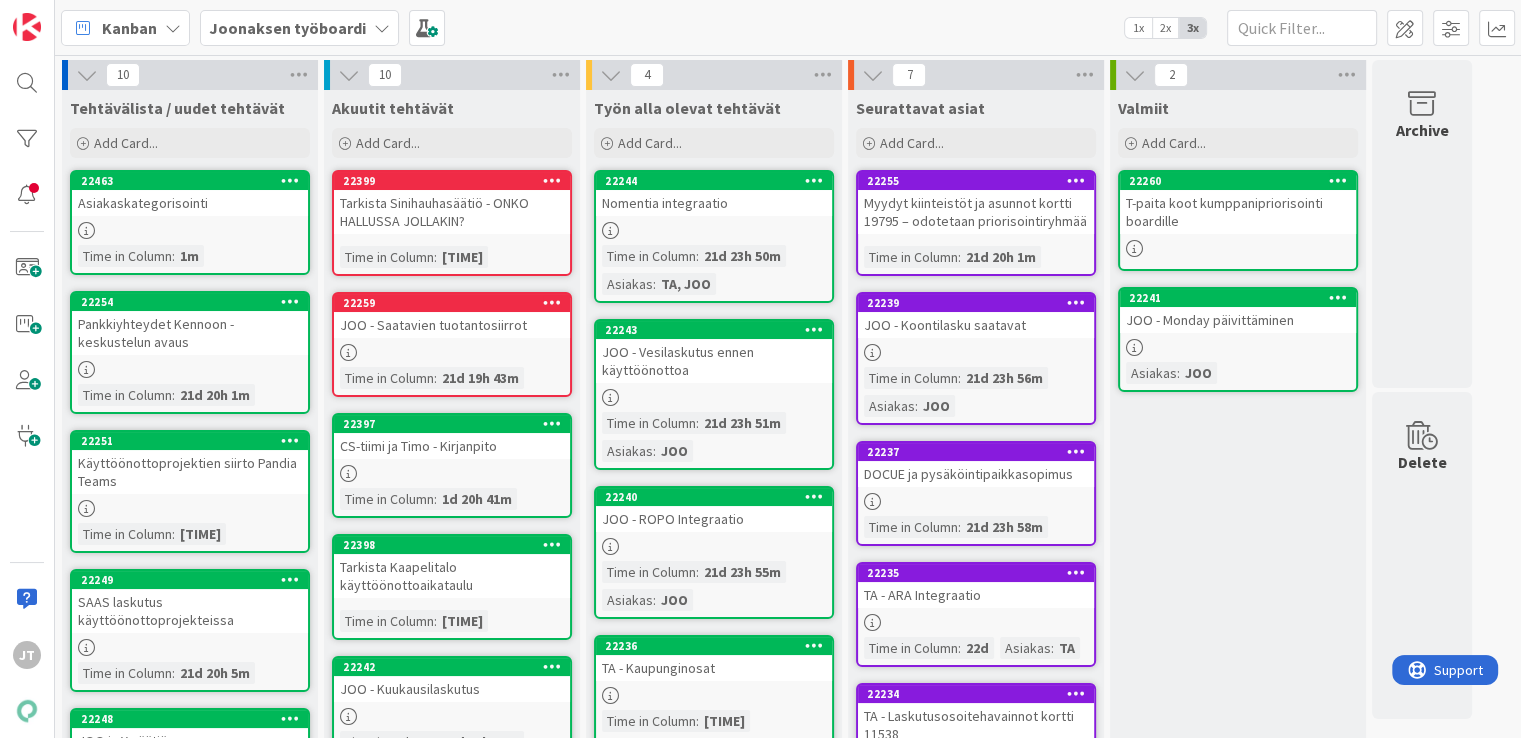 click on "Asiakaskategorisointi" at bounding box center [190, 203] 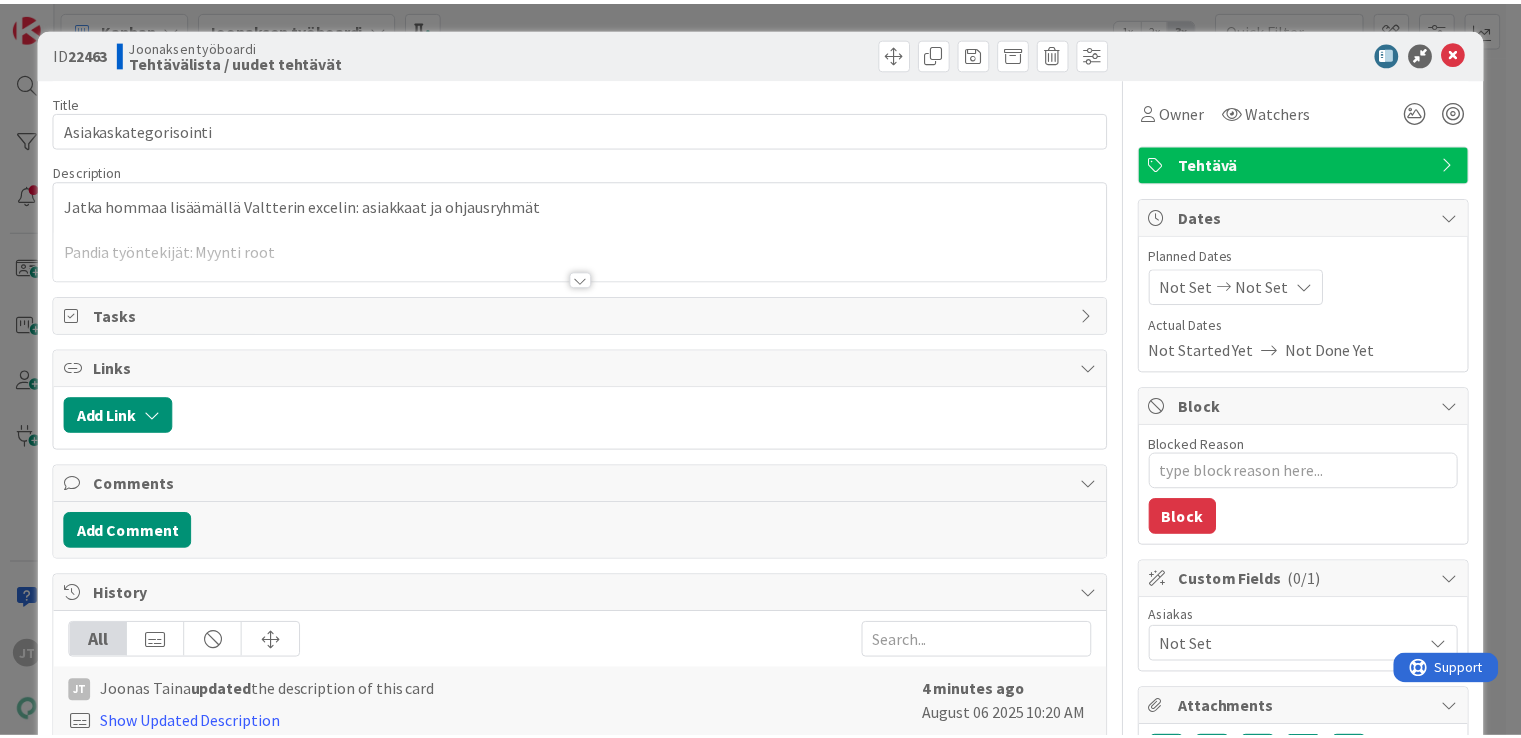 scroll, scrollTop: 0, scrollLeft: 0, axis: both 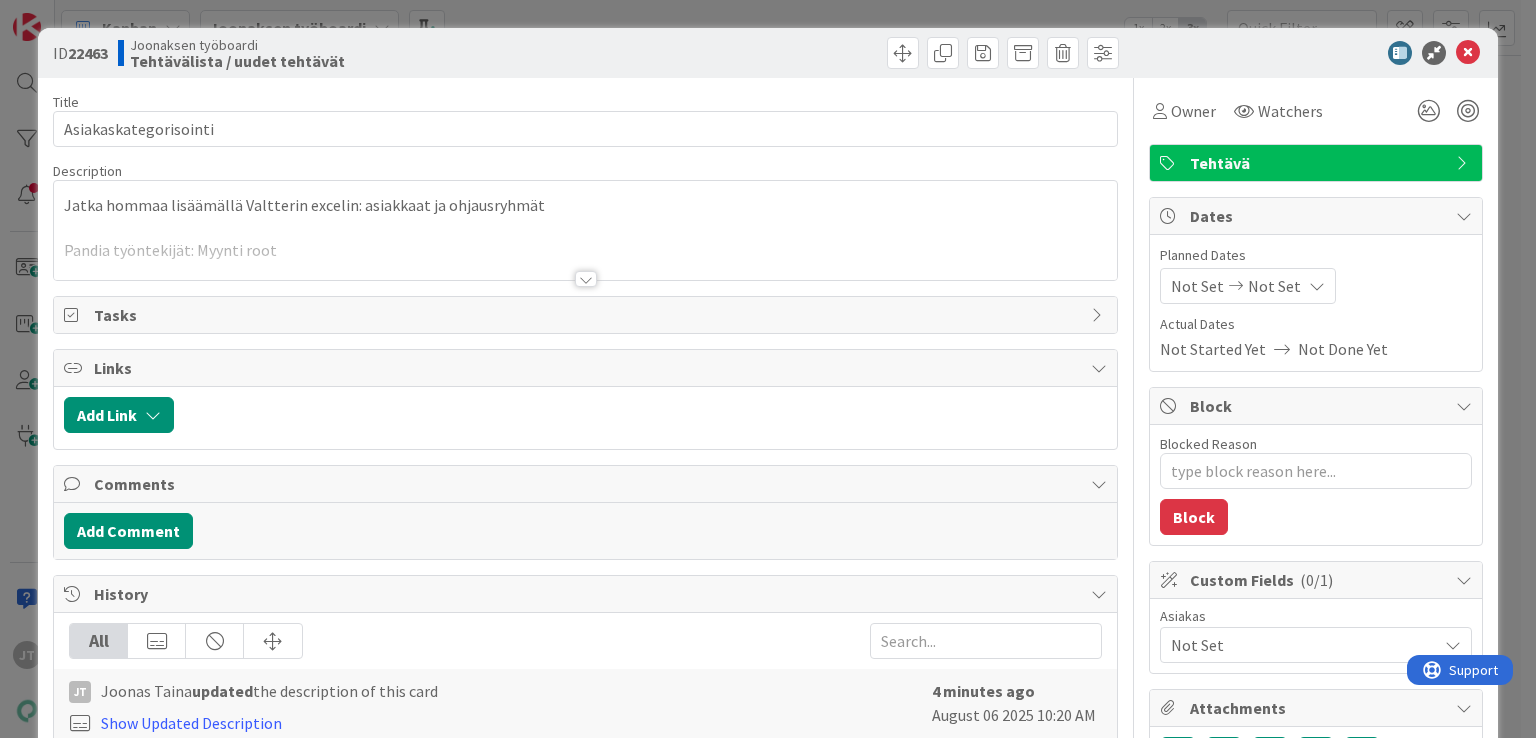 click at bounding box center [586, 279] 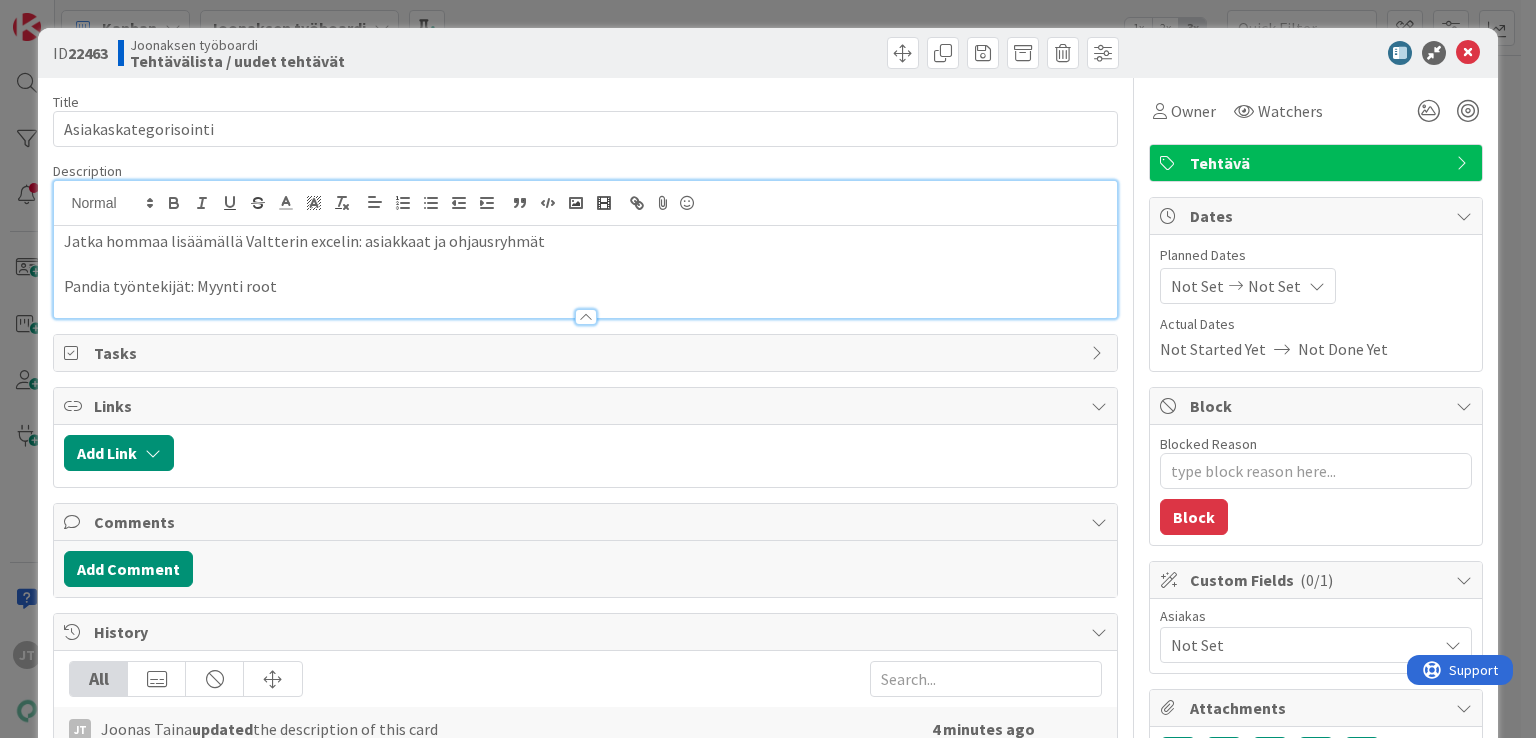 click at bounding box center (585, 264) 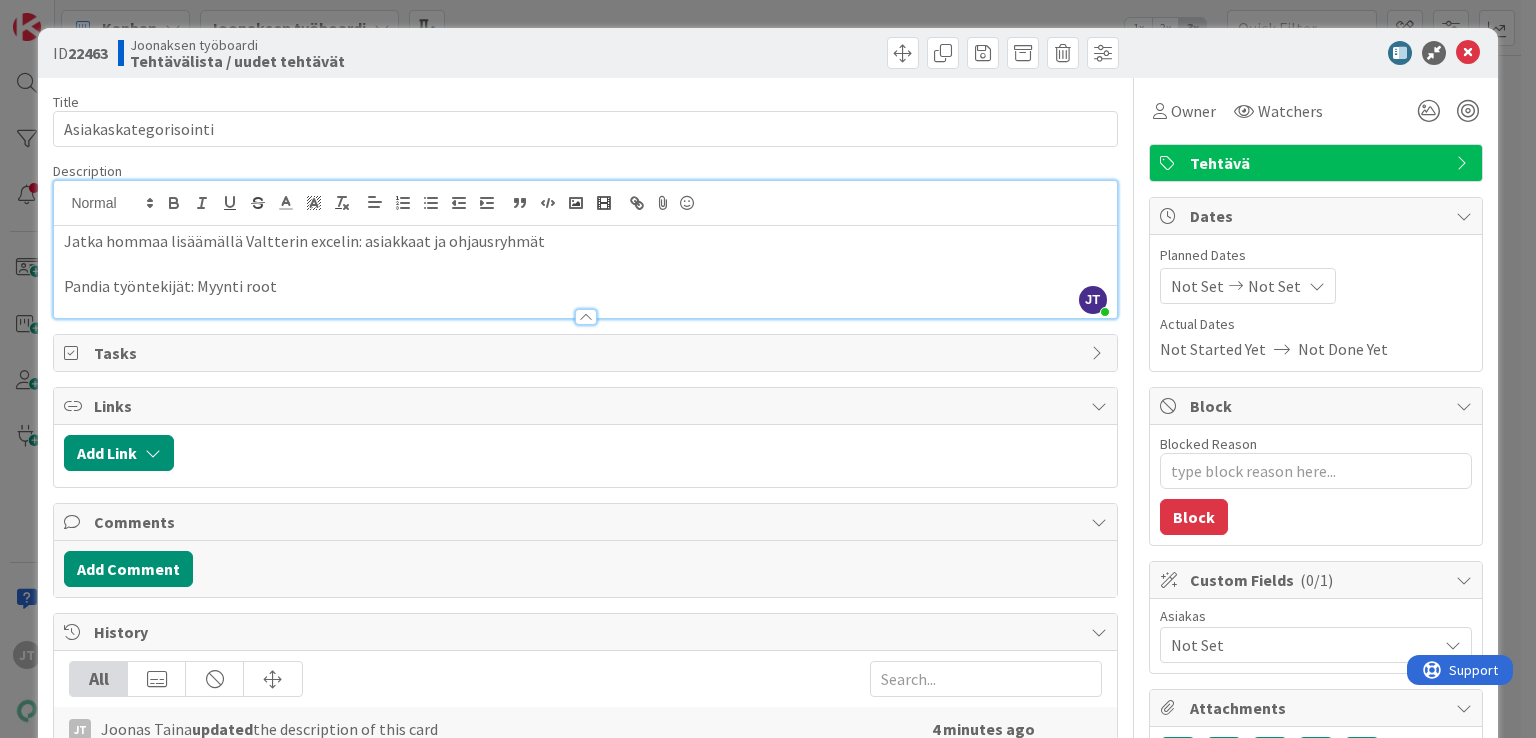 click on "Pandia työntekijät: Myynti root" at bounding box center [585, 286] 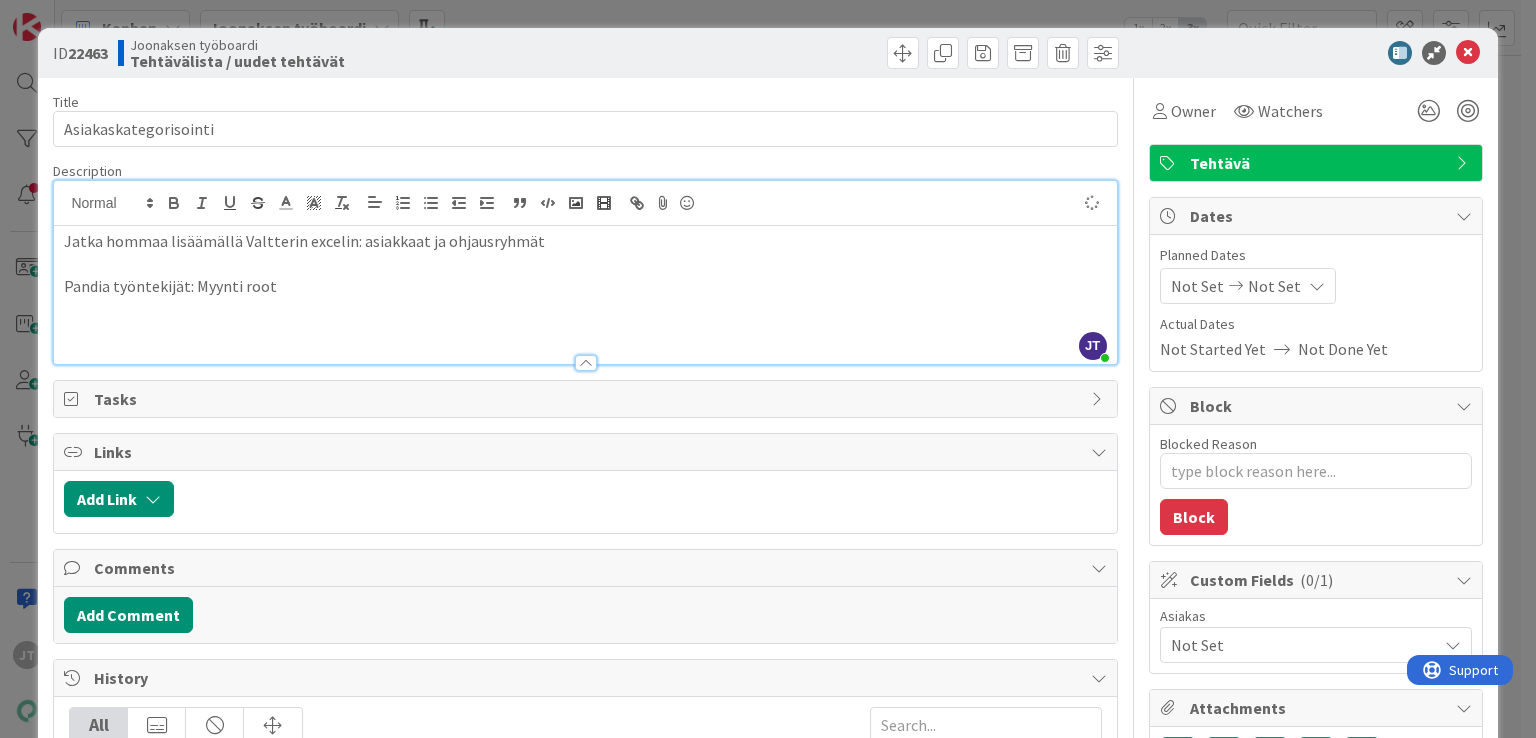 type on "x" 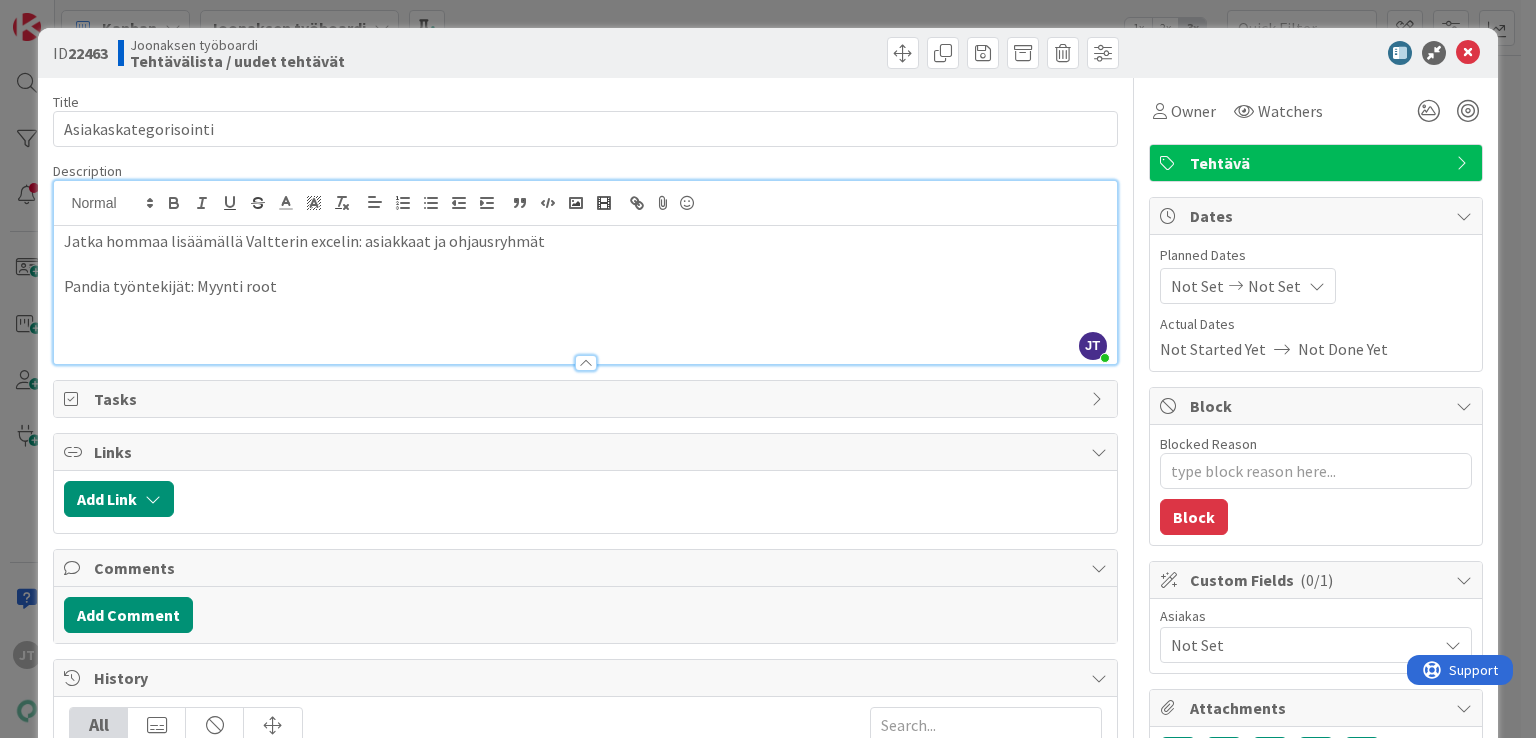 type 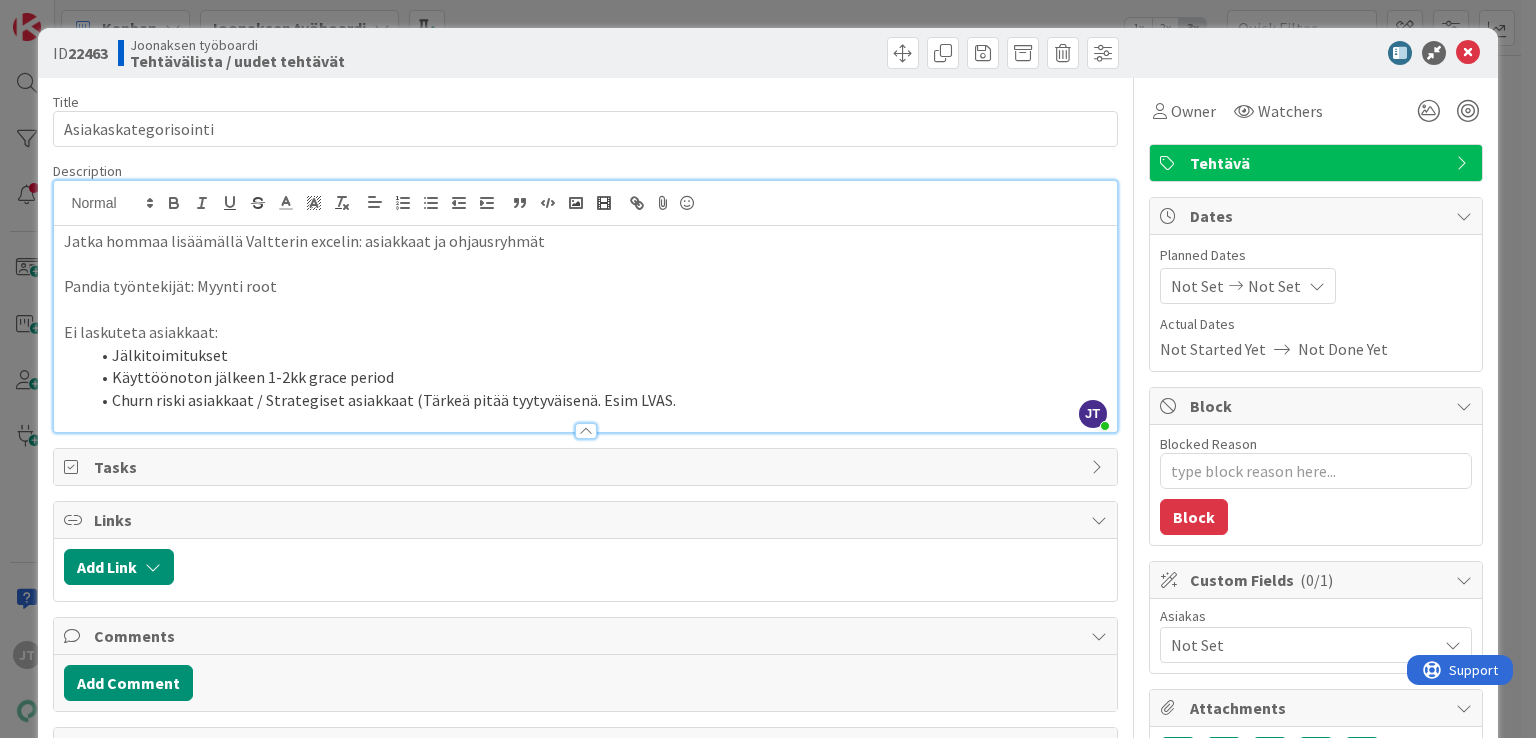 click on "Pandia työntekijät: Myynti root" at bounding box center (585, 286) 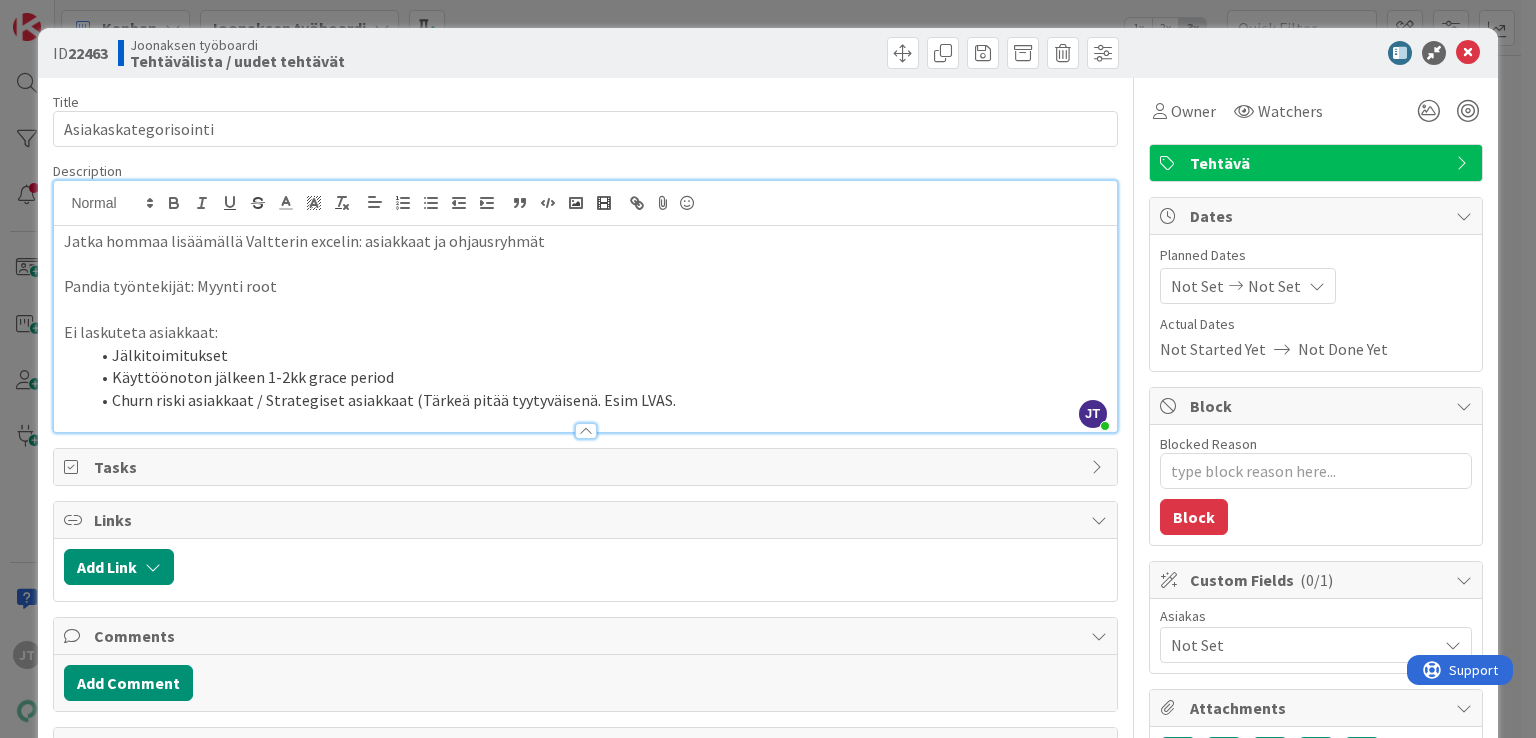 click on "Ei laskuteta asiakkaat:" at bounding box center [585, 332] 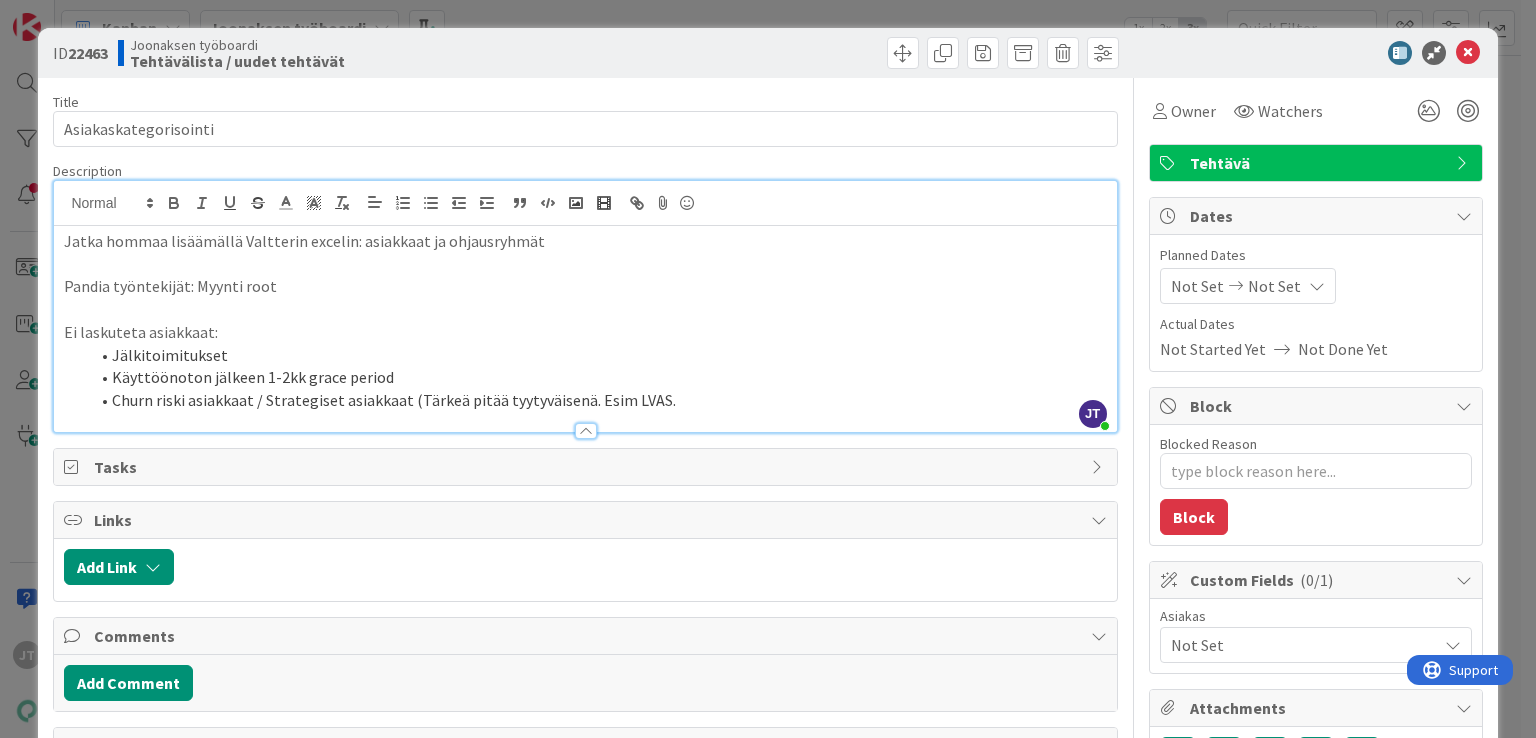 click on "Churn riski asiakkaat / Strategiset asiakkaat (Tärkeä pitää tyytyväisenä. Esim LVAS." at bounding box center (597, 400) 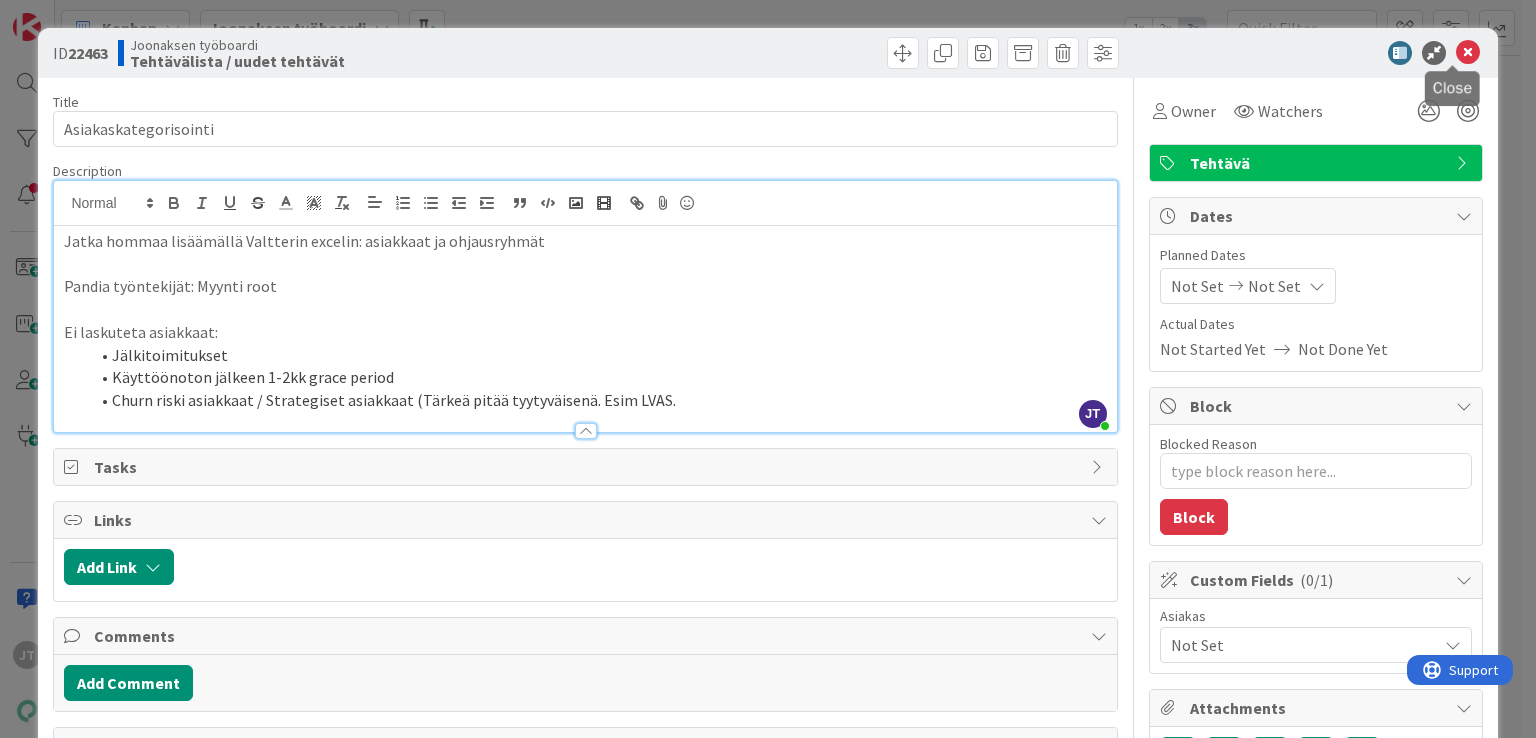 click at bounding box center [1468, 53] 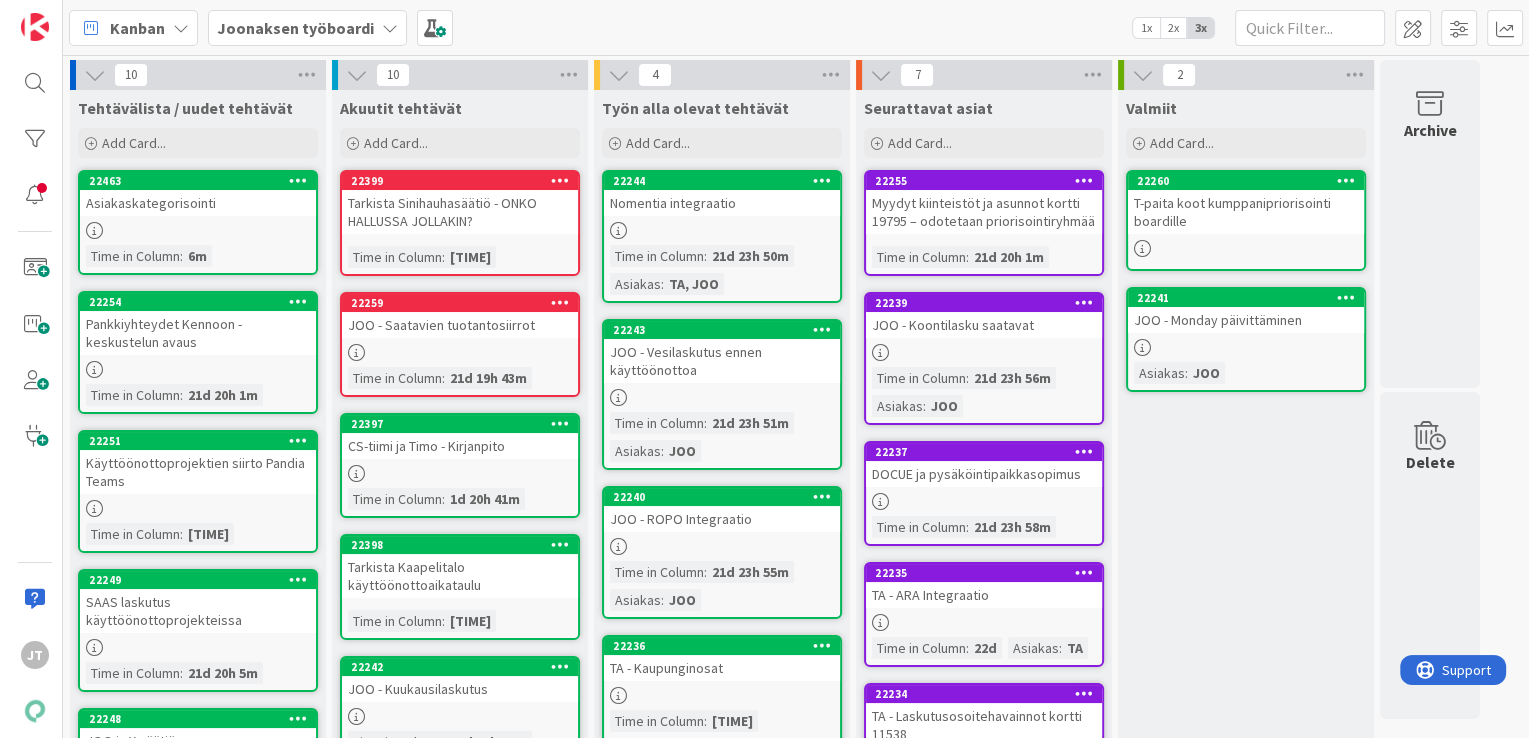 scroll, scrollTop: 0, scrollLeft: 0, axis: both 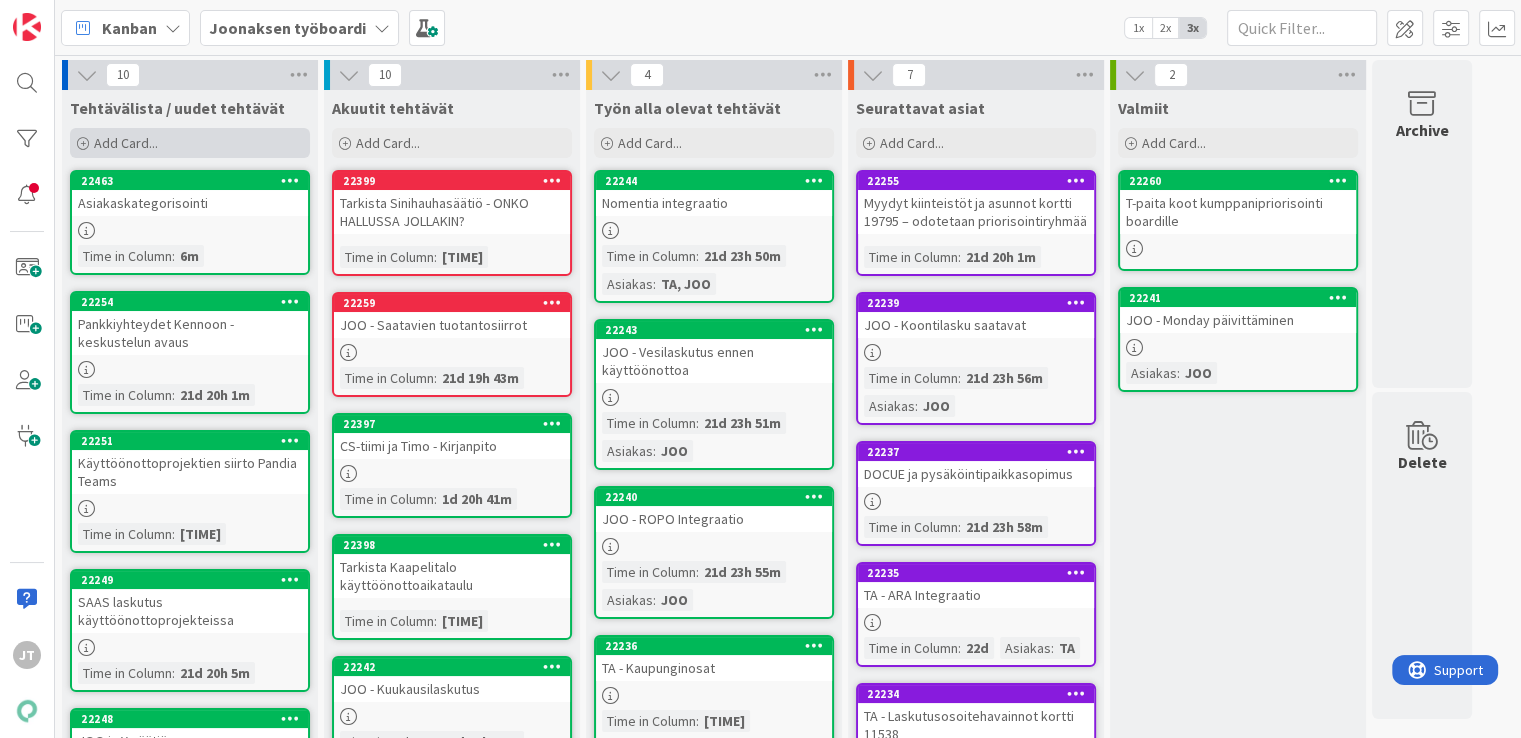 click on "Add Card..." at bounding box center [126, 143] 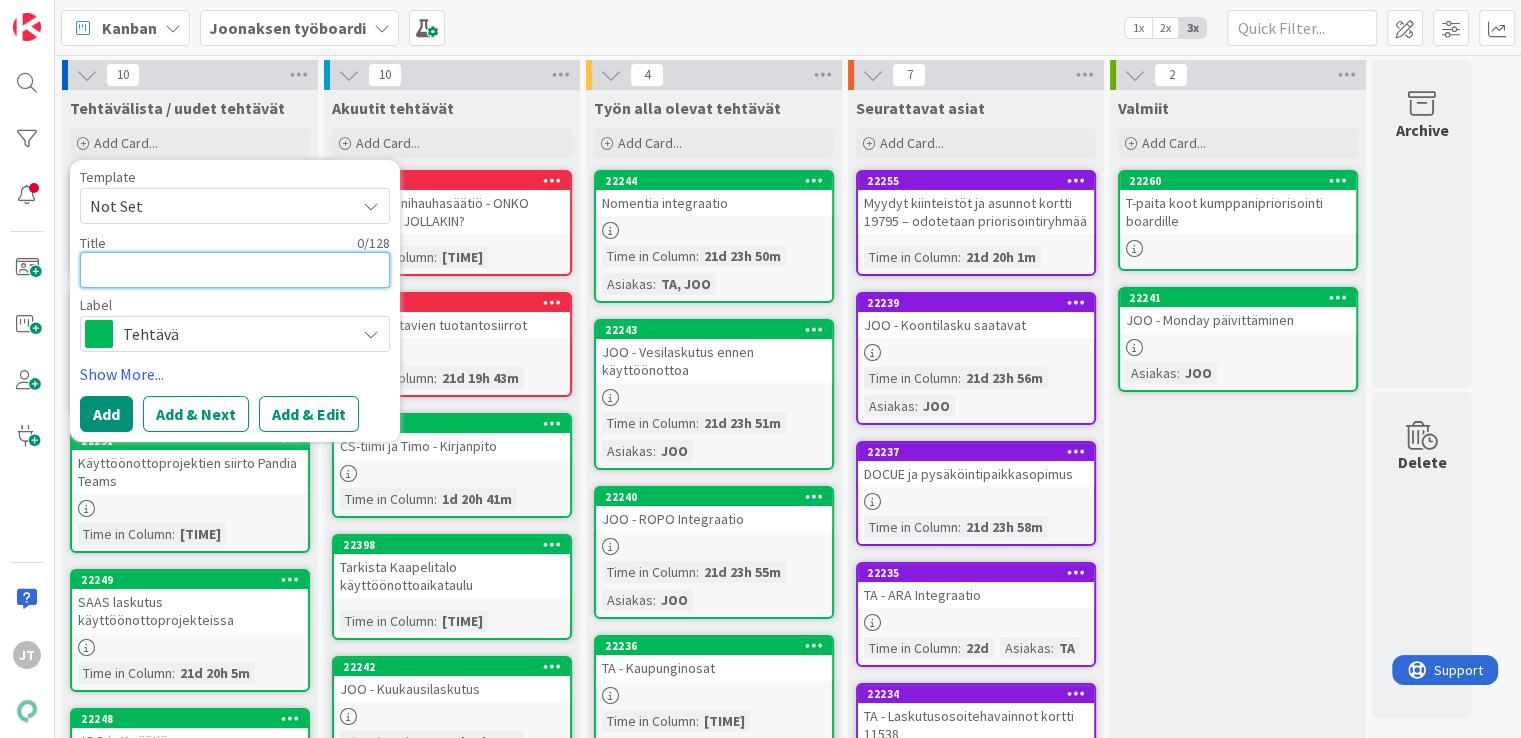 type on "x" 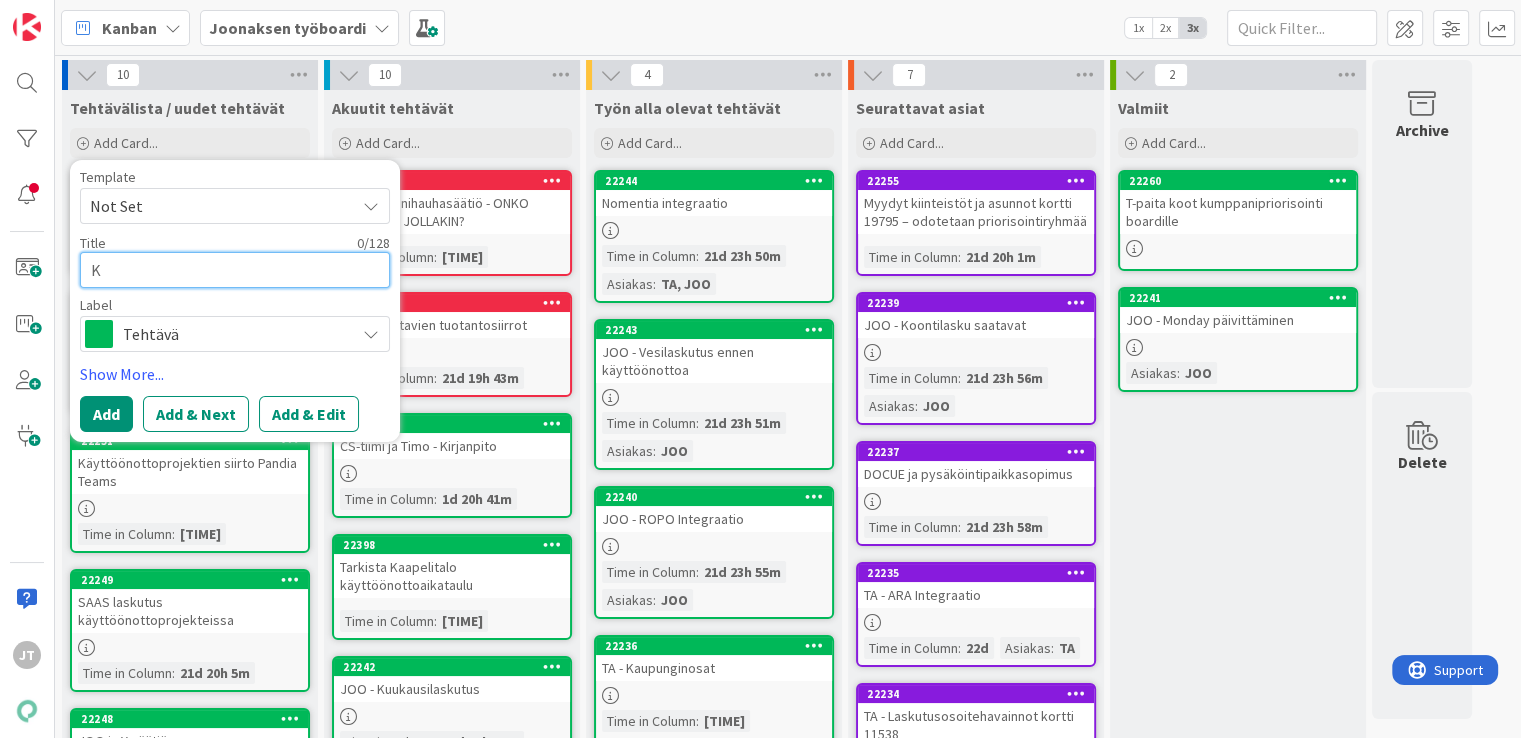 type on "x" 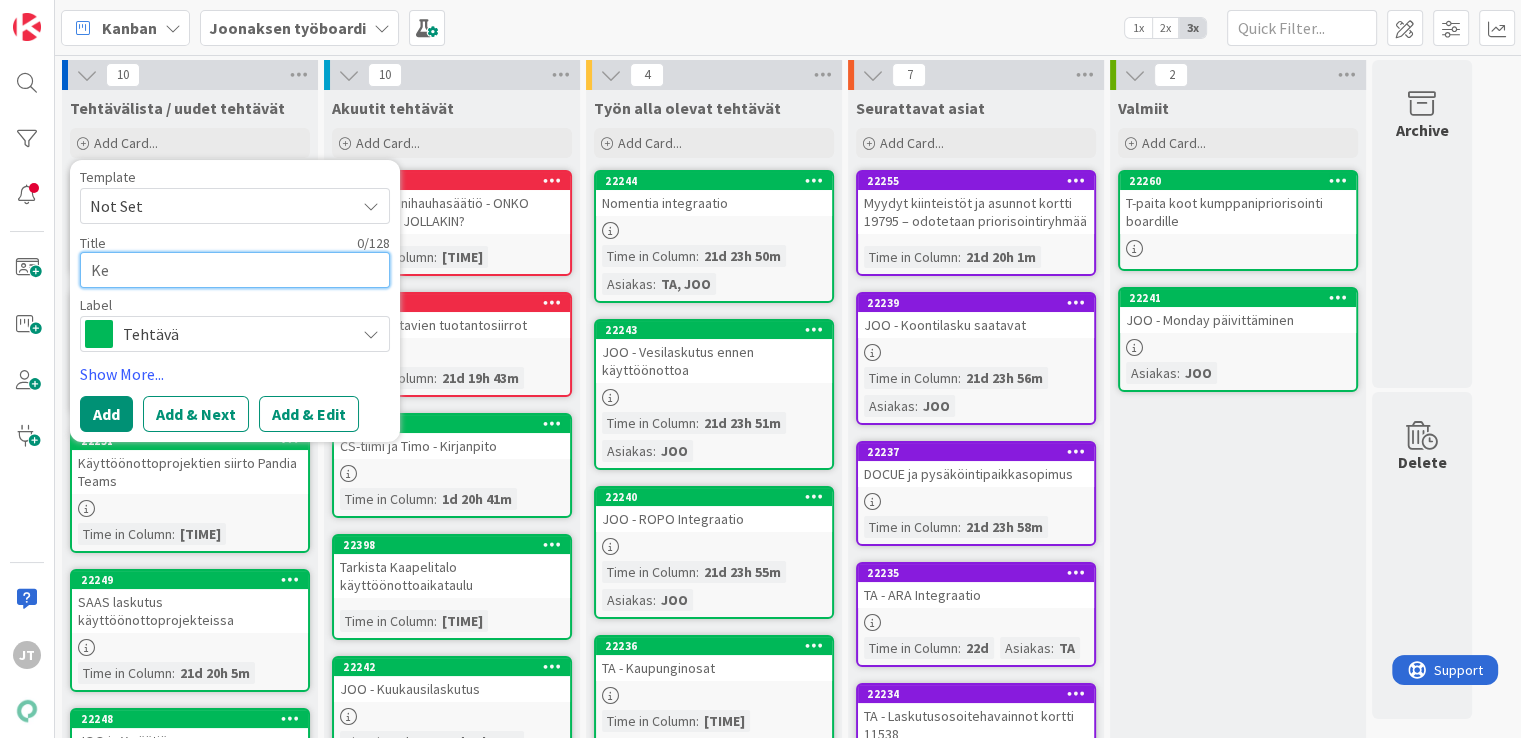 type on "x" 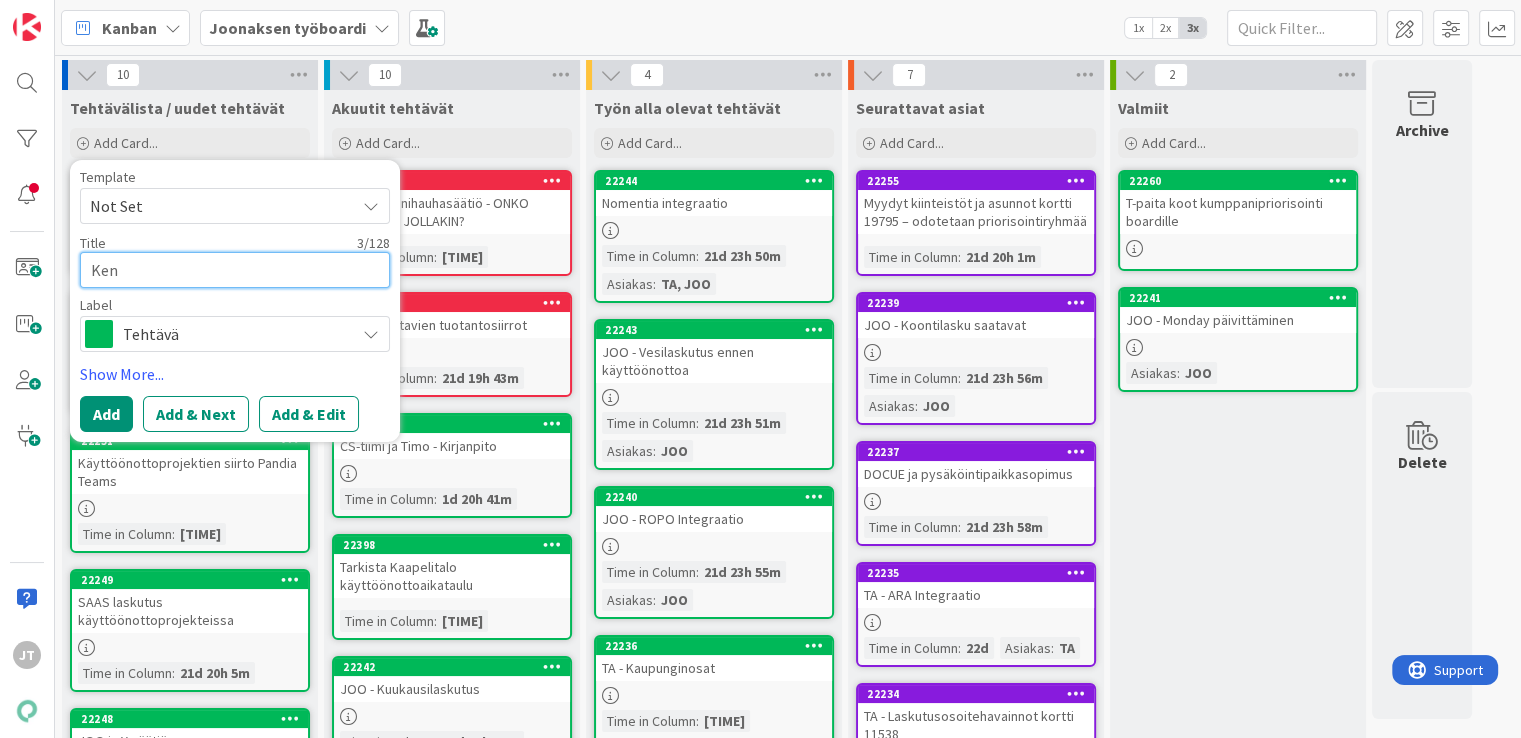 type on "x" 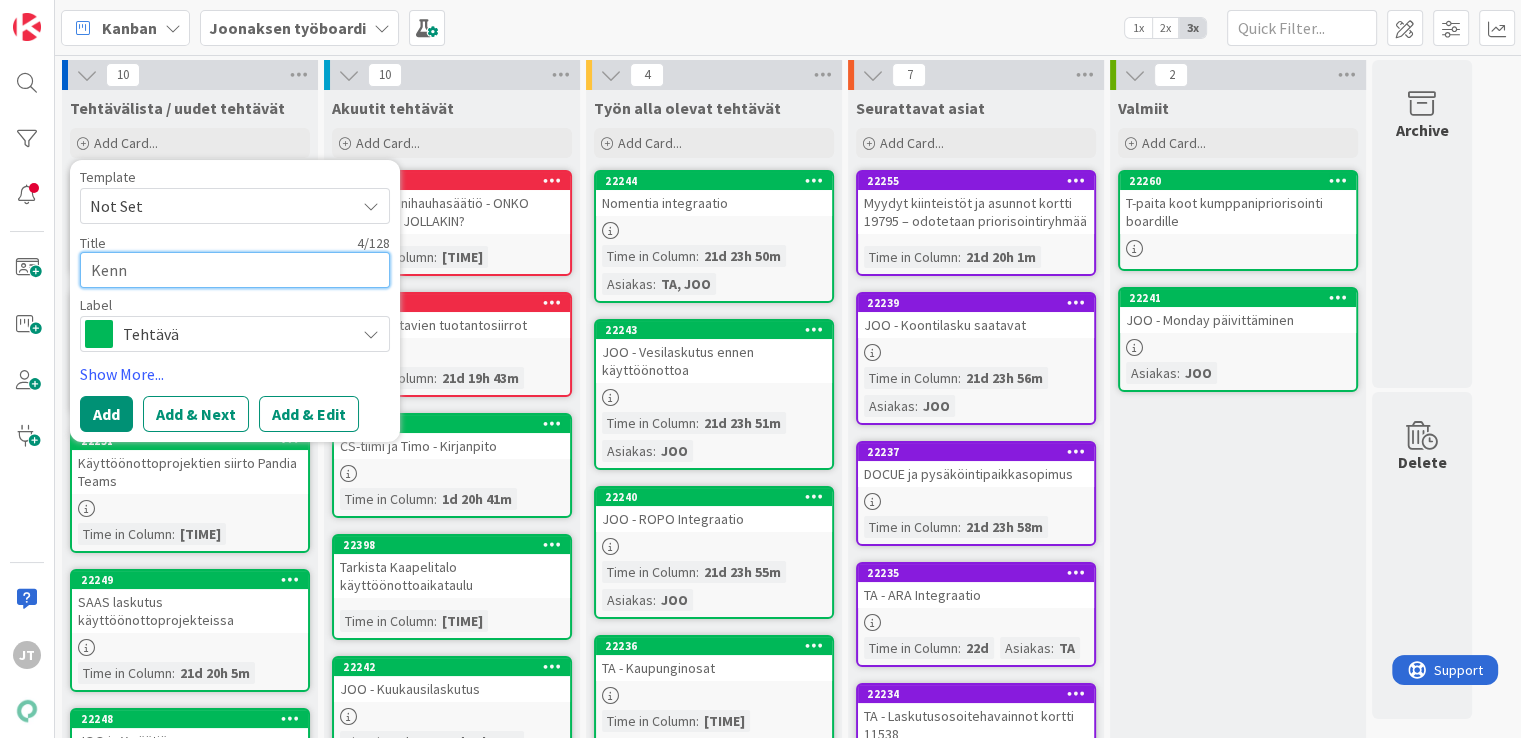 type on "x" 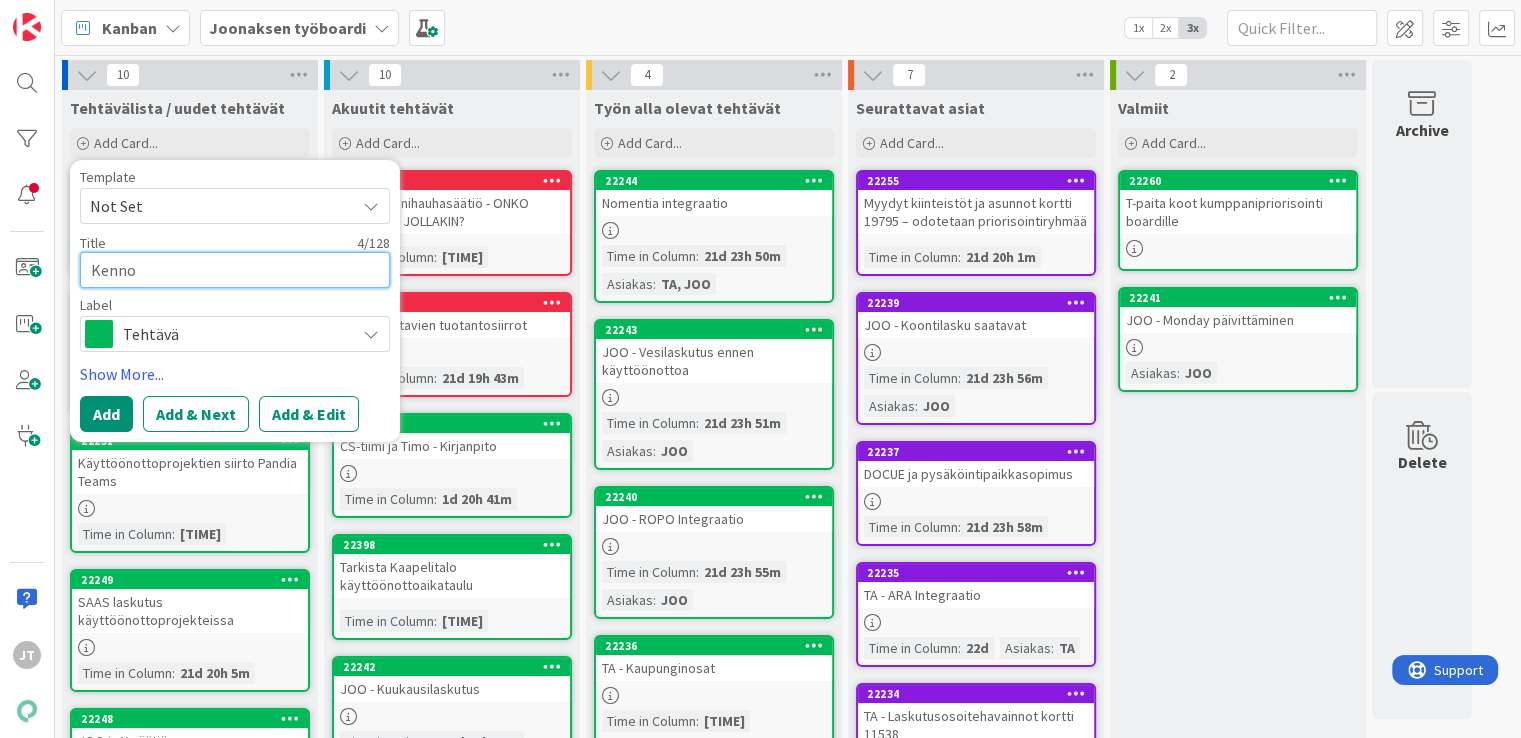 type on "x" 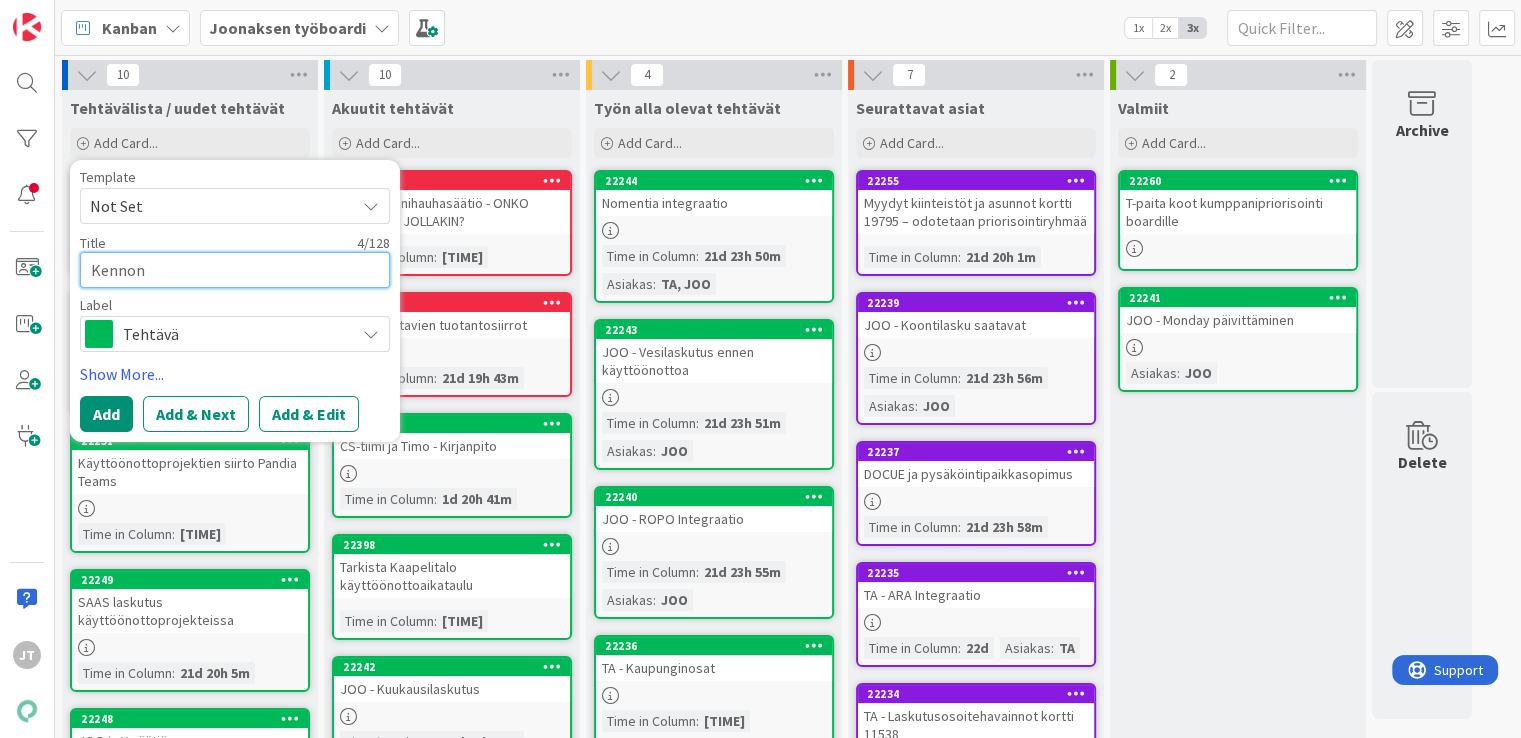 type on "x" 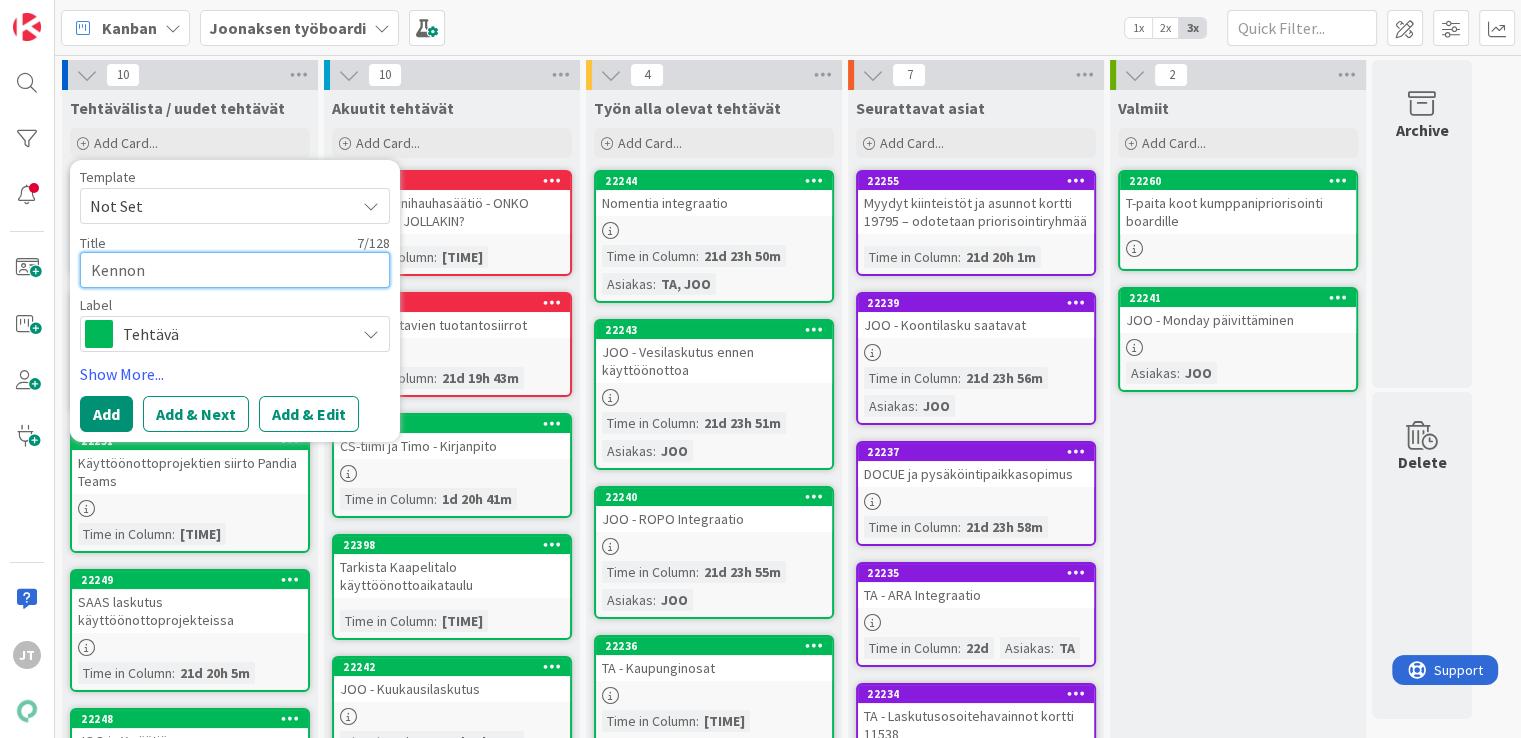 type on "x" 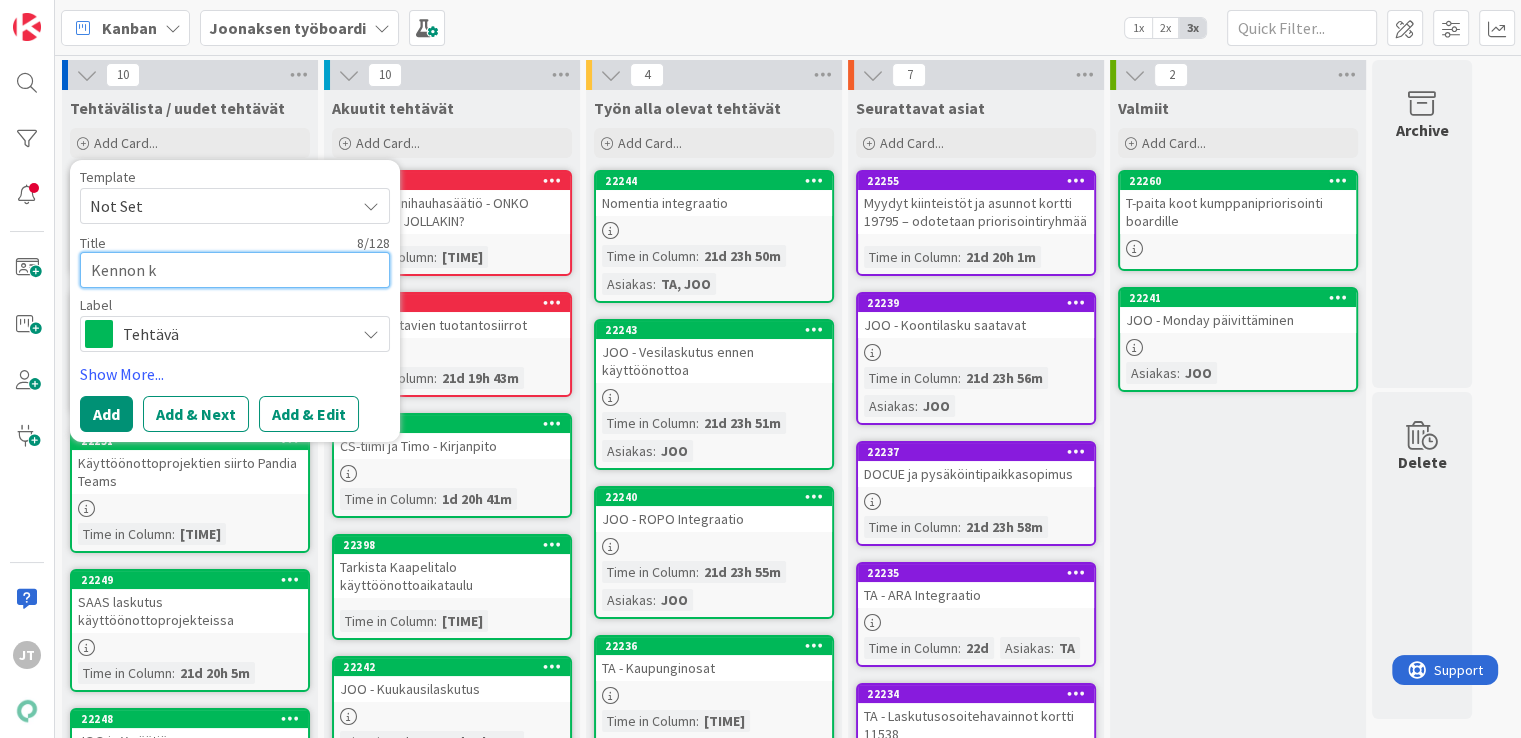 type on "x" 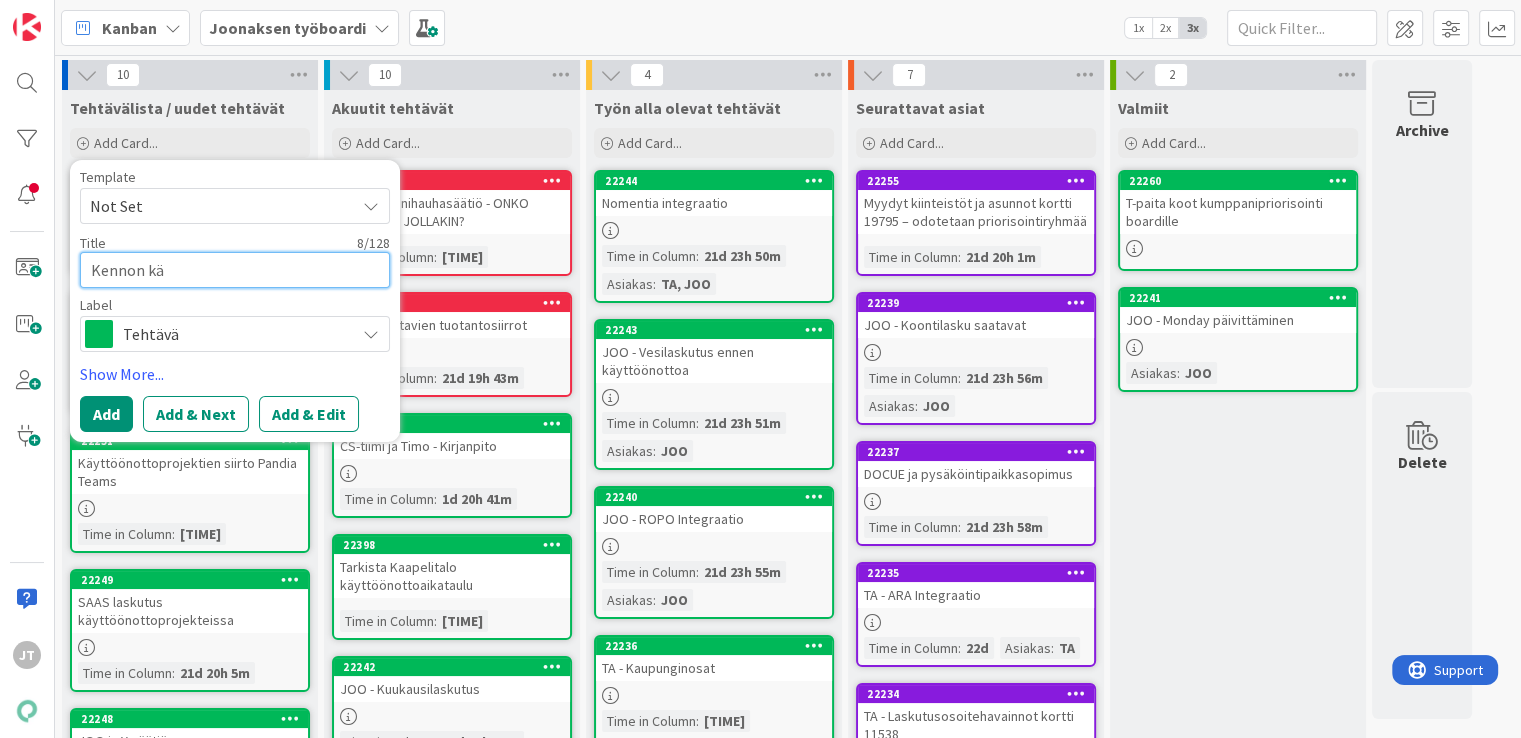 type on "x" 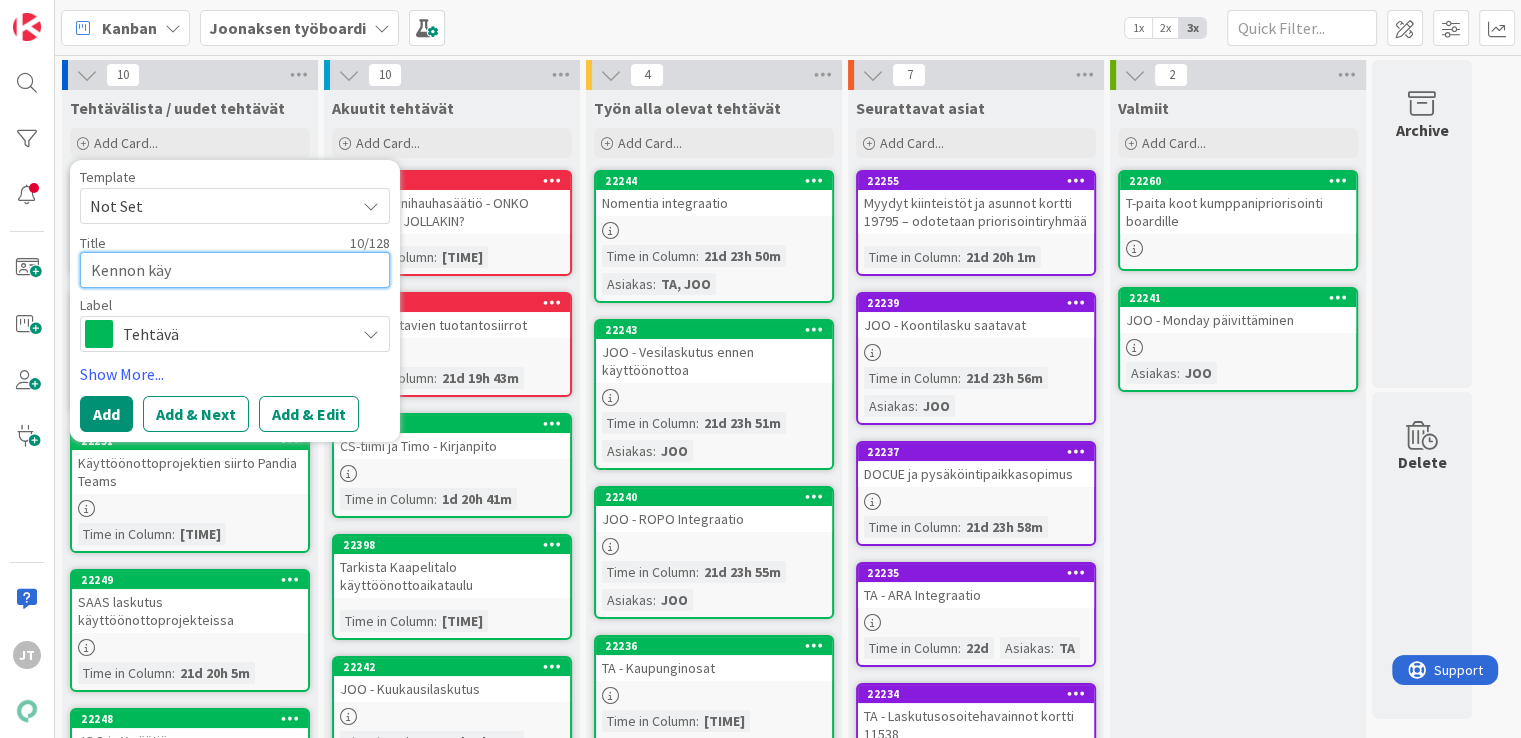 type on "x" 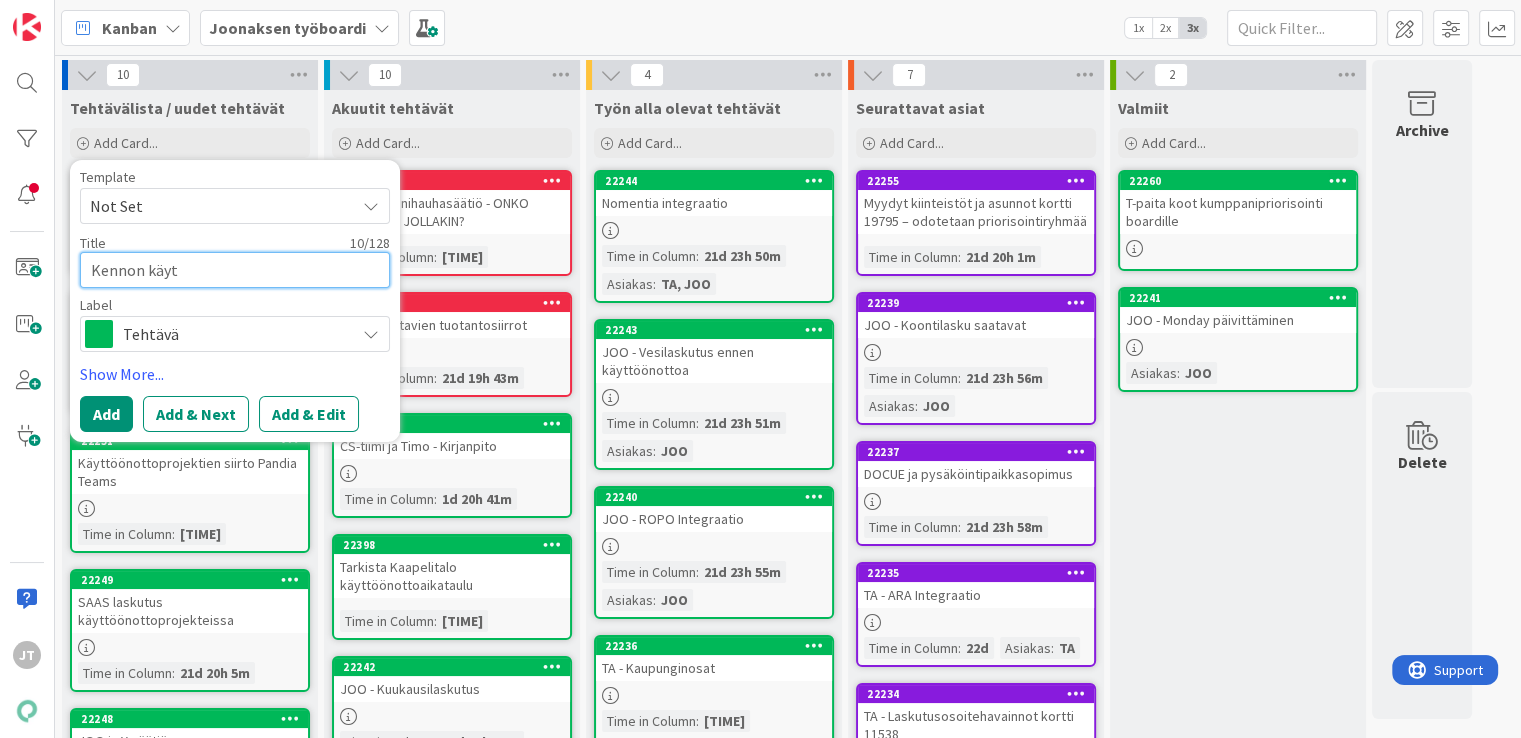 type on "x" 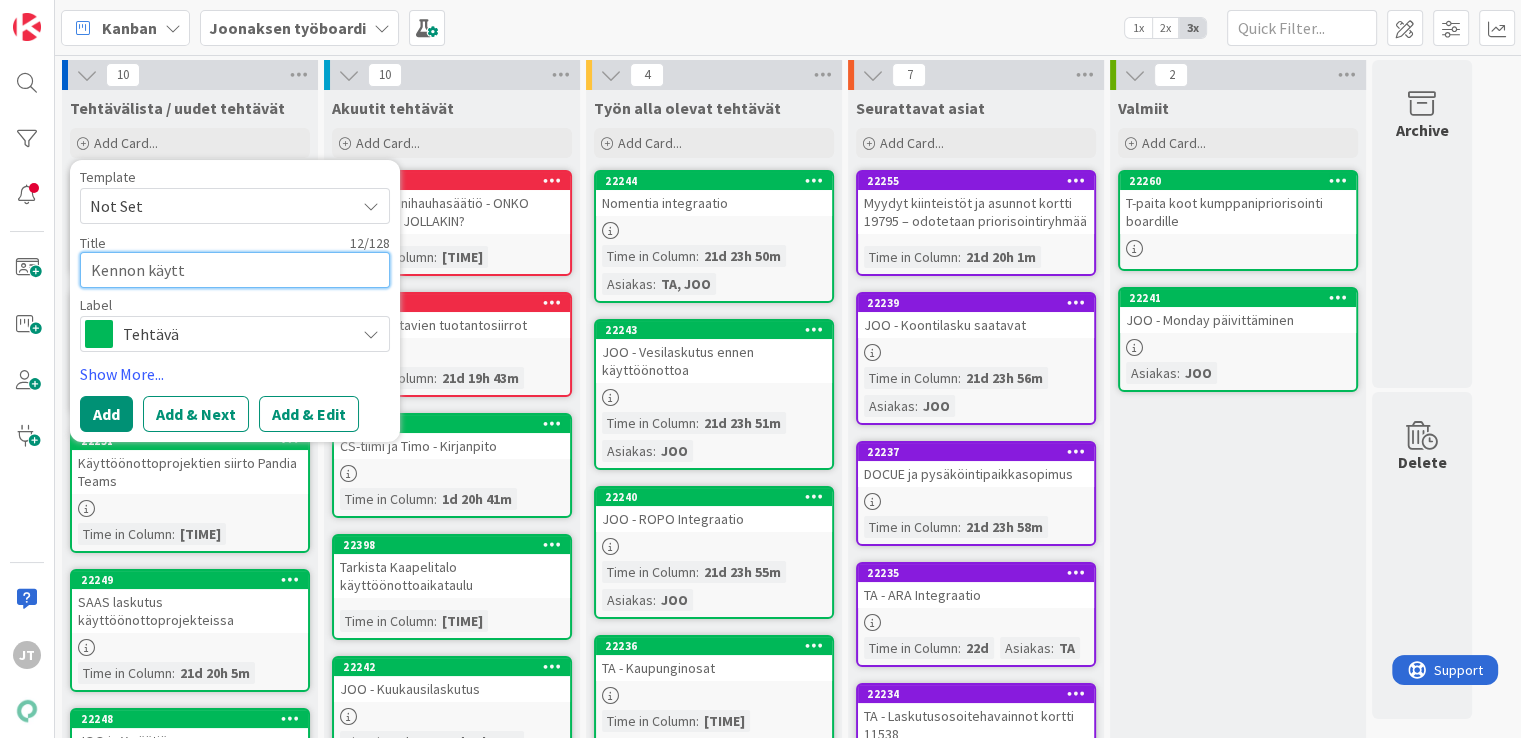 type on "x" 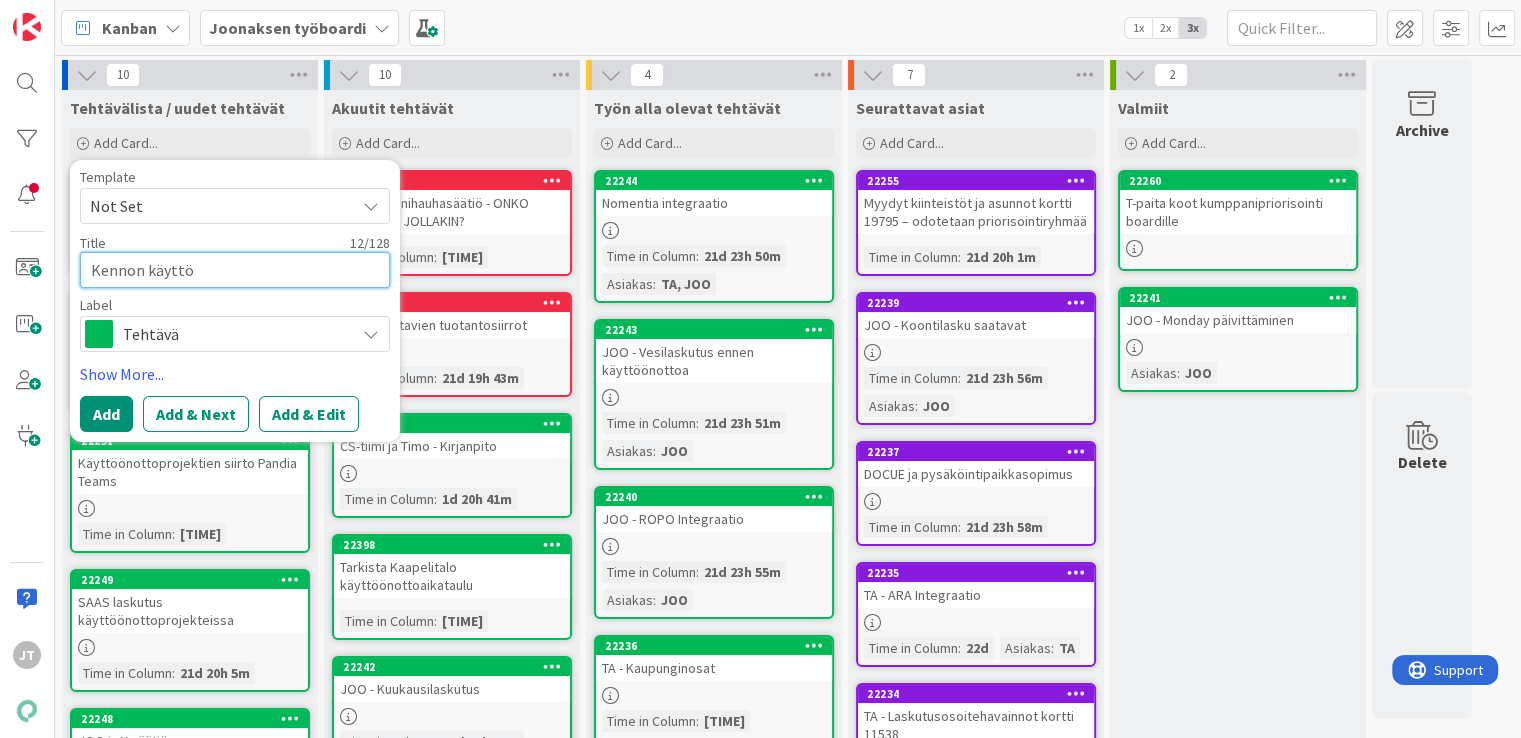 type on "x" 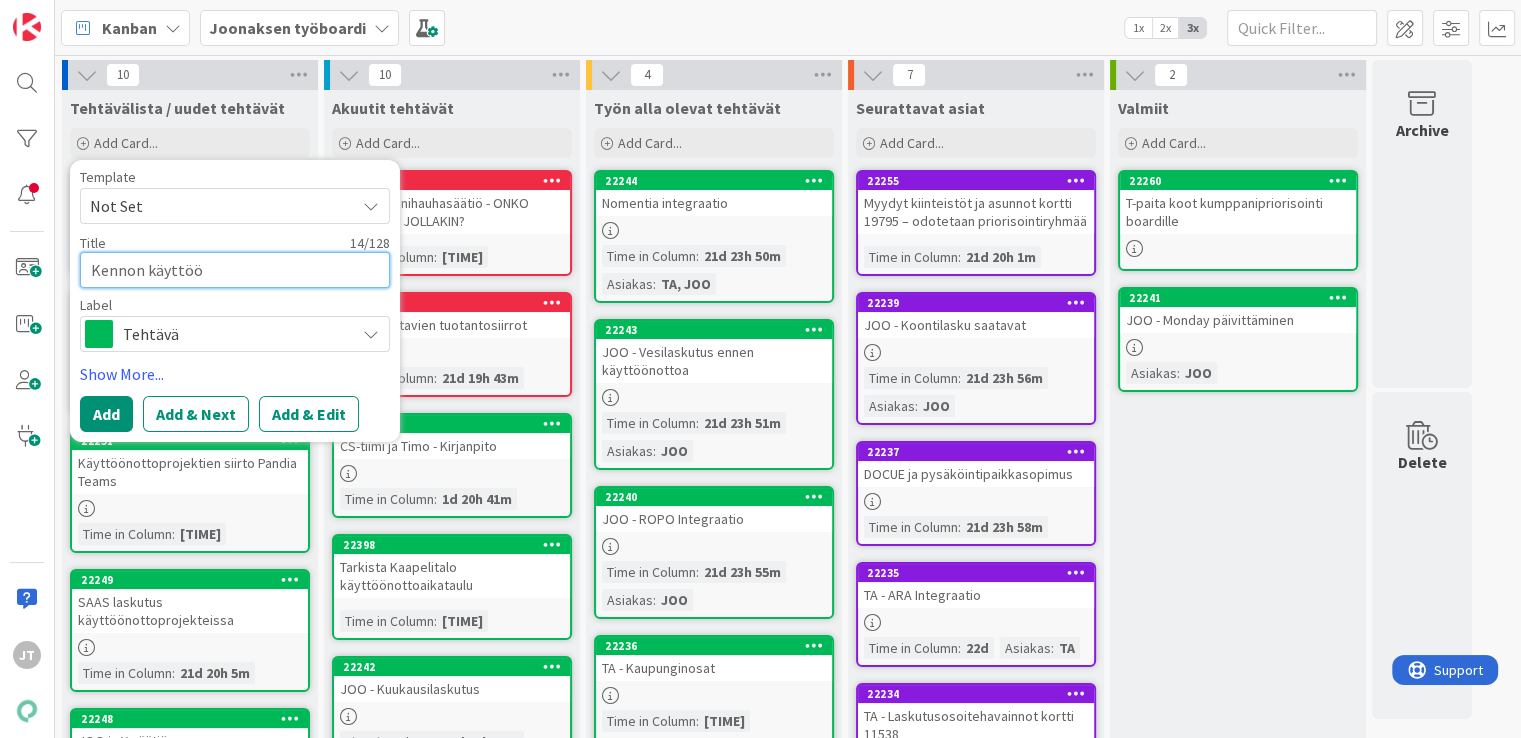 type on "x" 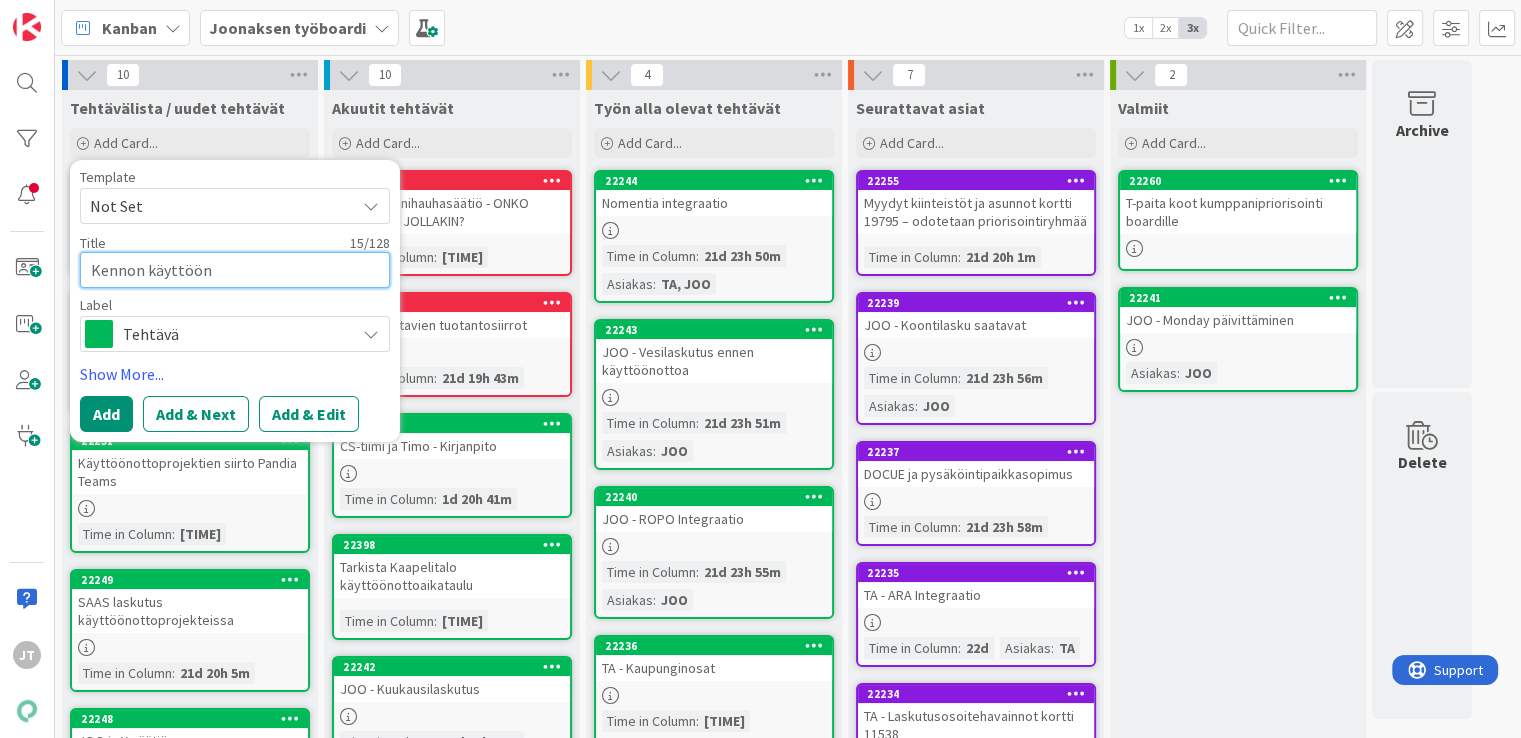 type on "x" 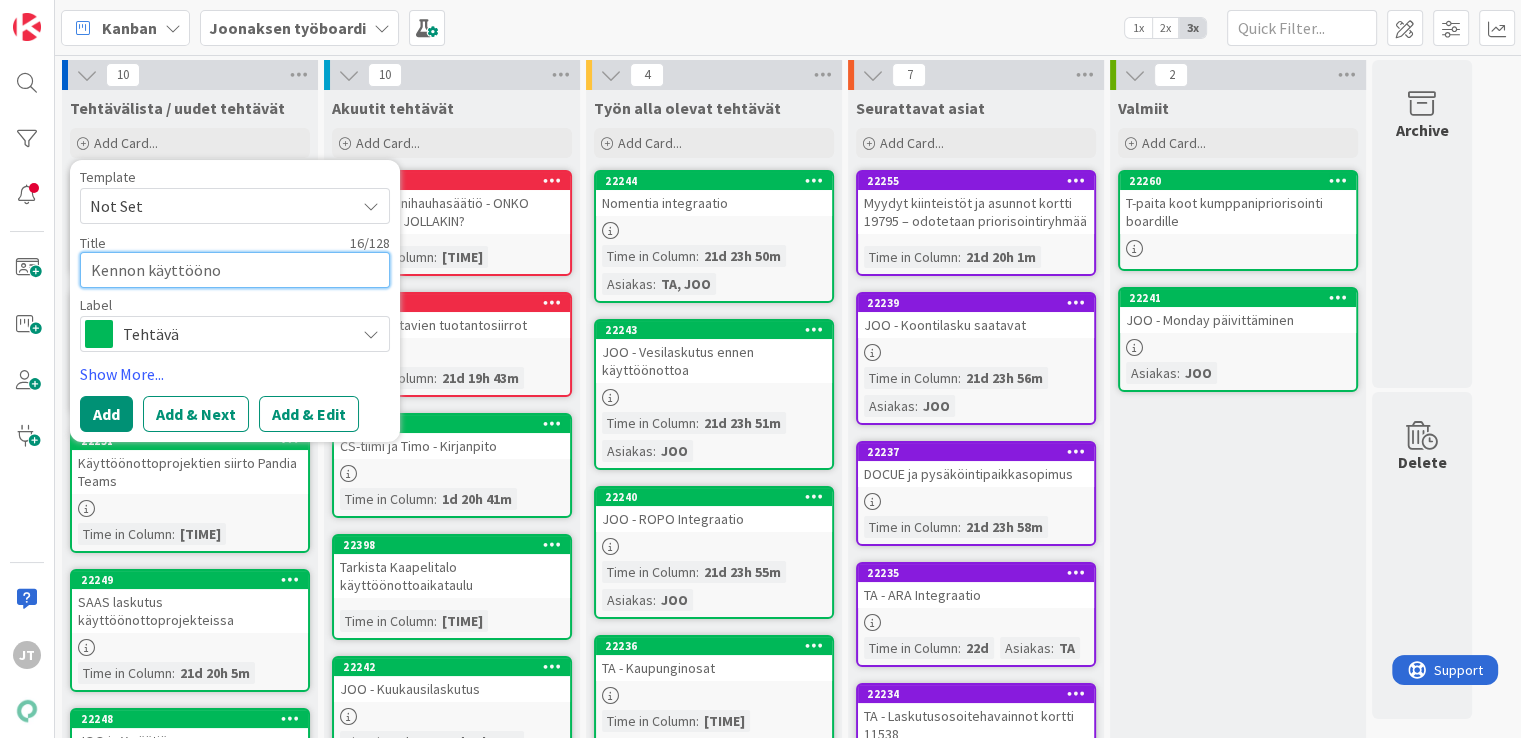 type on "x" 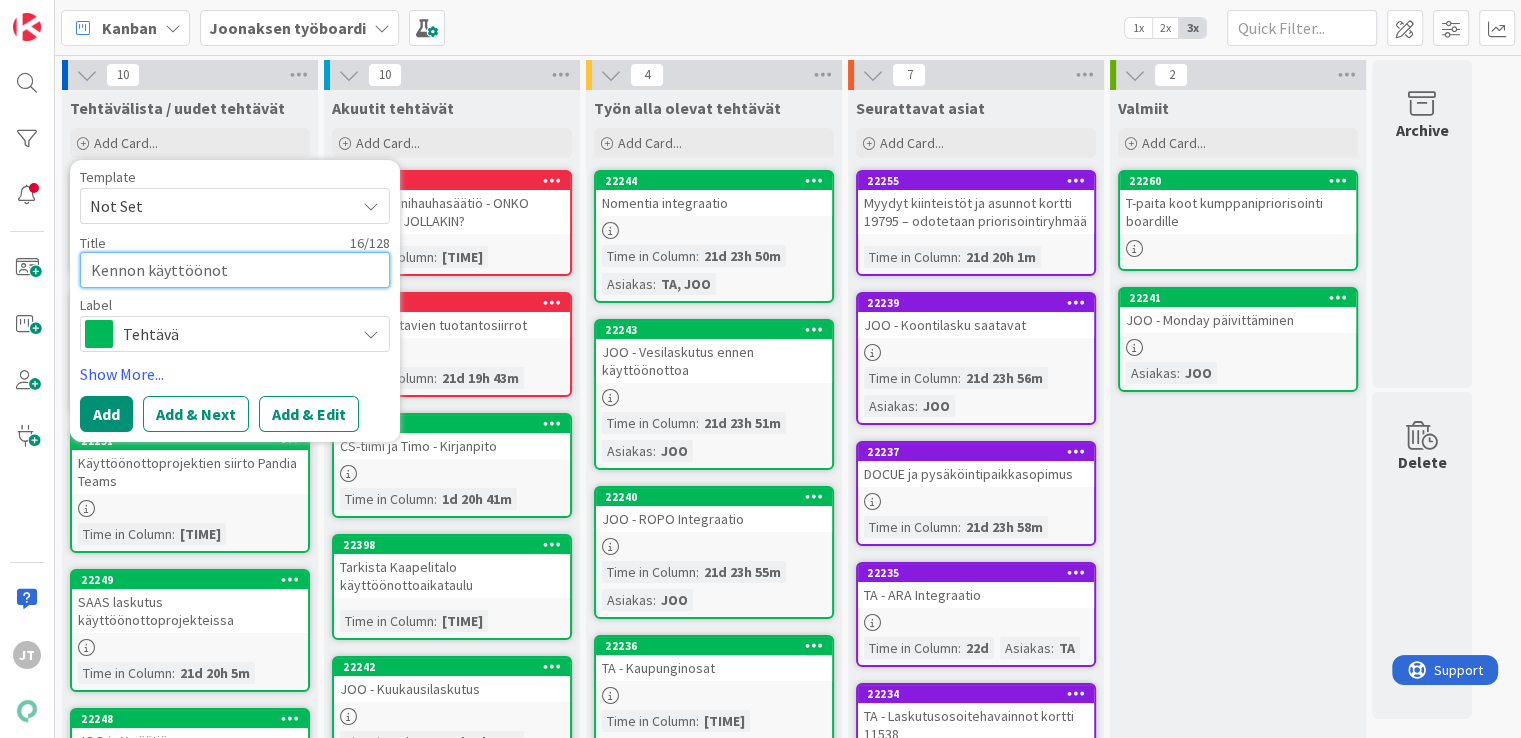 type on "x" 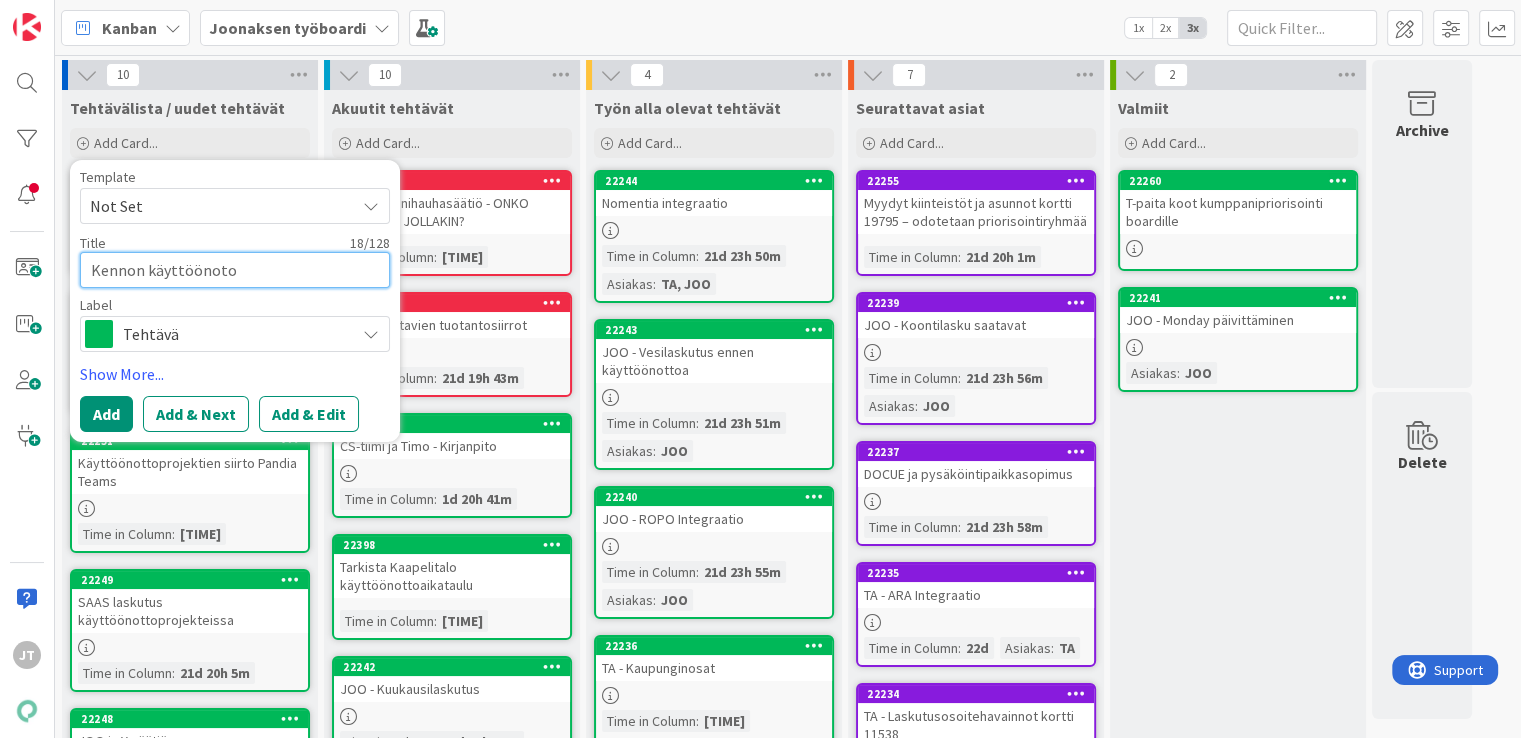 type on "x" 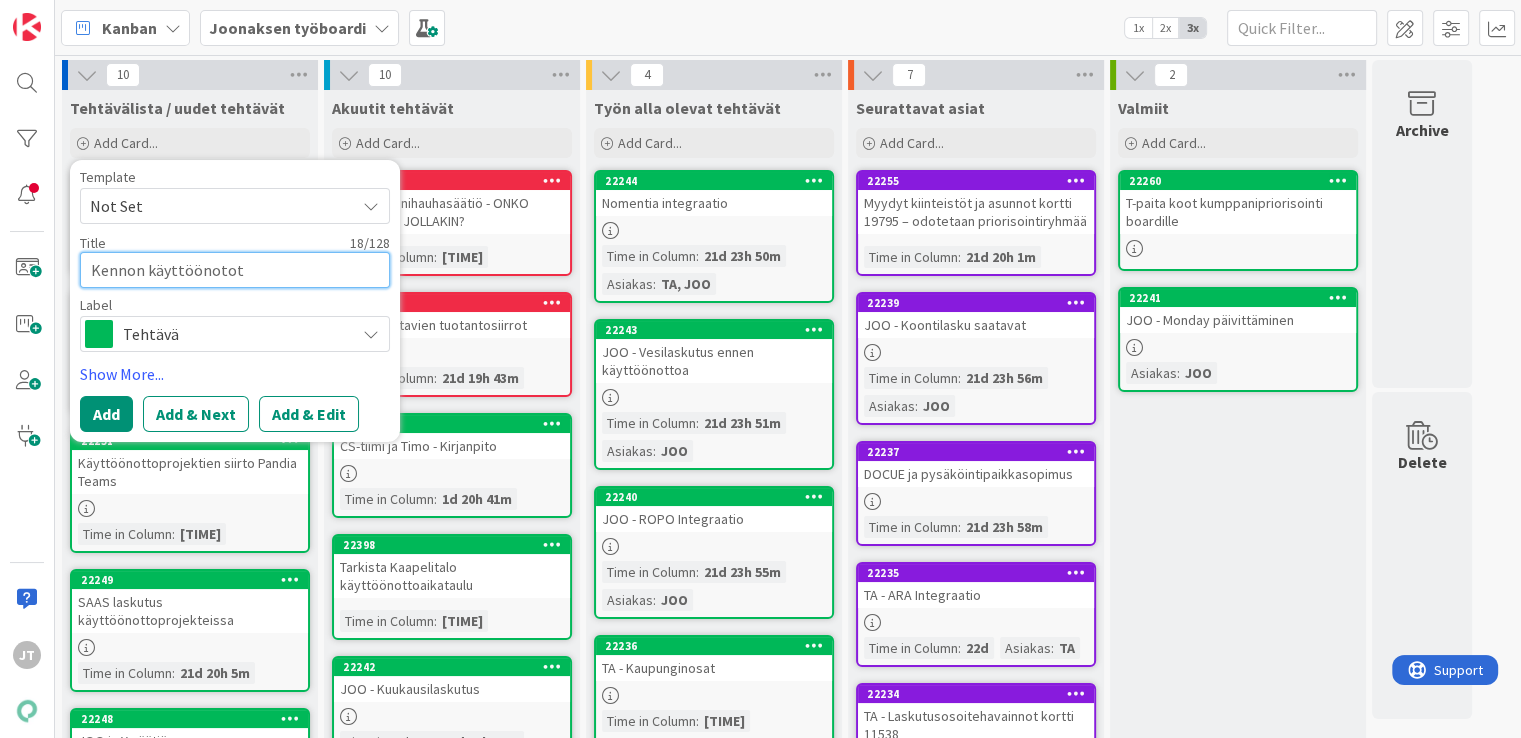 type on "x" 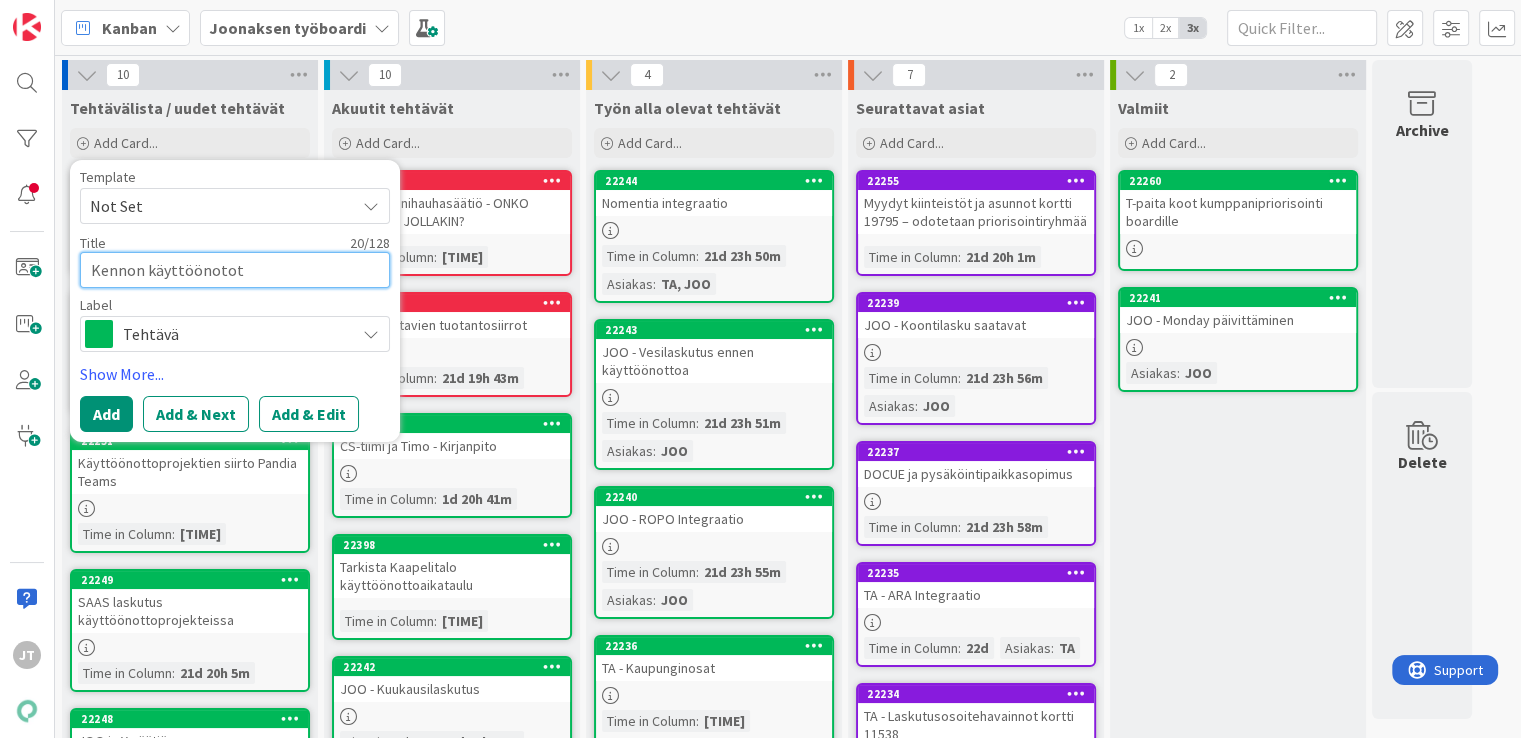 type on "x" 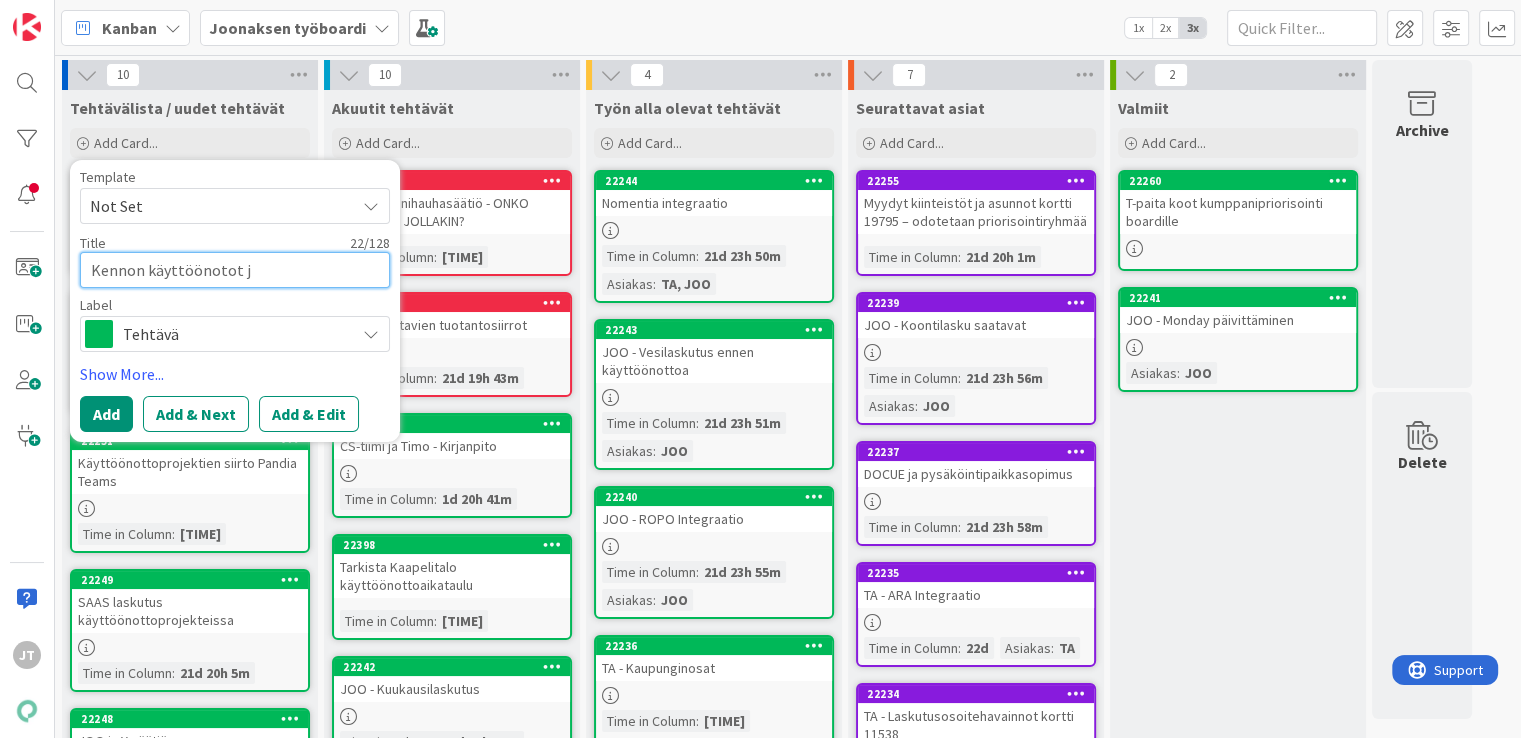 type on "x" 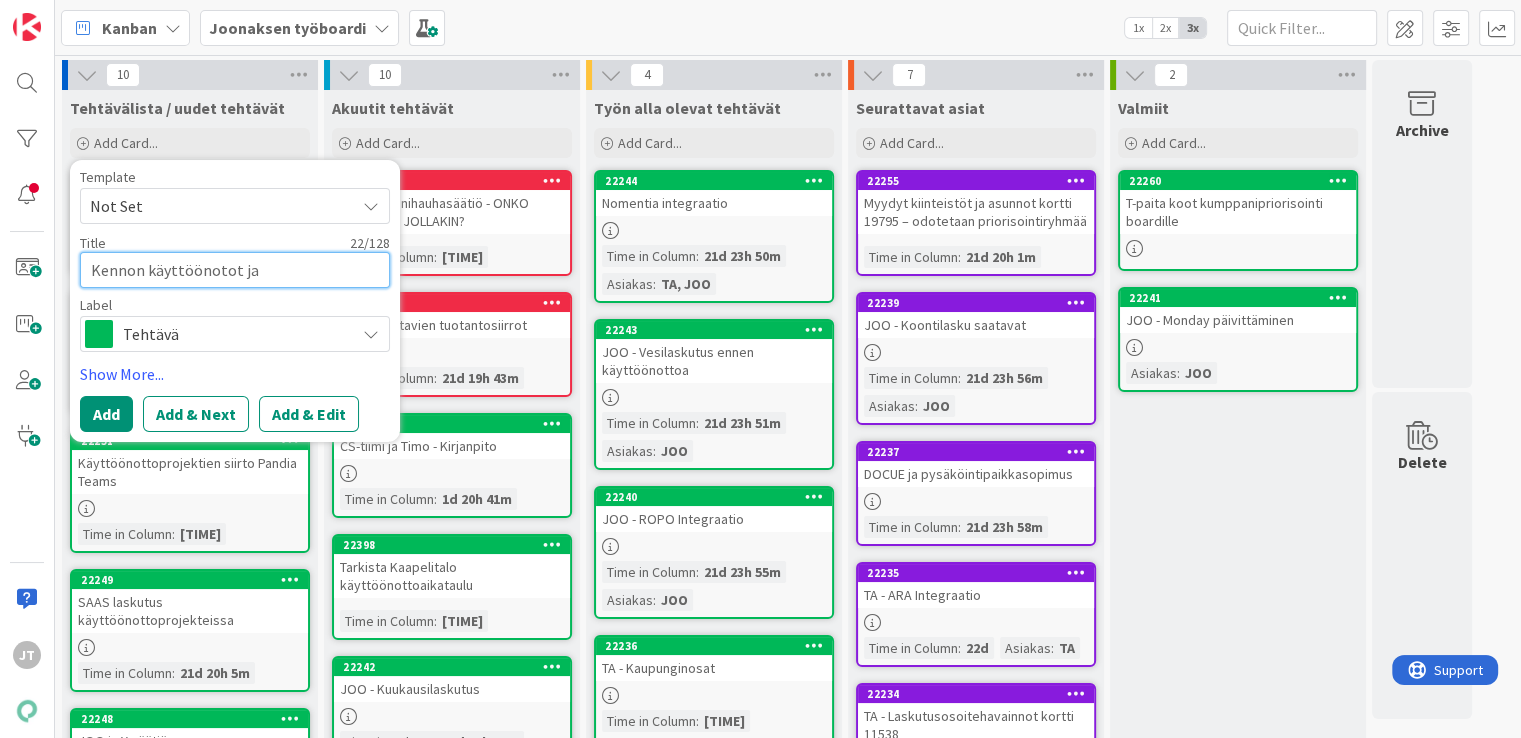 type on "x" 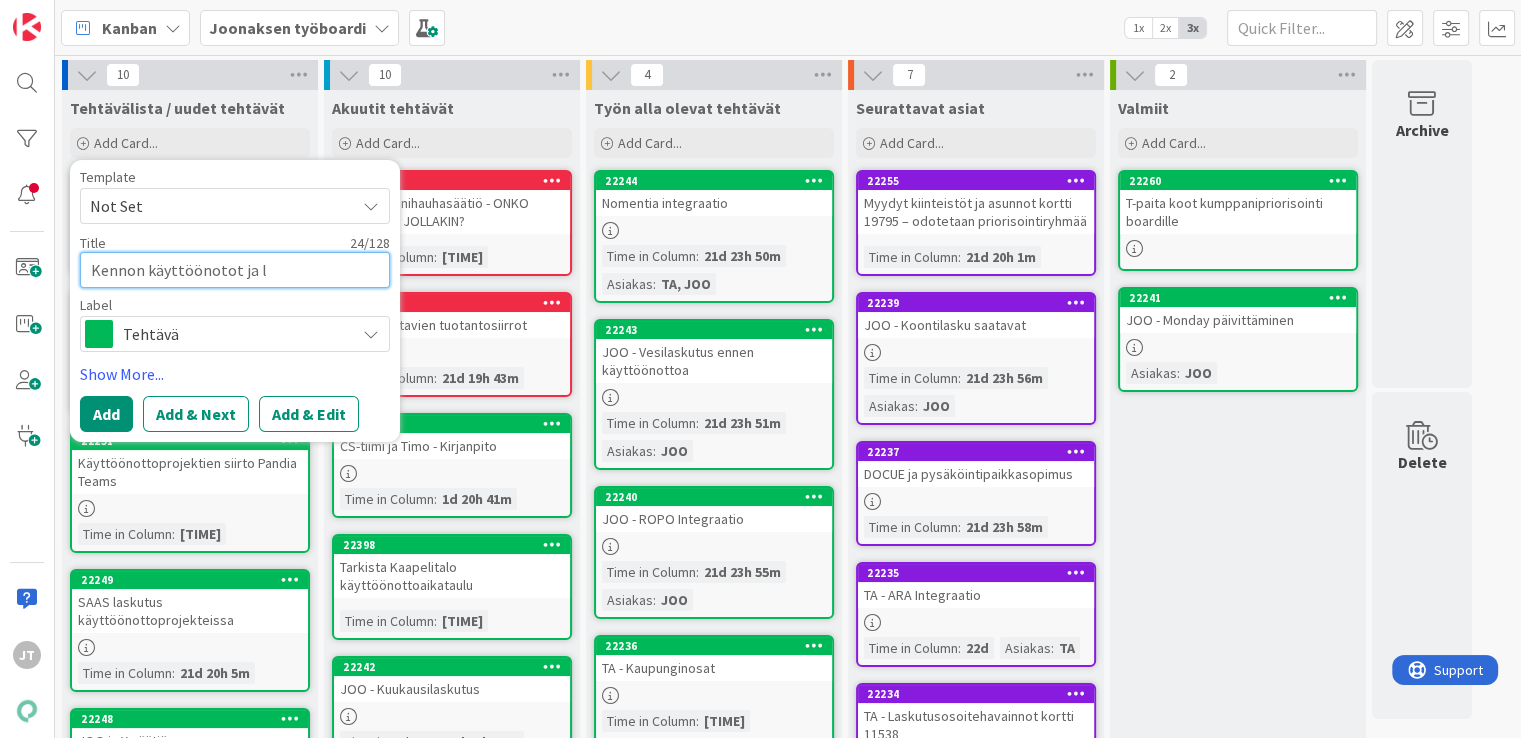 type on "x" 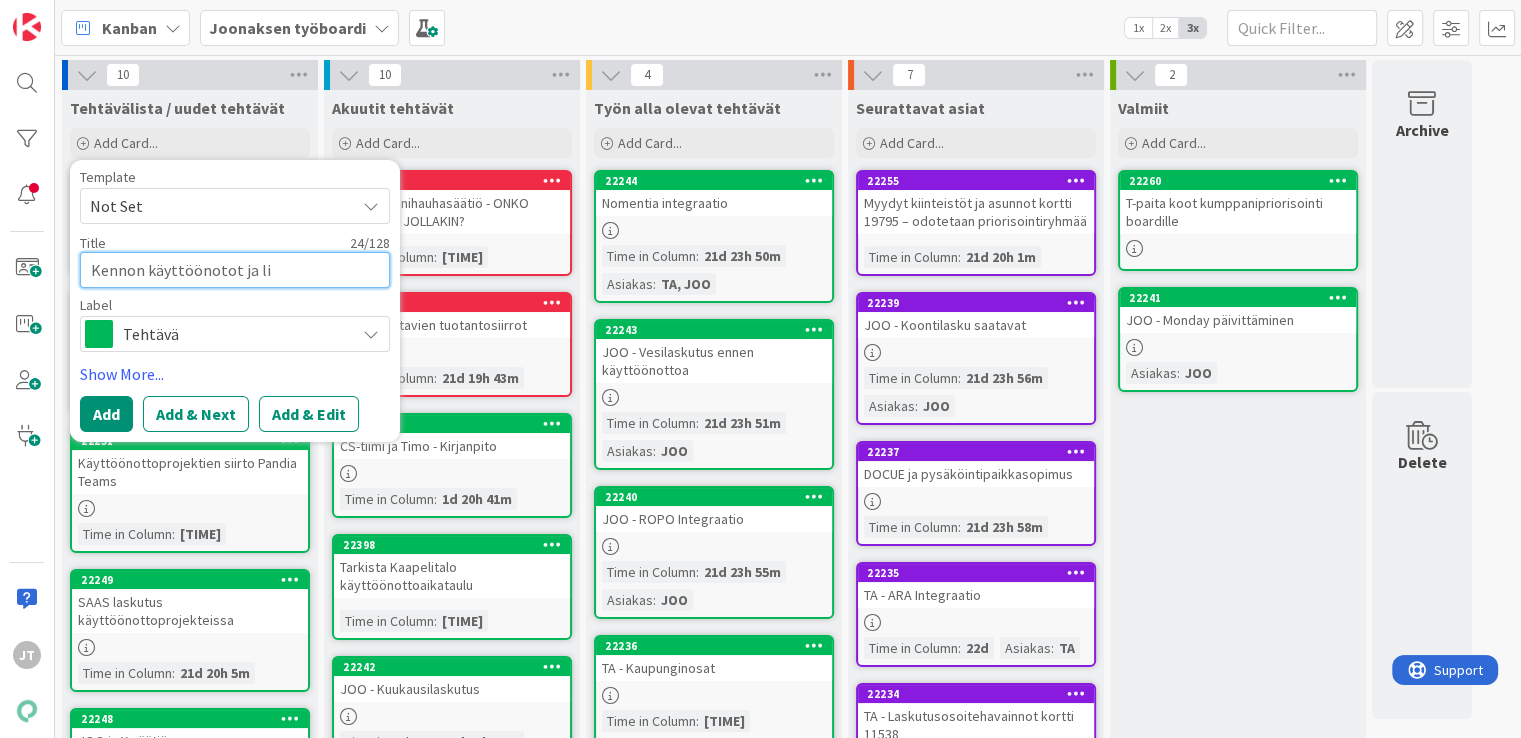 type on "x" 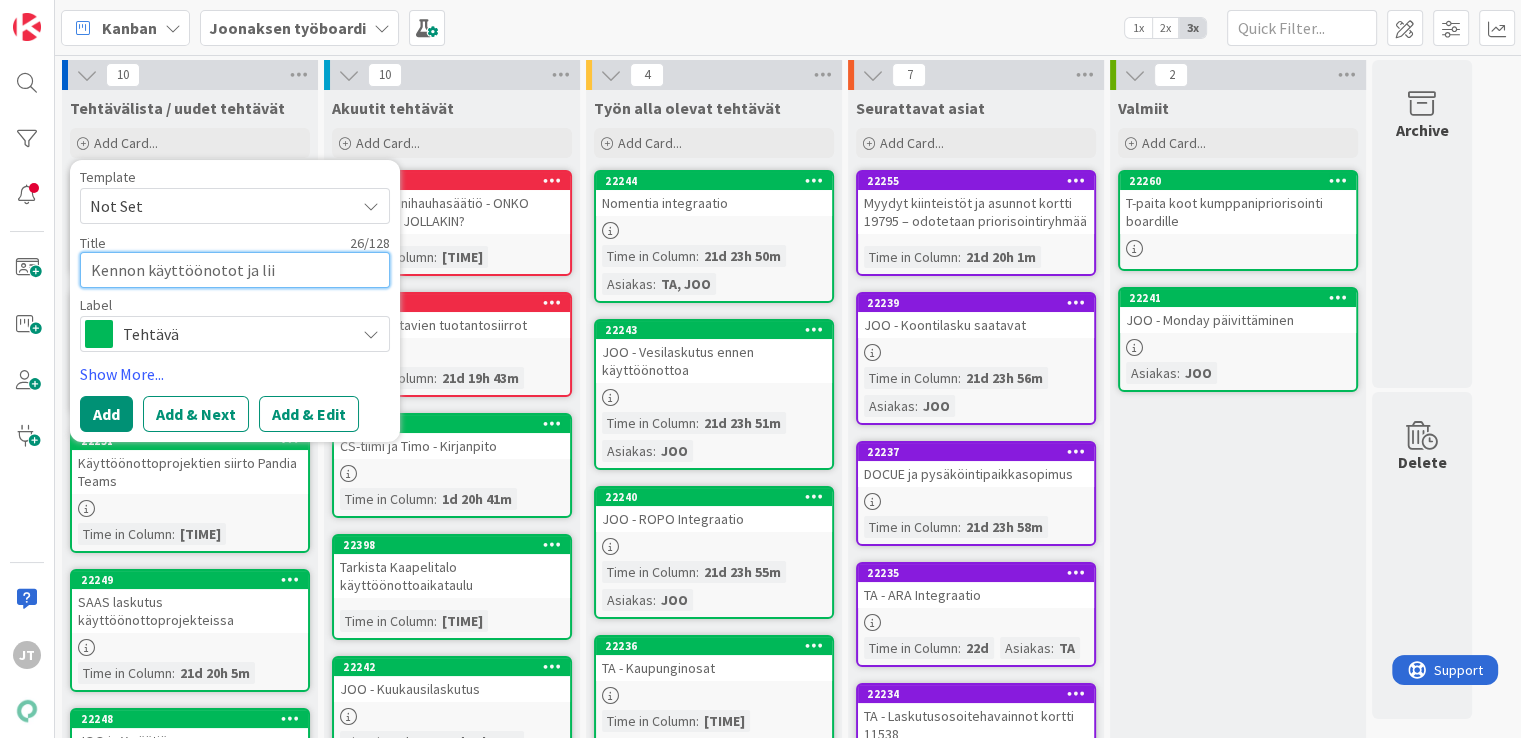 type on "x" 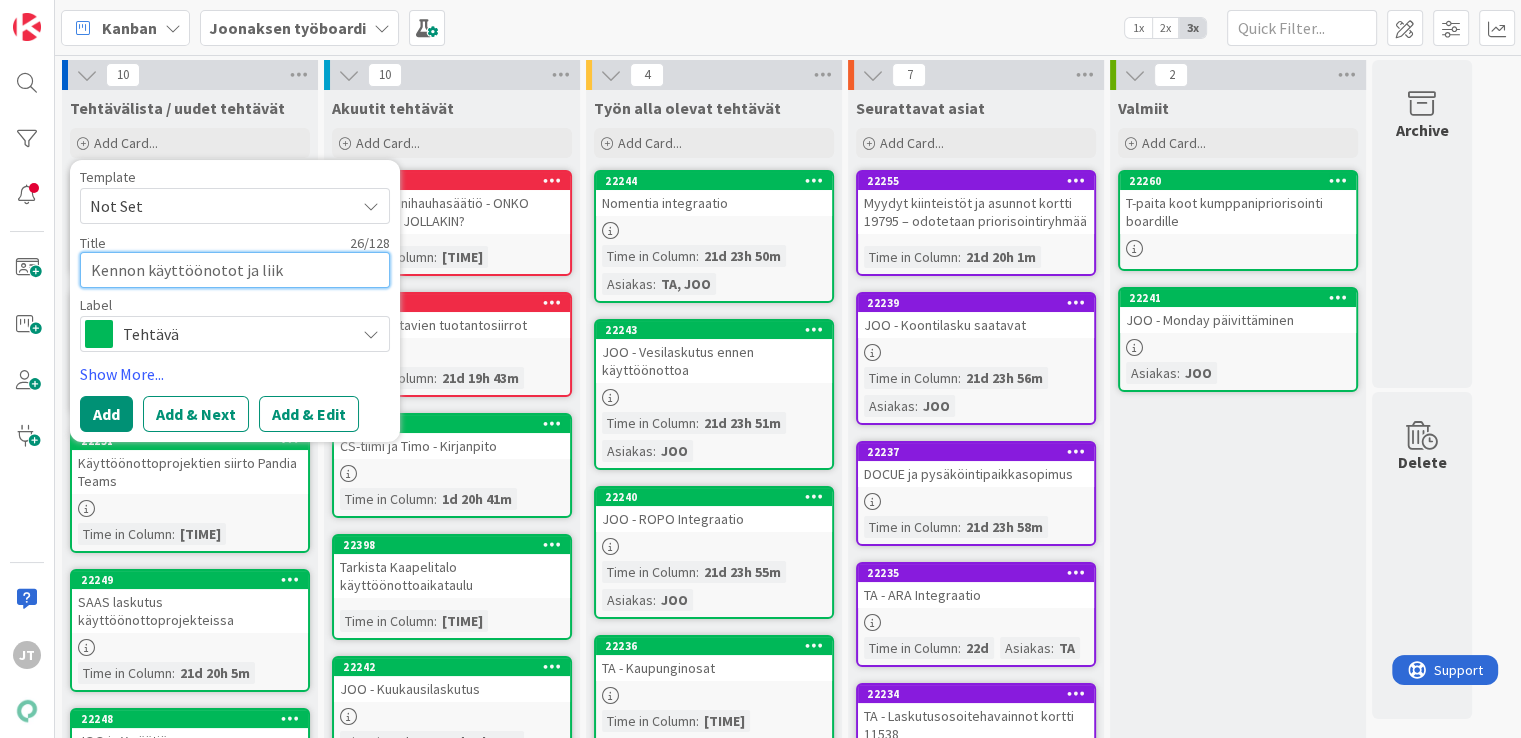type on "x" 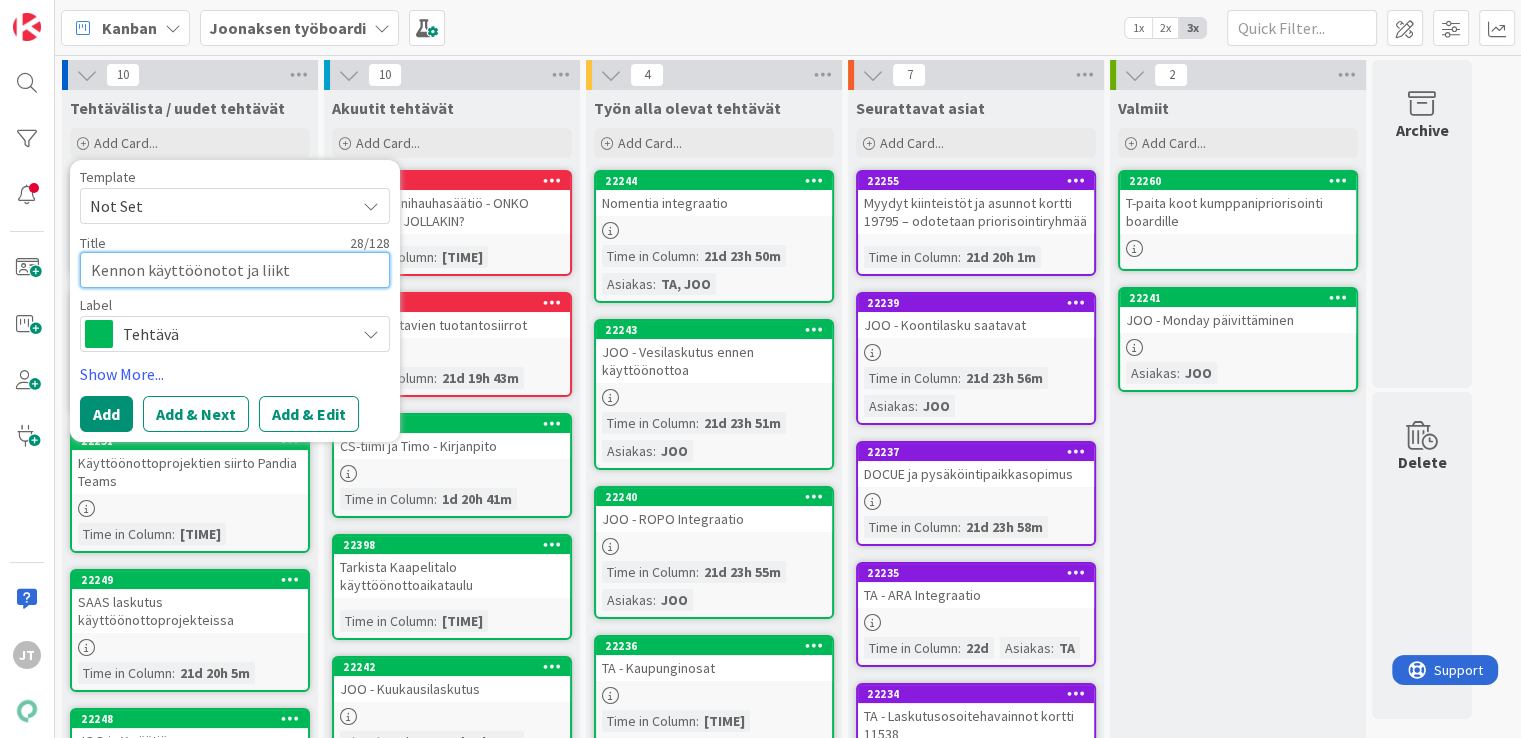 type on "x" 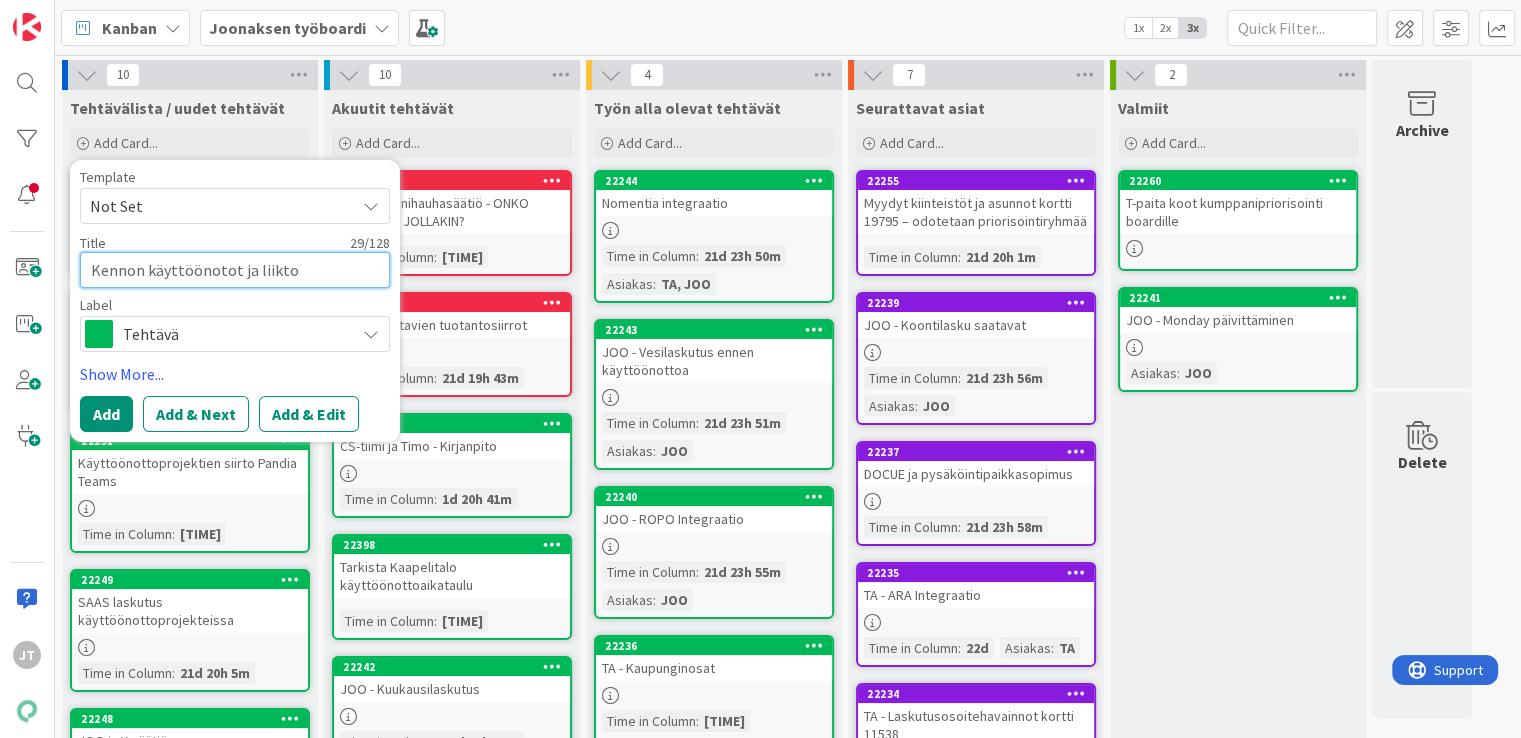 type on "x" 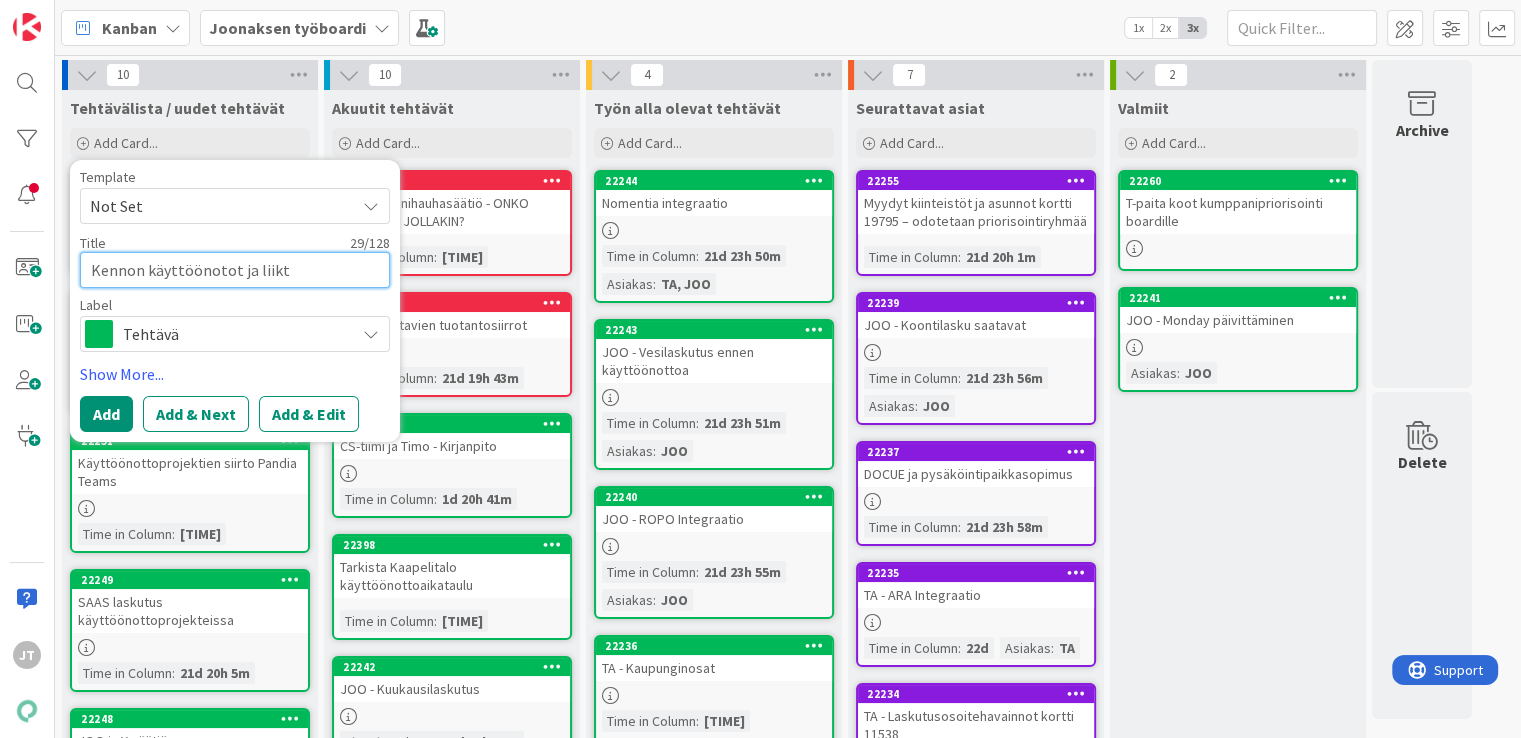 type on "x" 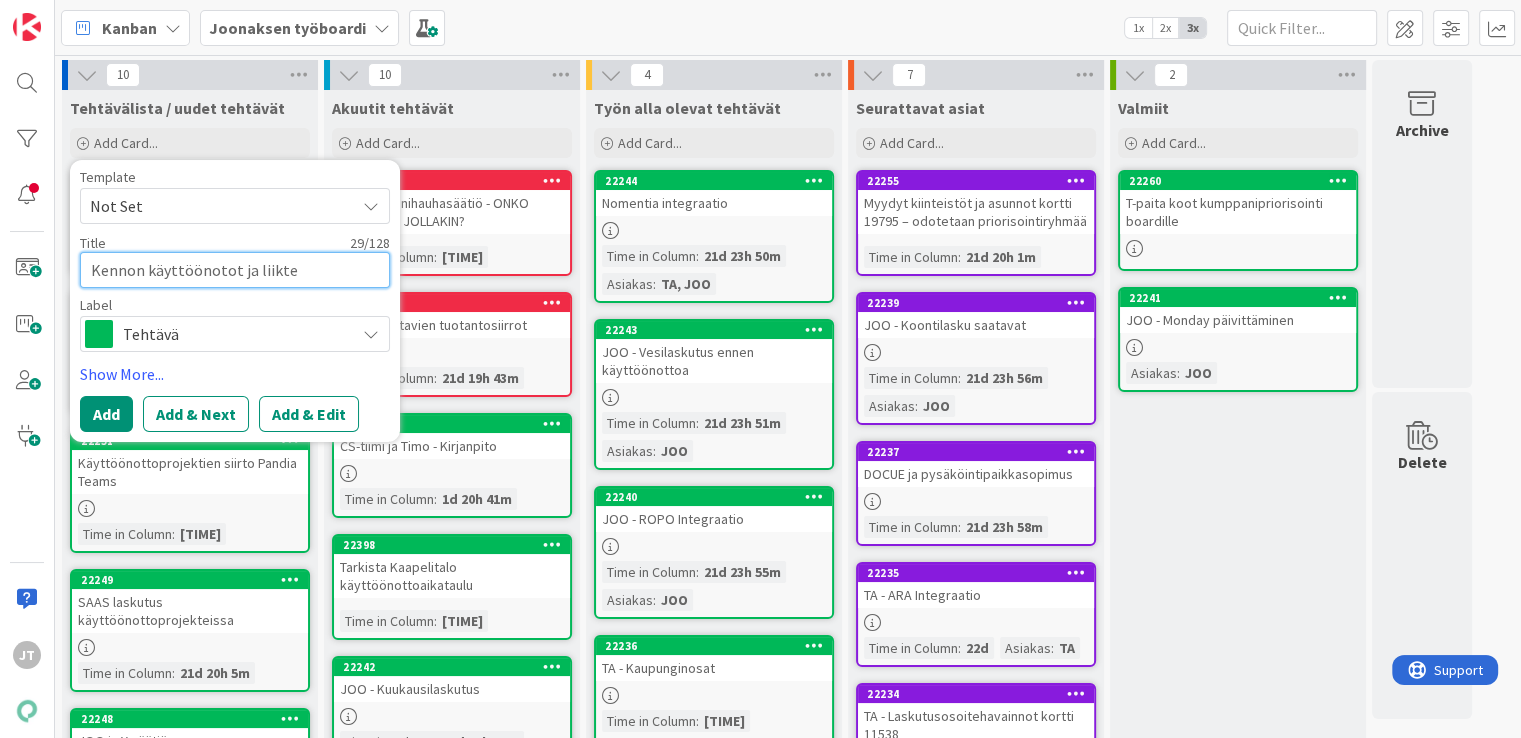 type on "x" 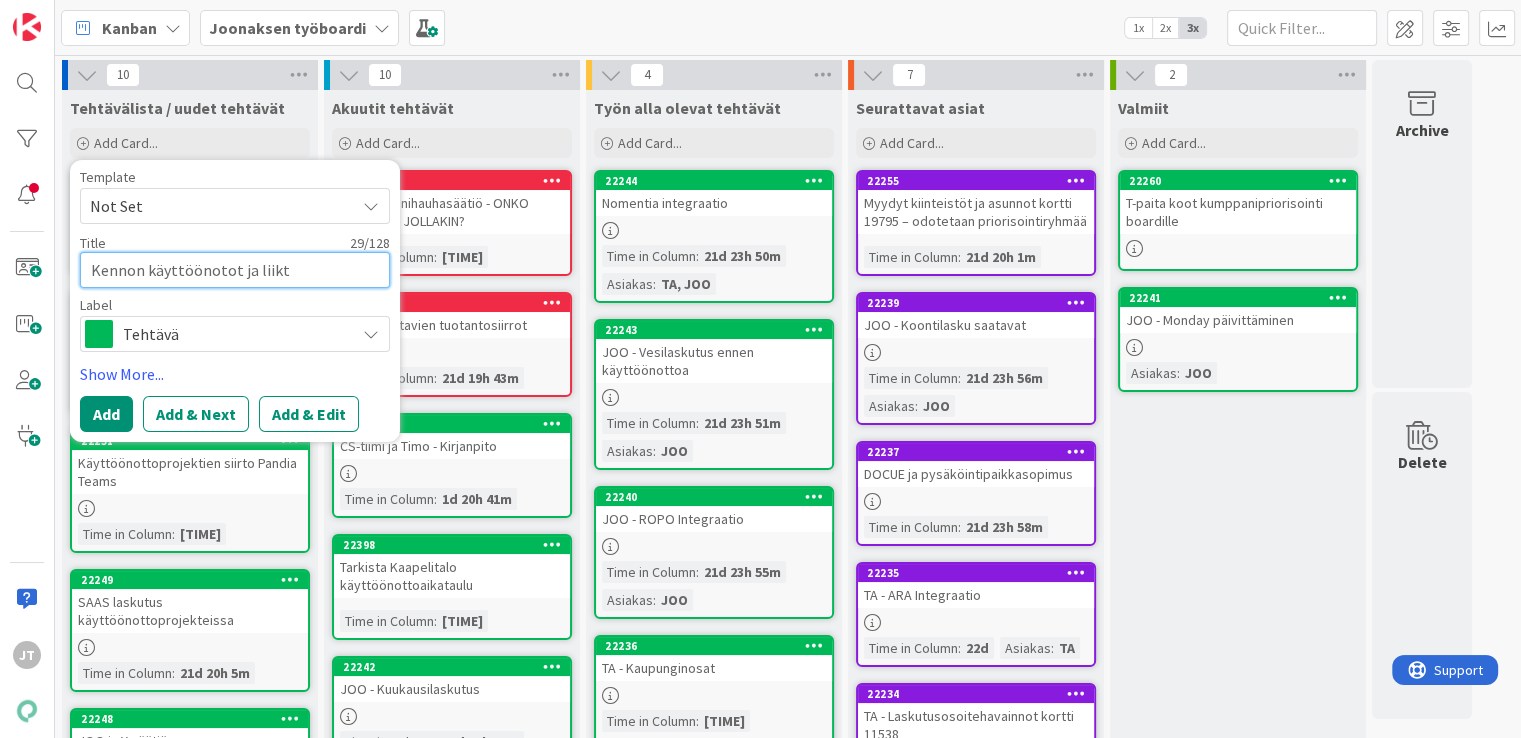 type on "x" 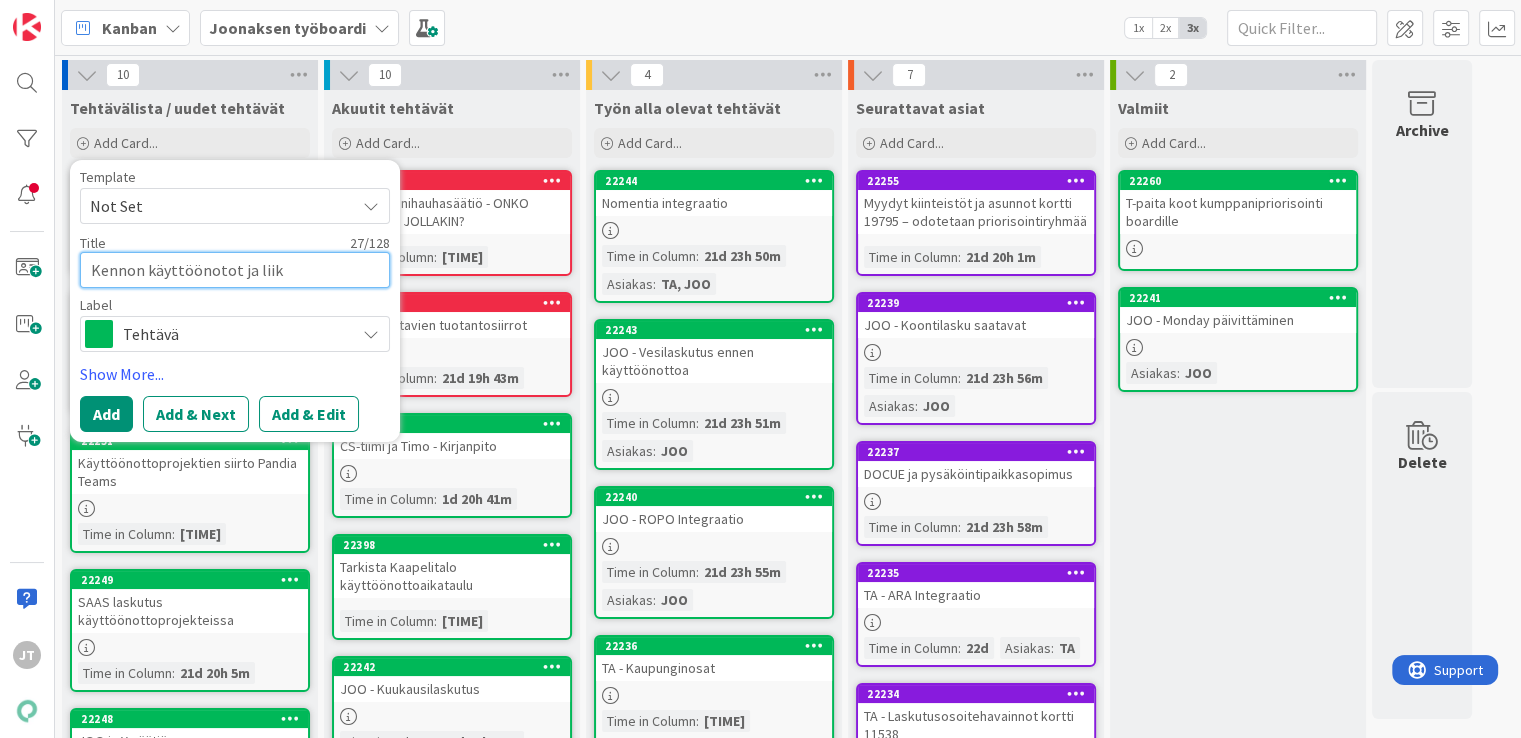 type on "x" 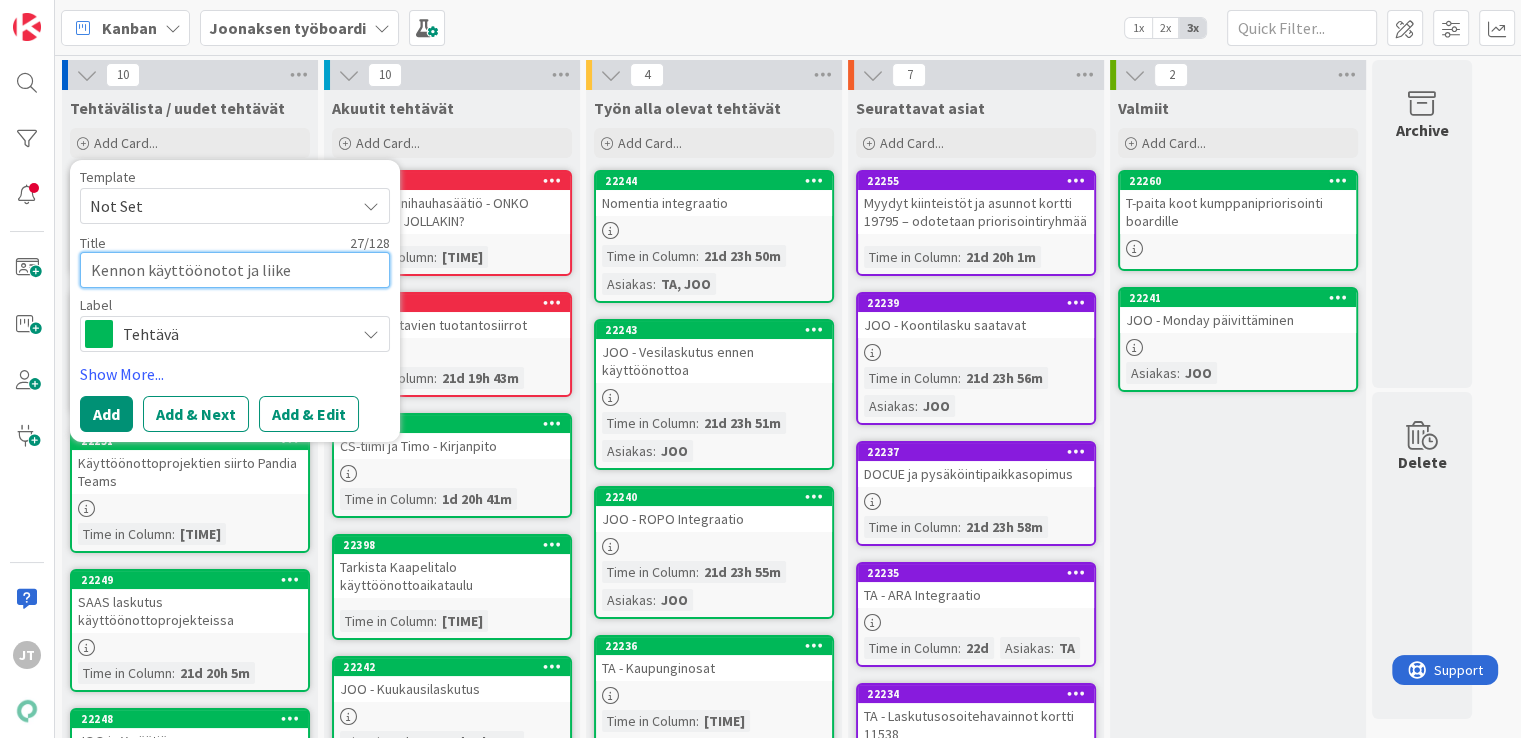 type on "x" 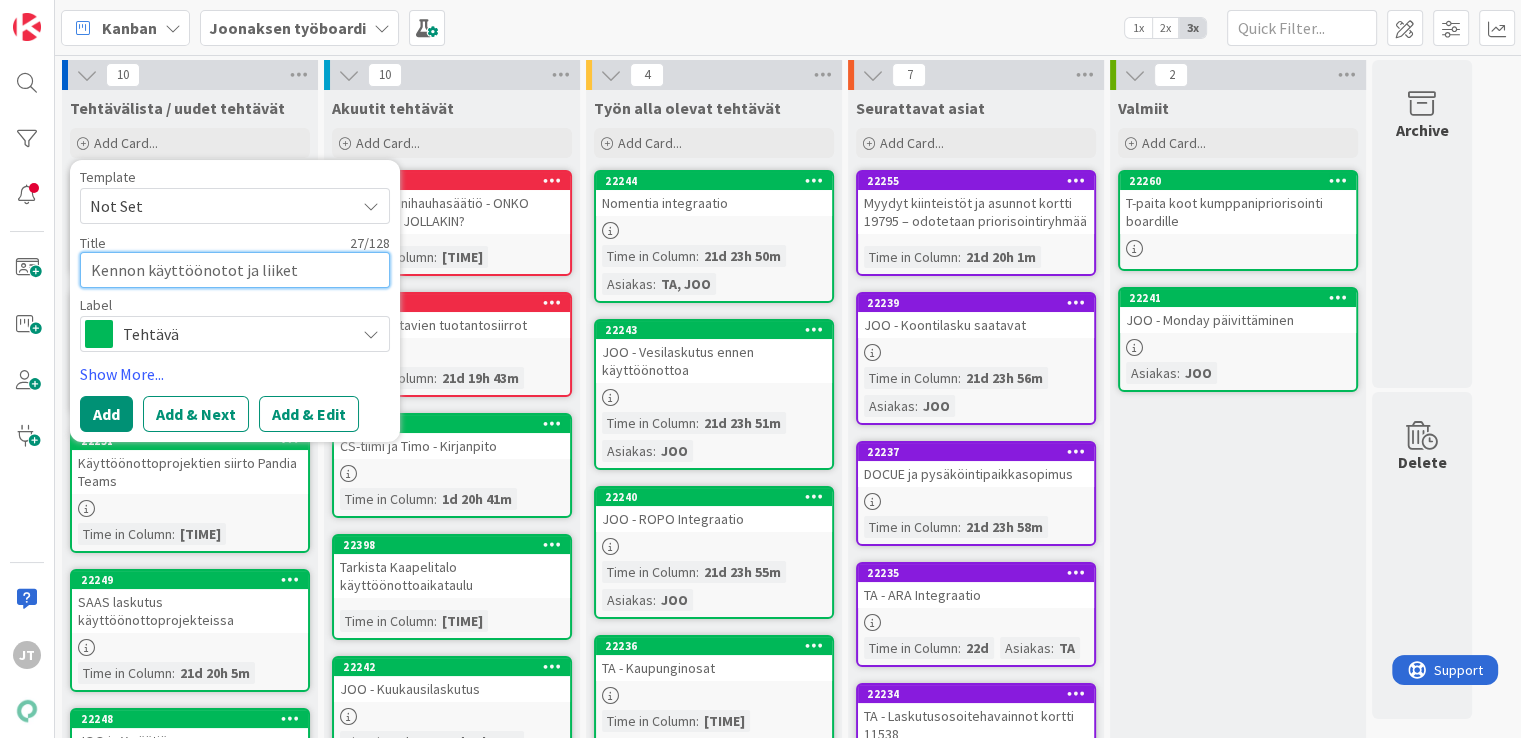 type on "x" 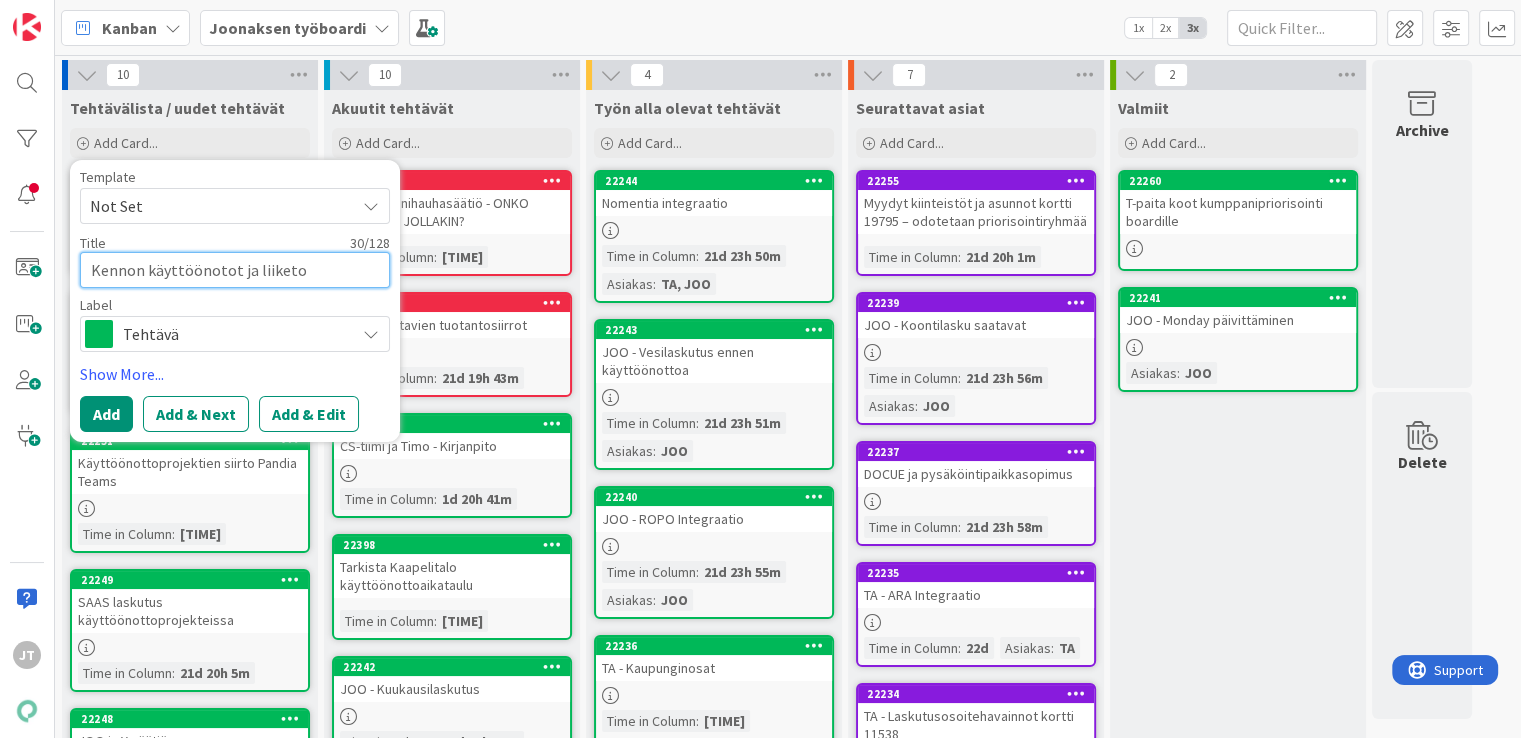type on "x" 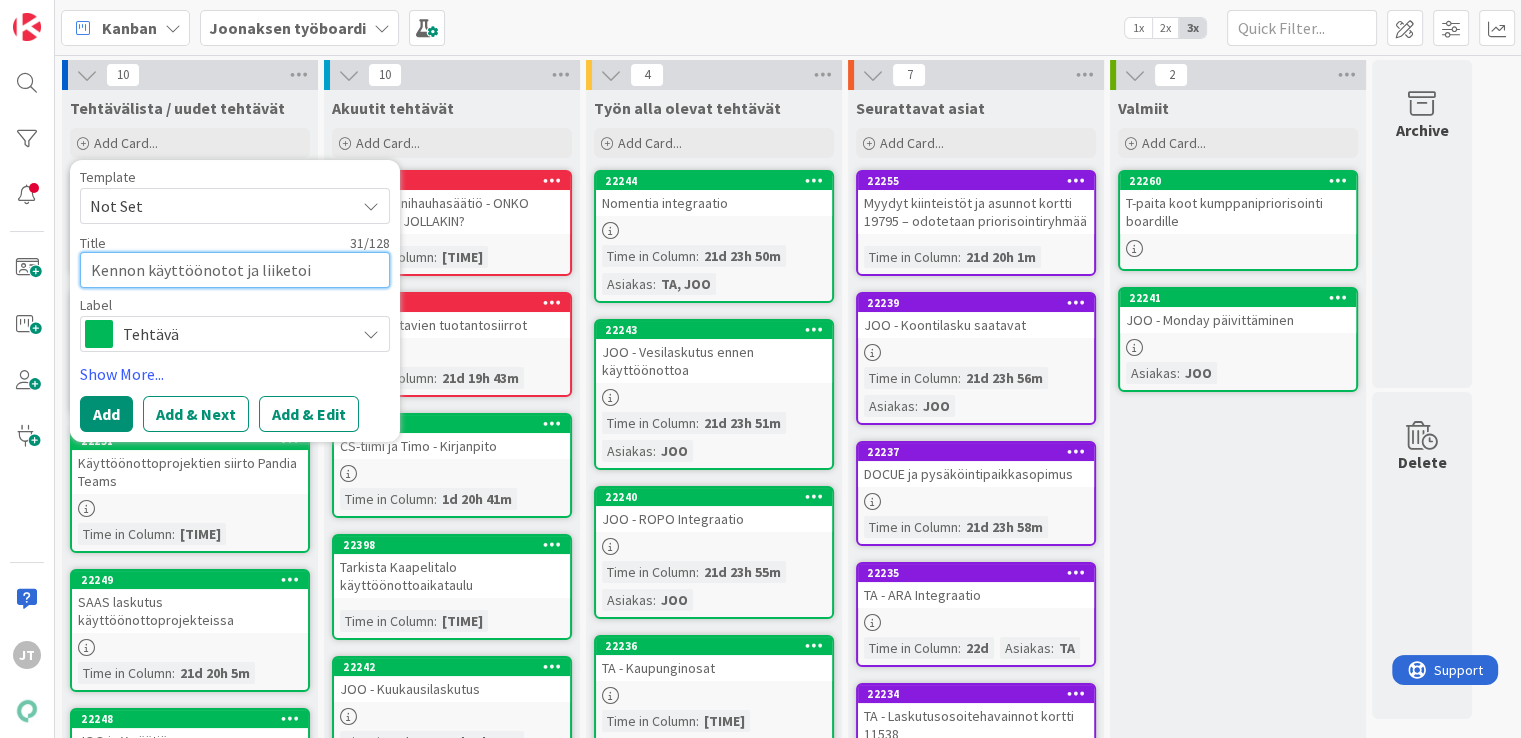 type on "x" 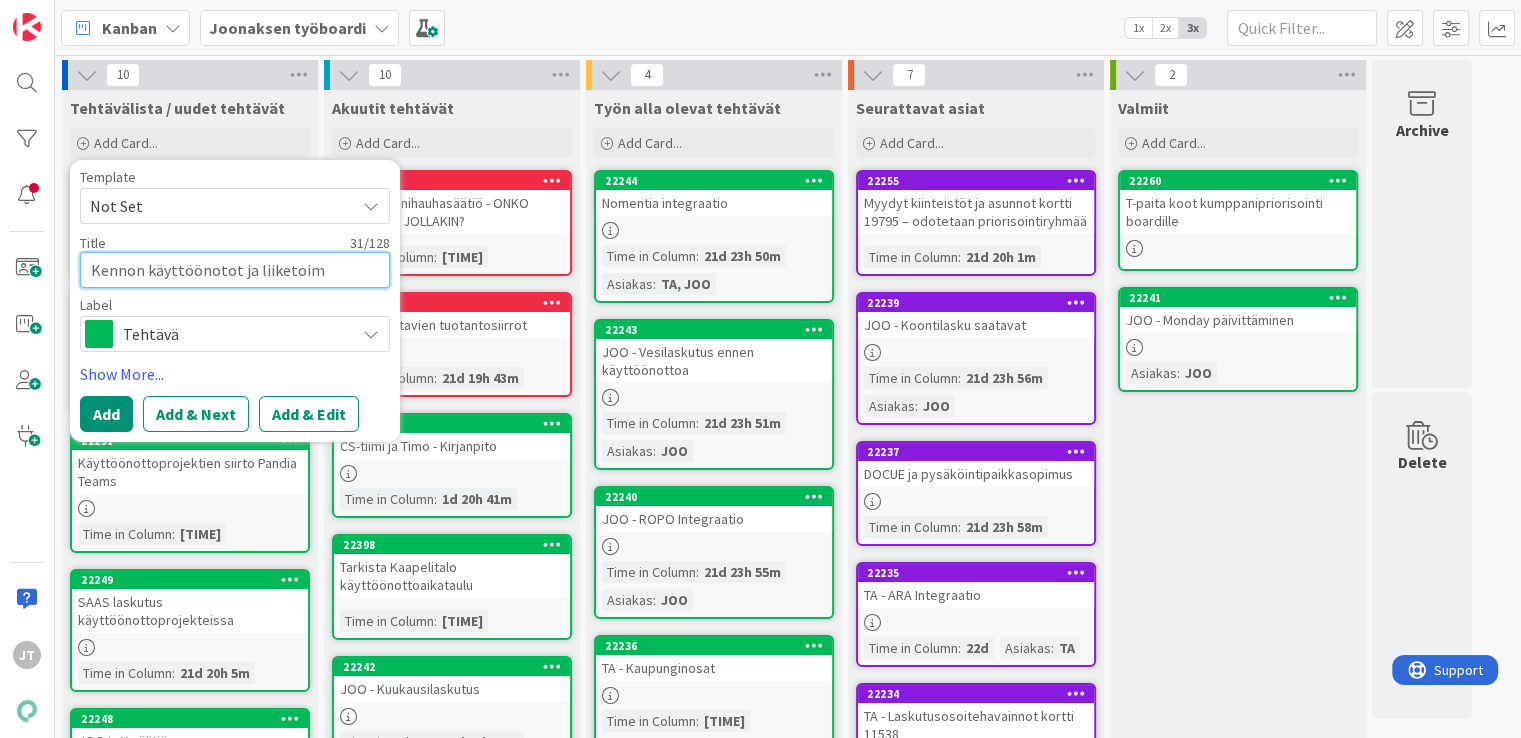 type on "x" 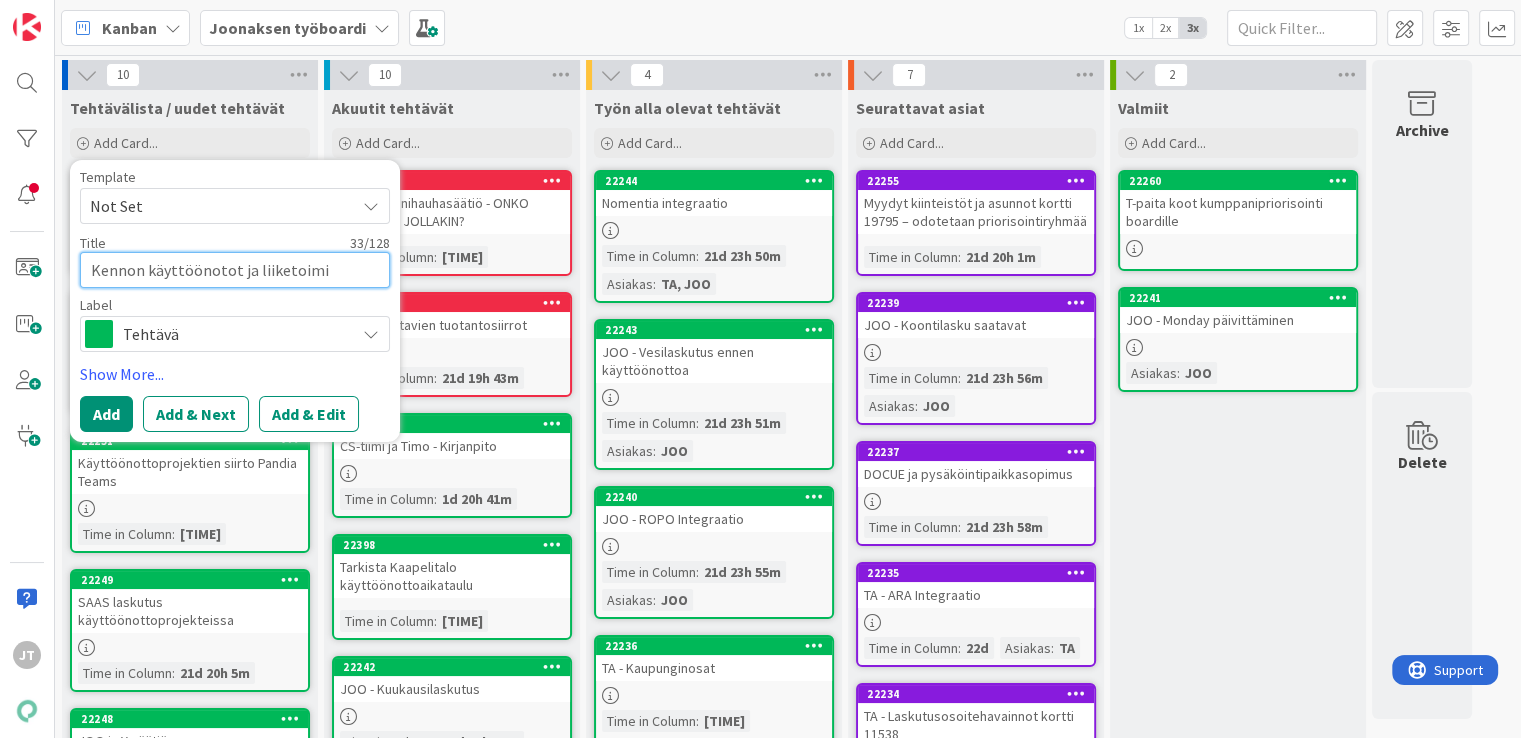 type on "x" 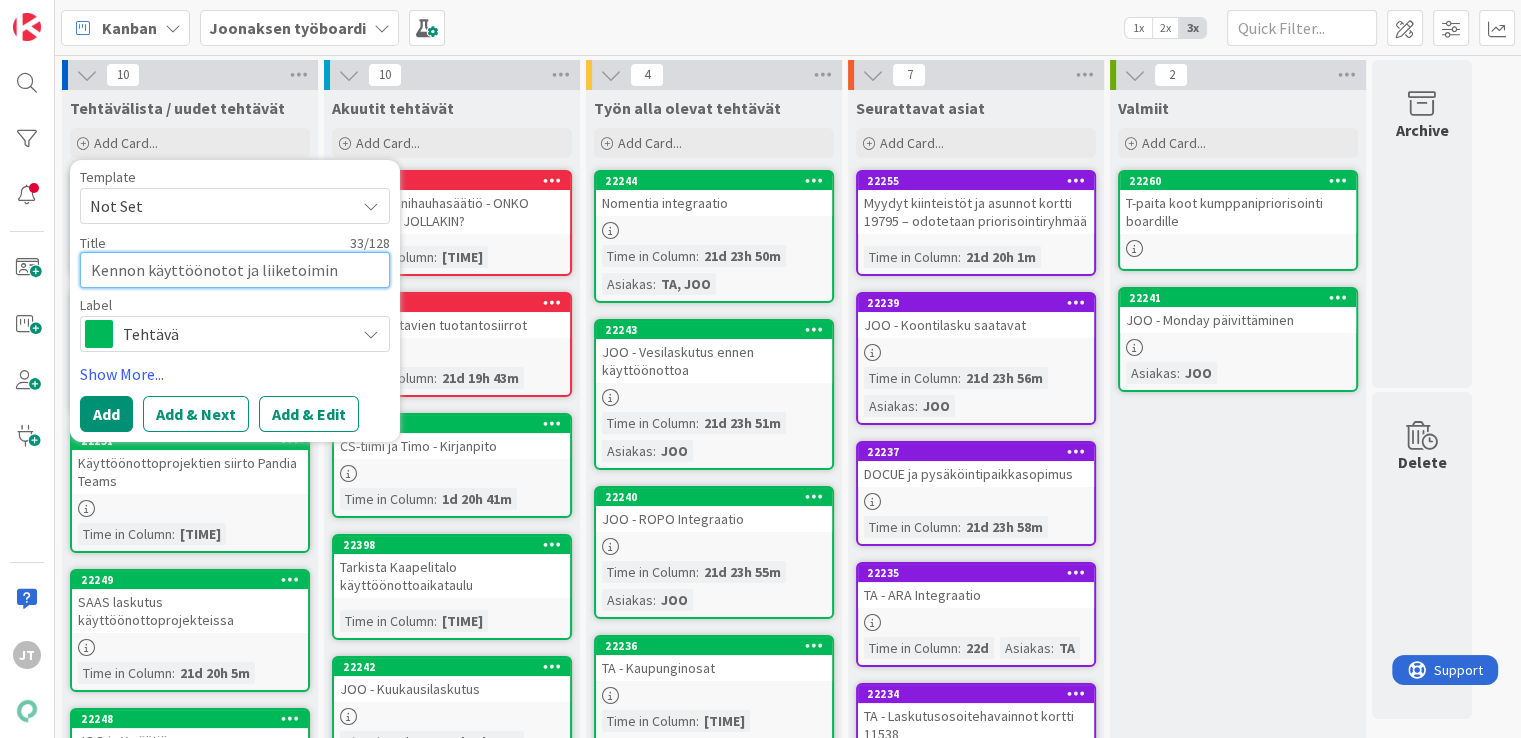 type on "x" 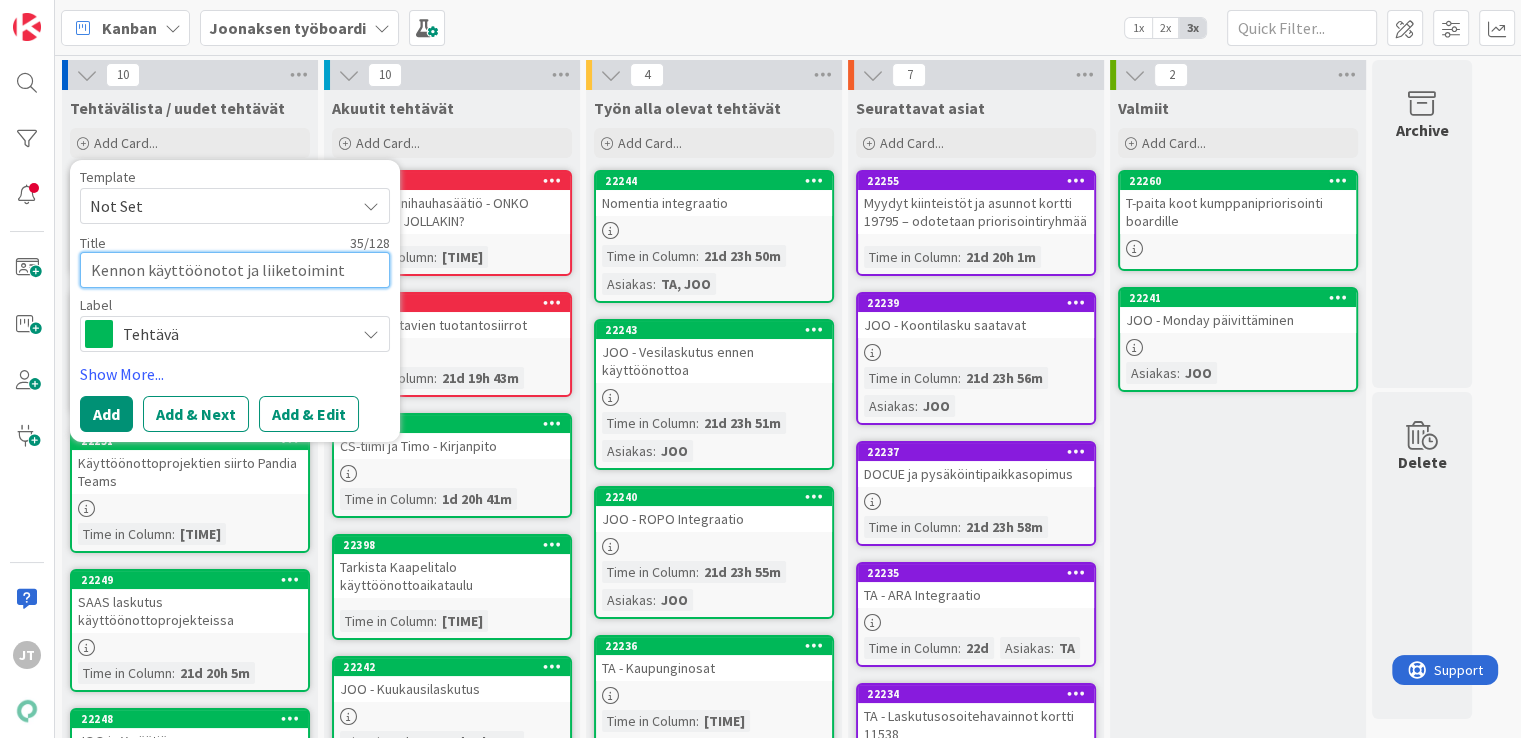 type on "x" 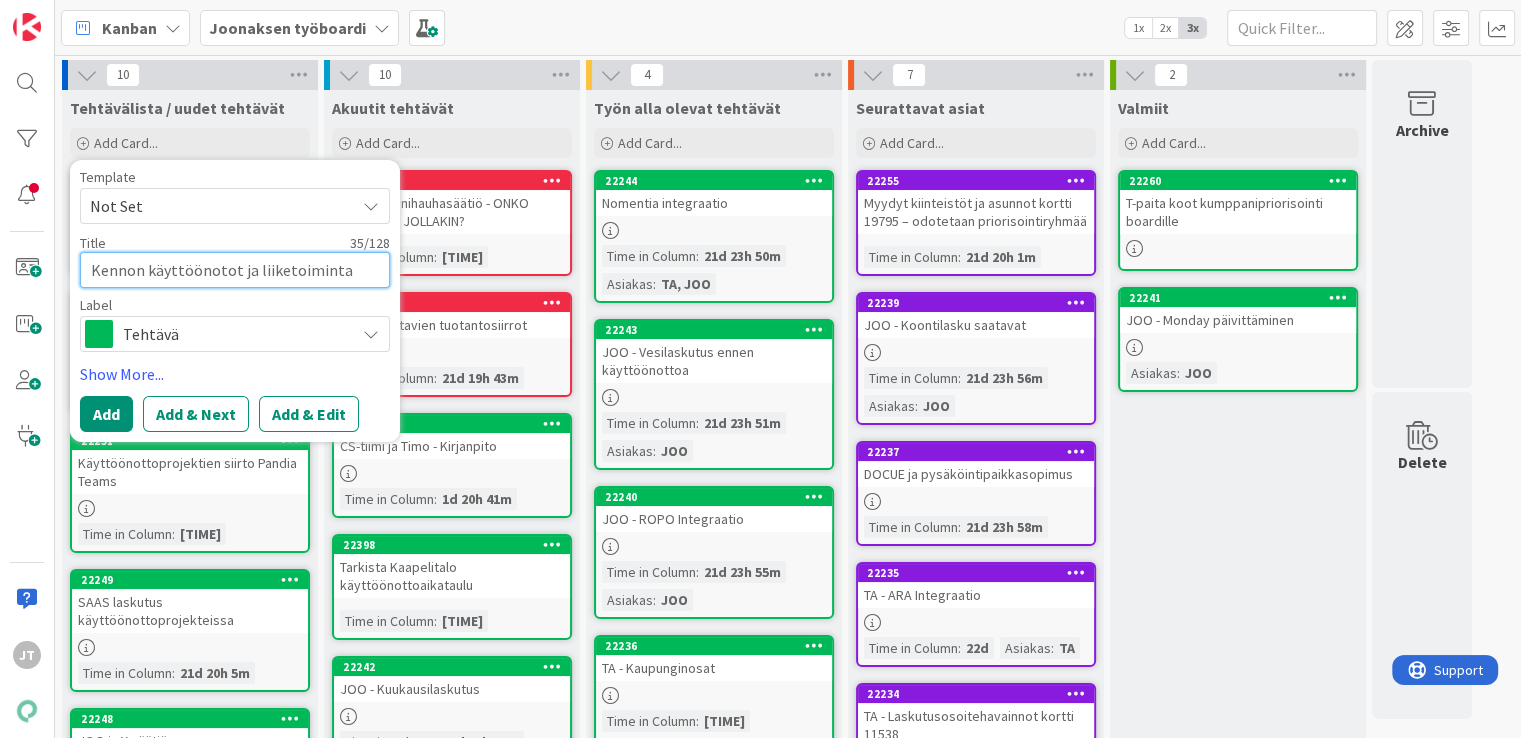 type on "x" 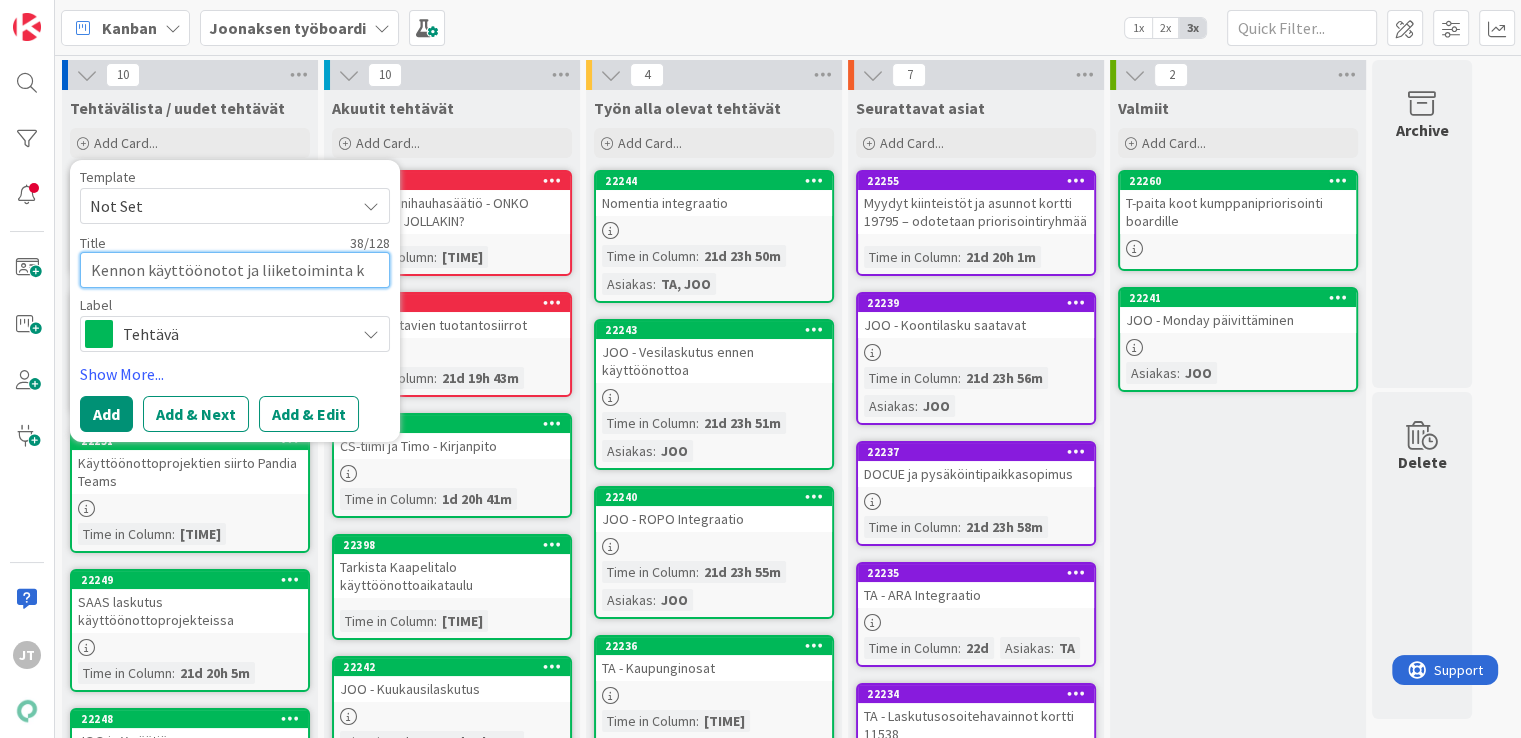 type on "x" 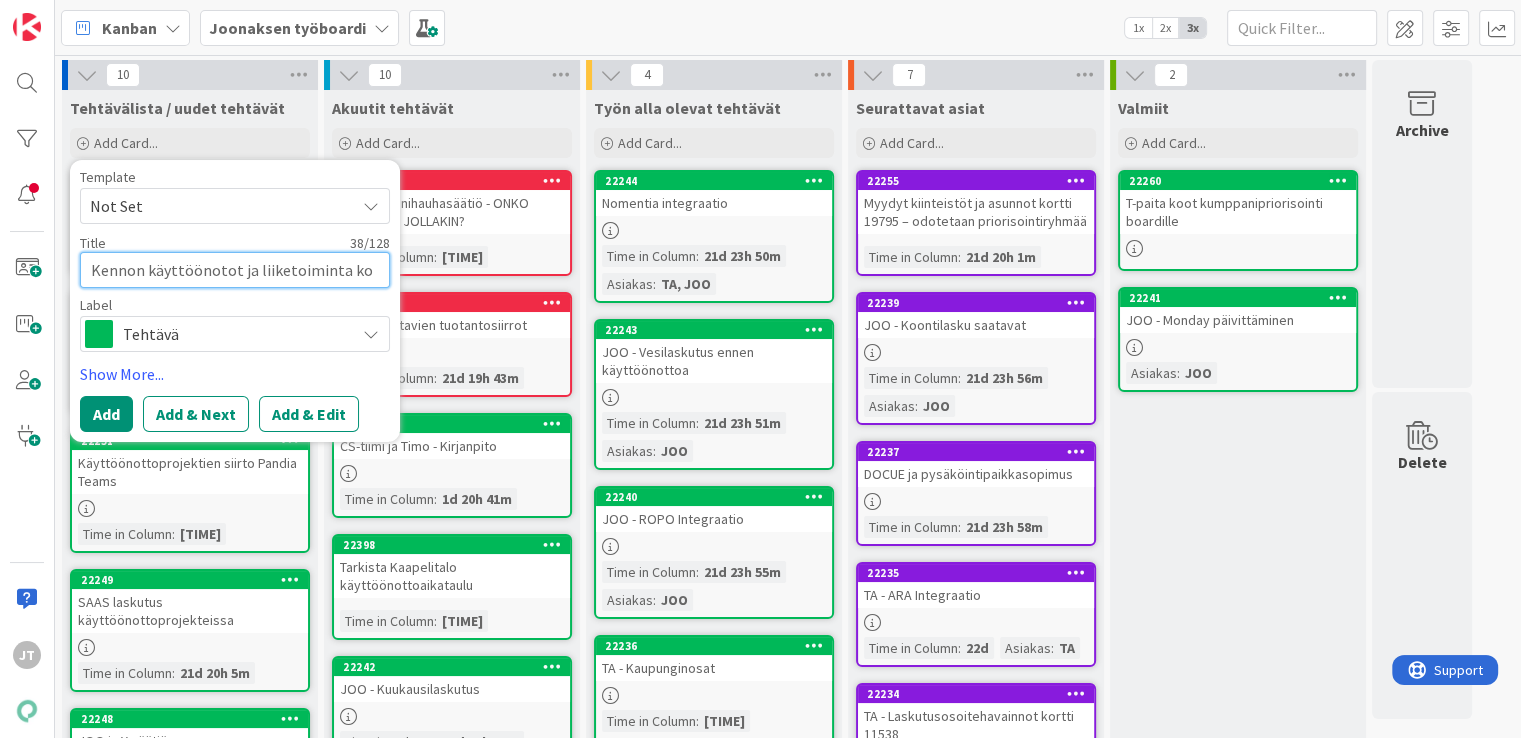 type on "x" 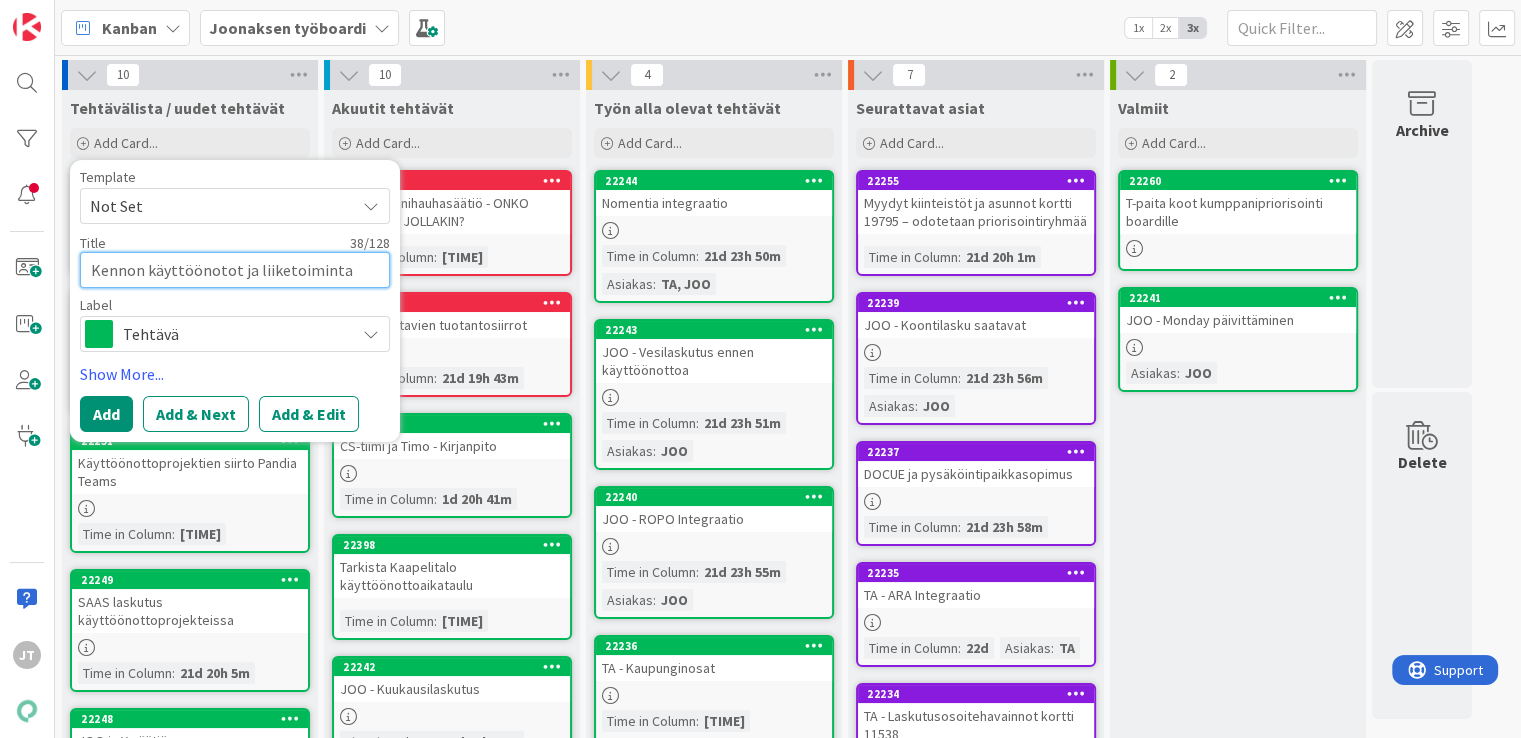 type on "x" 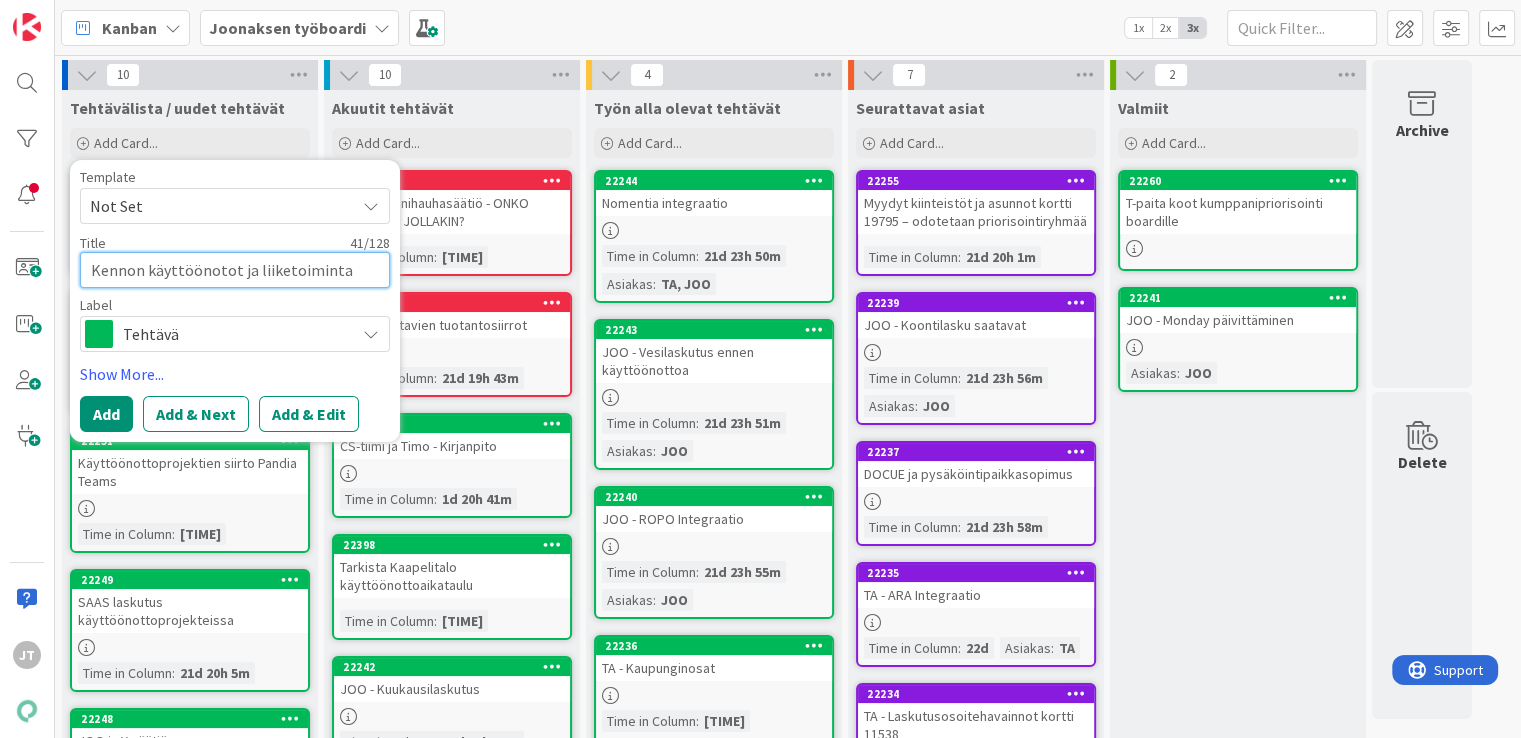 type on "x" 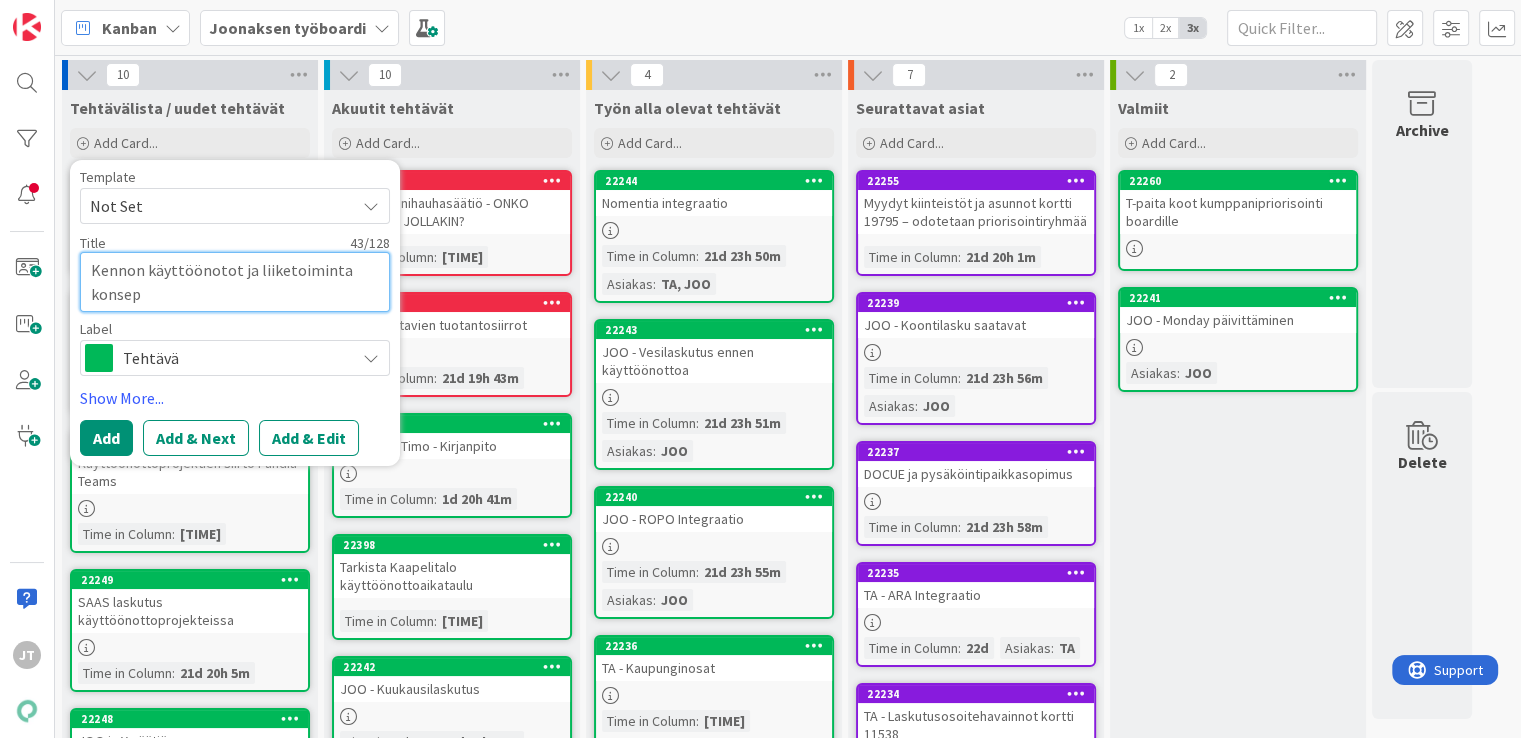 type on "x" 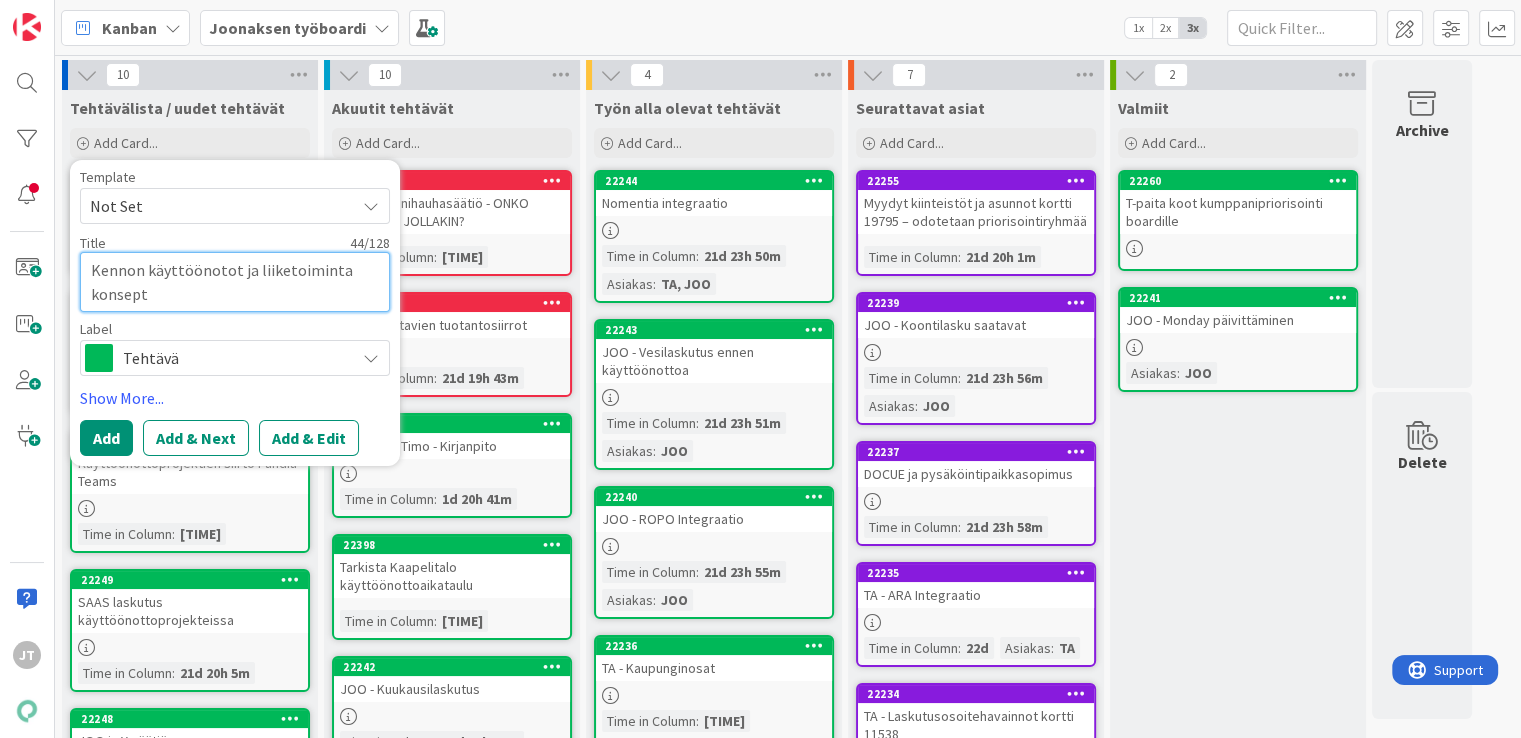 type on "x" 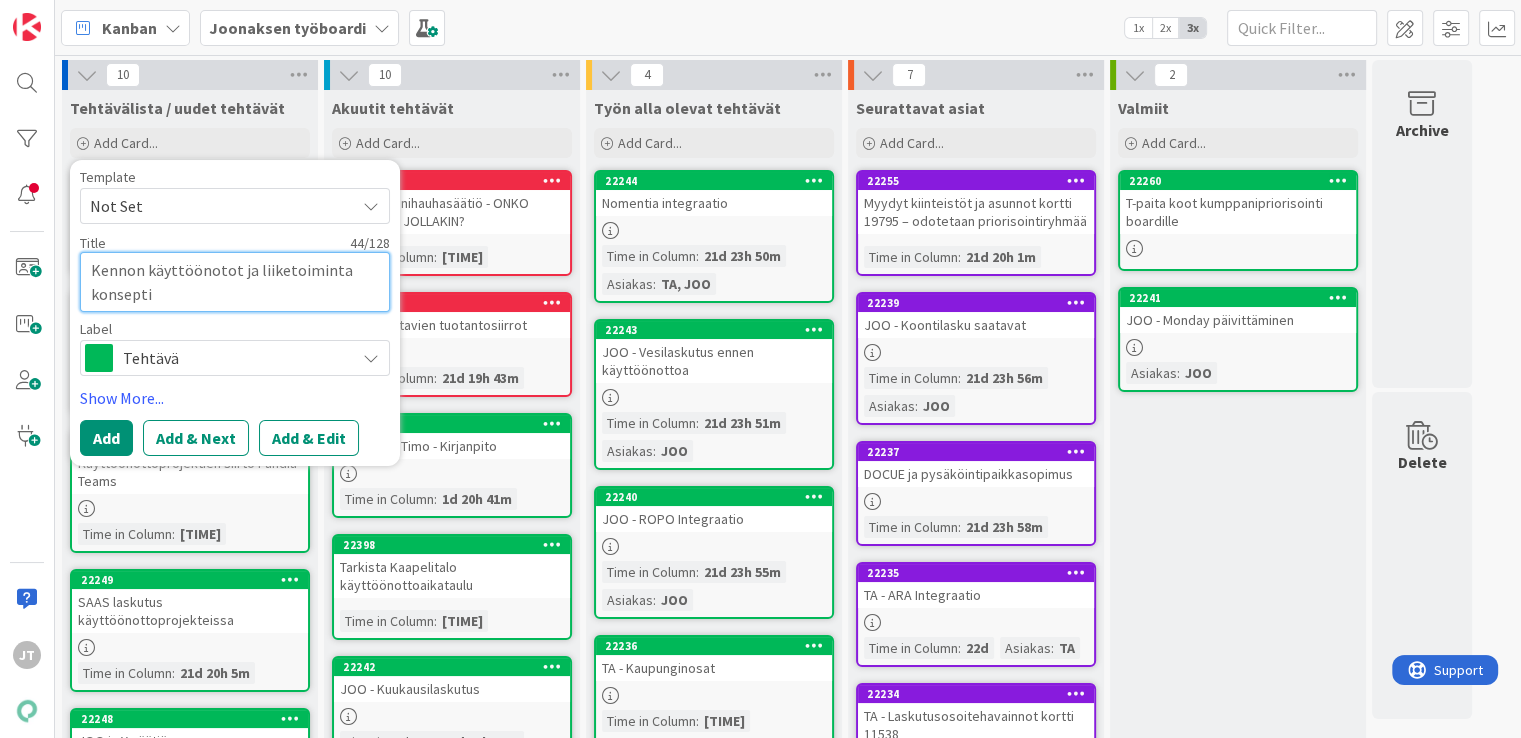 type on "x" 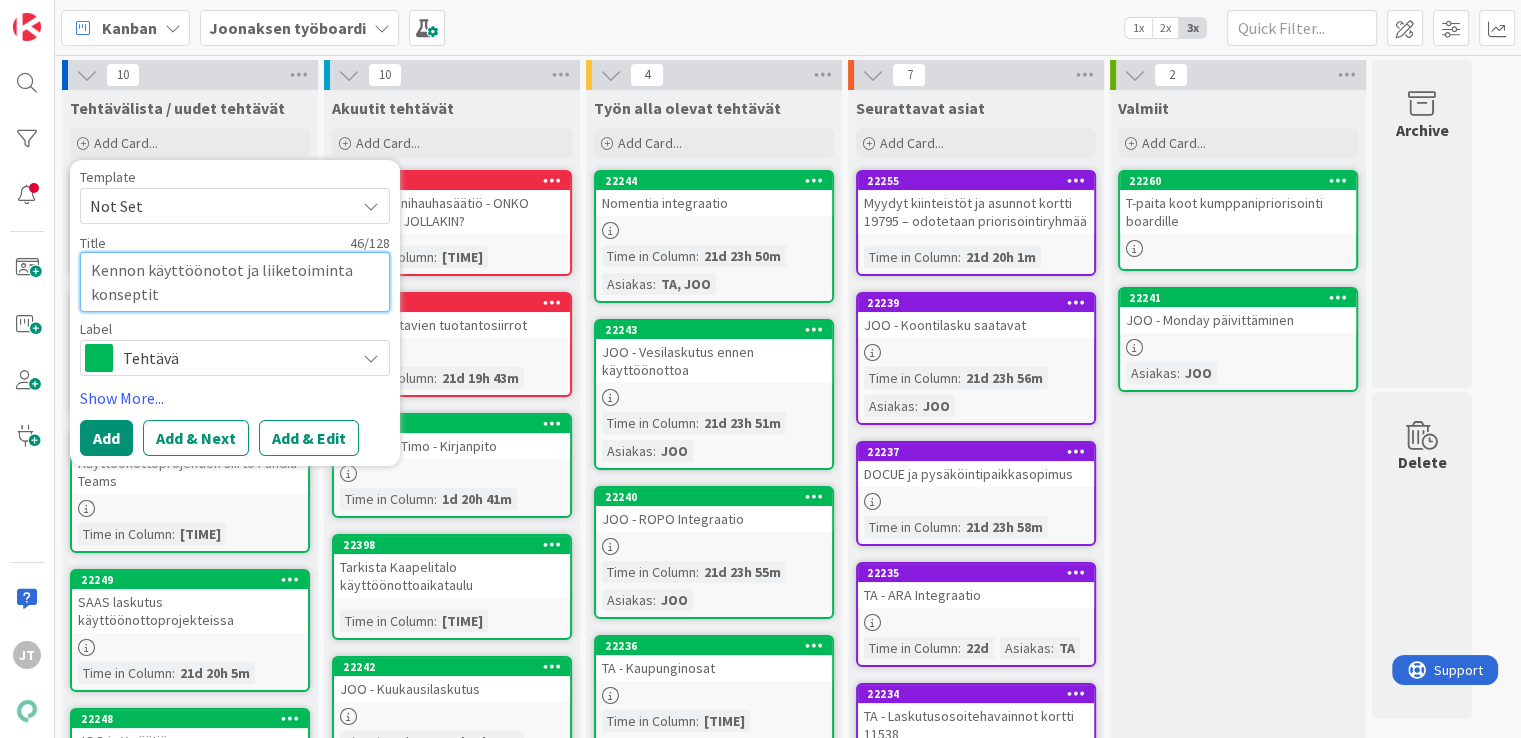 type on "x" 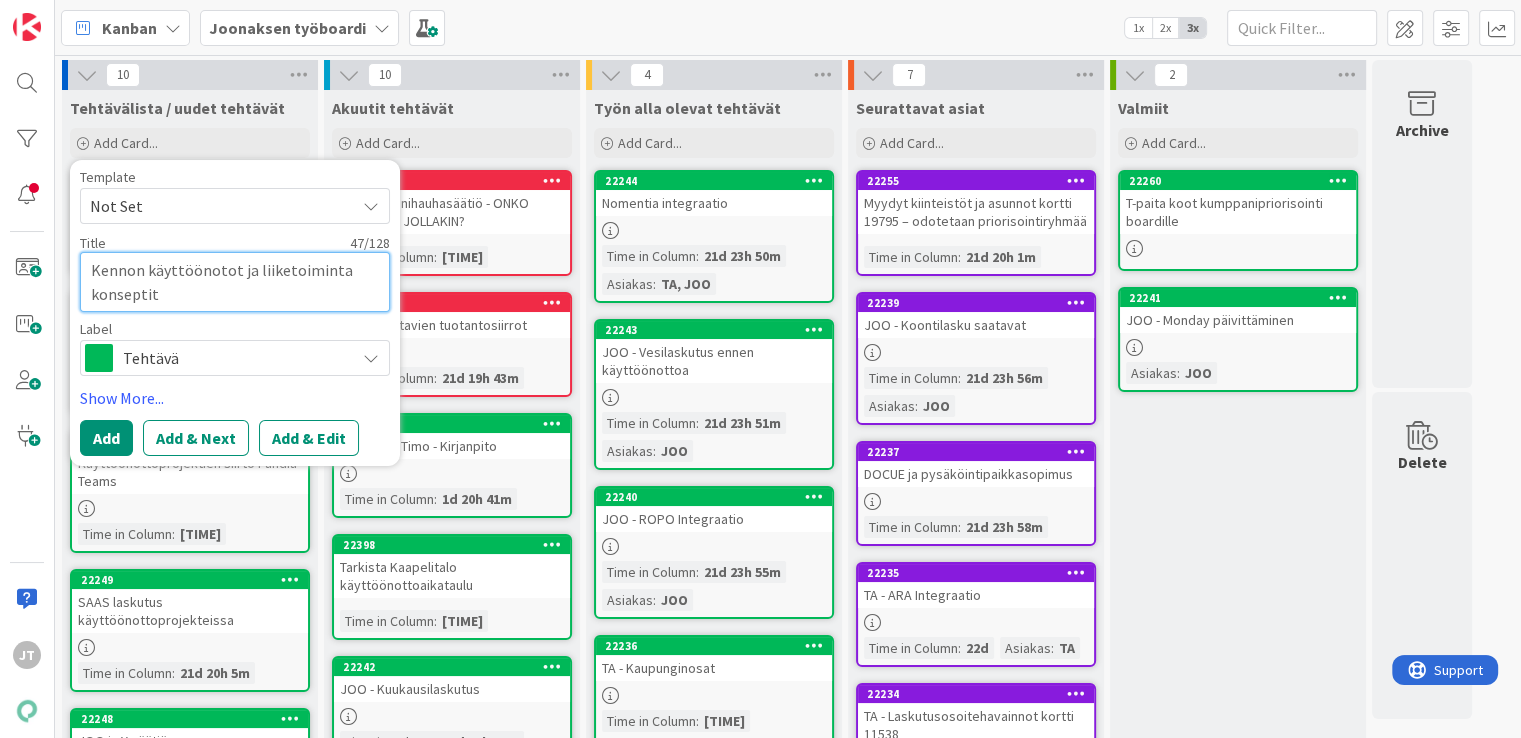 type on "x" 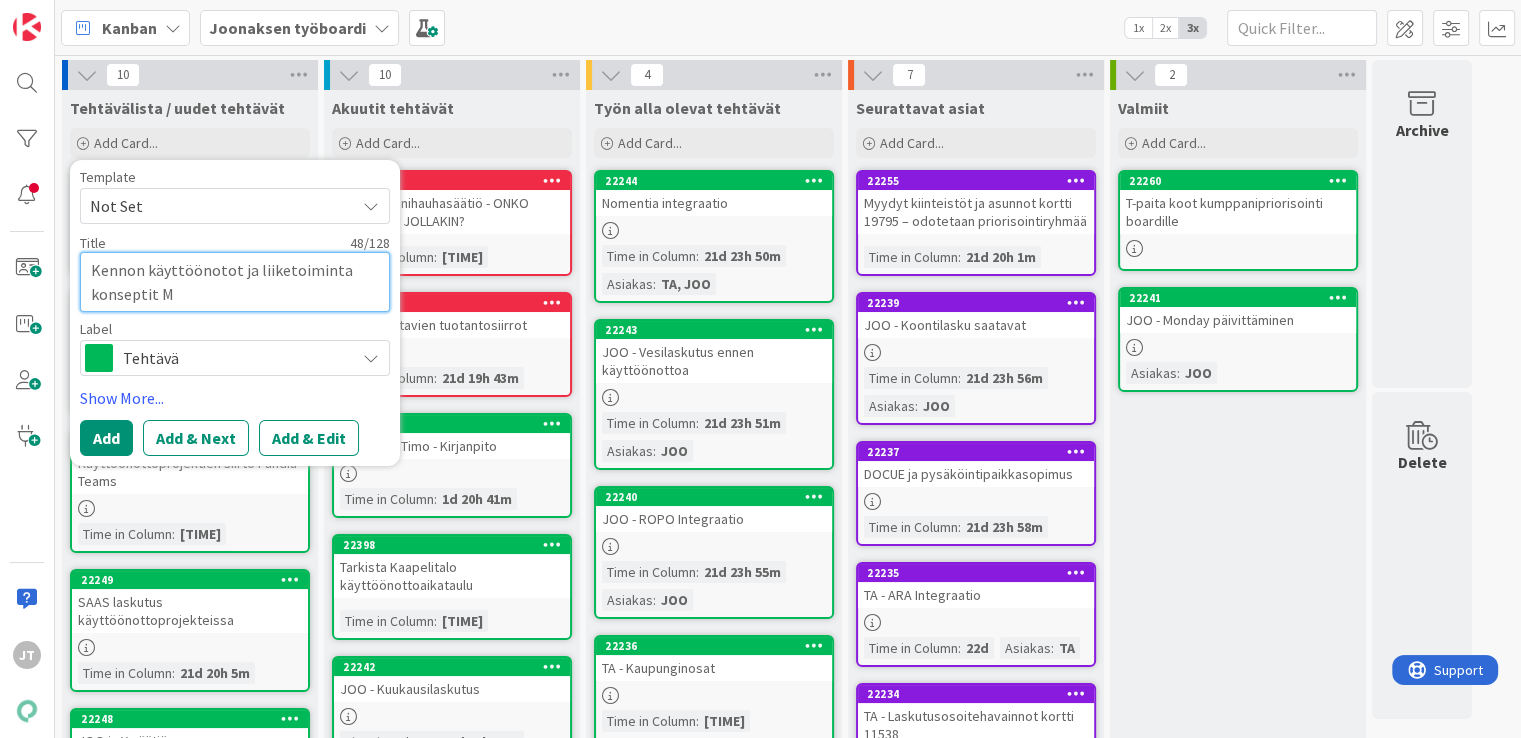 type on "x" 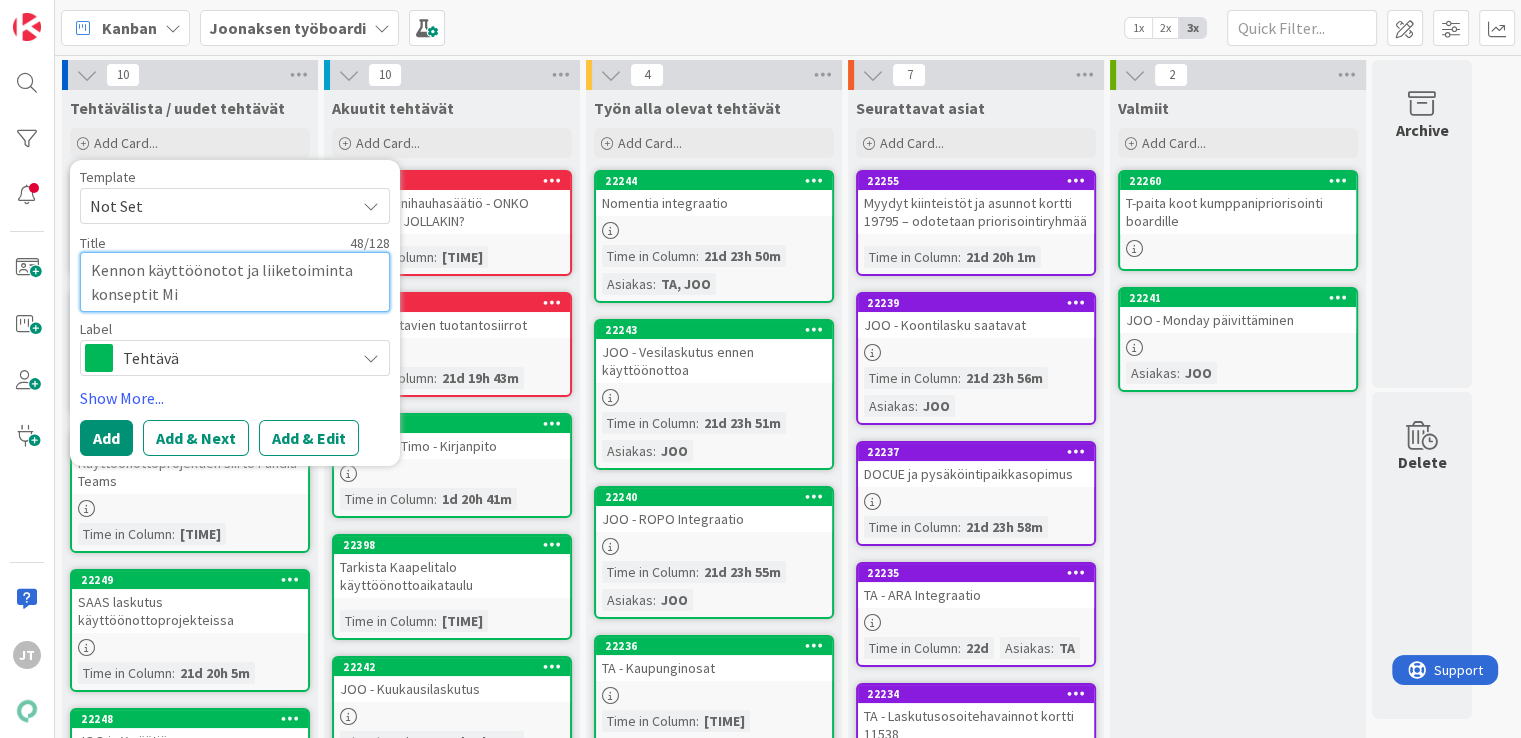 type on "x" 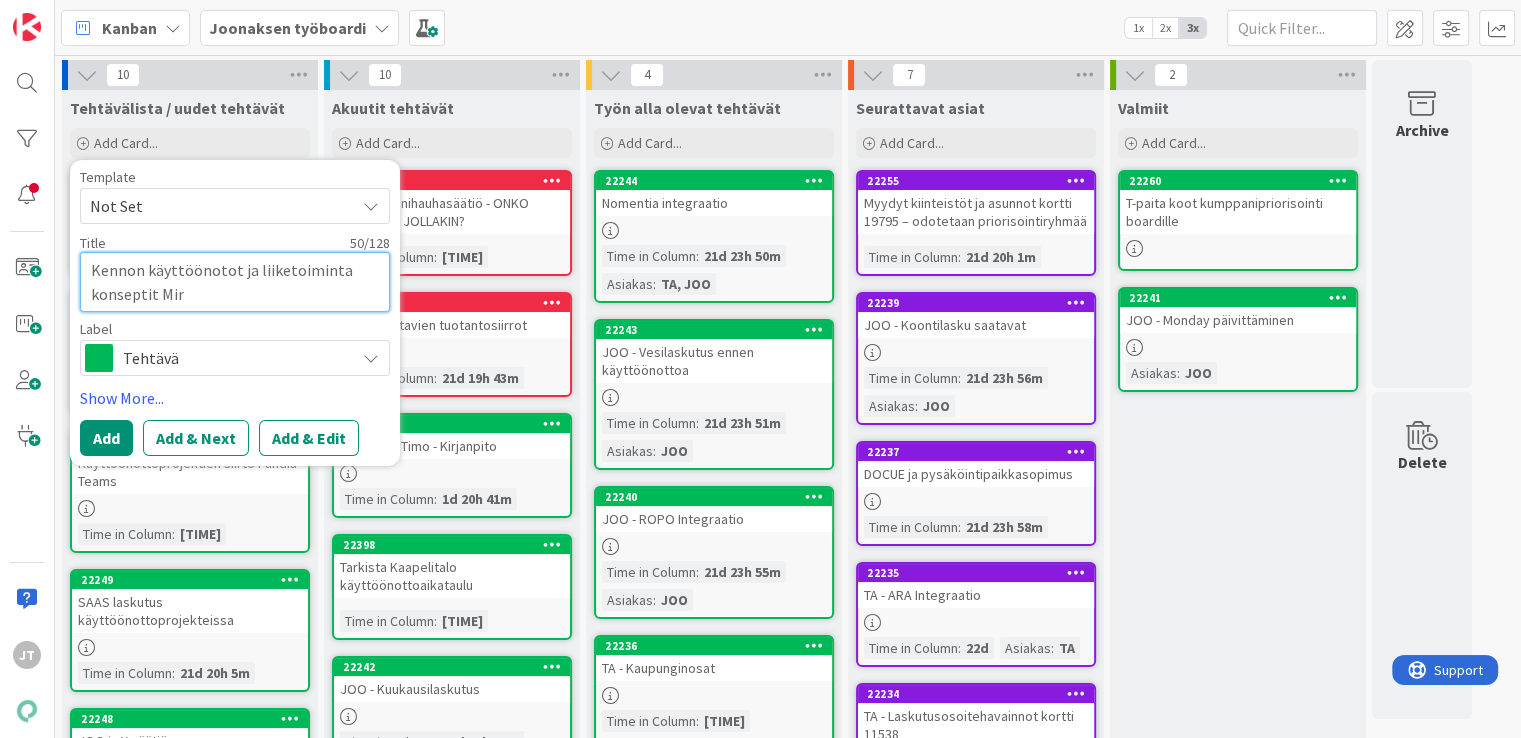 type on "x" 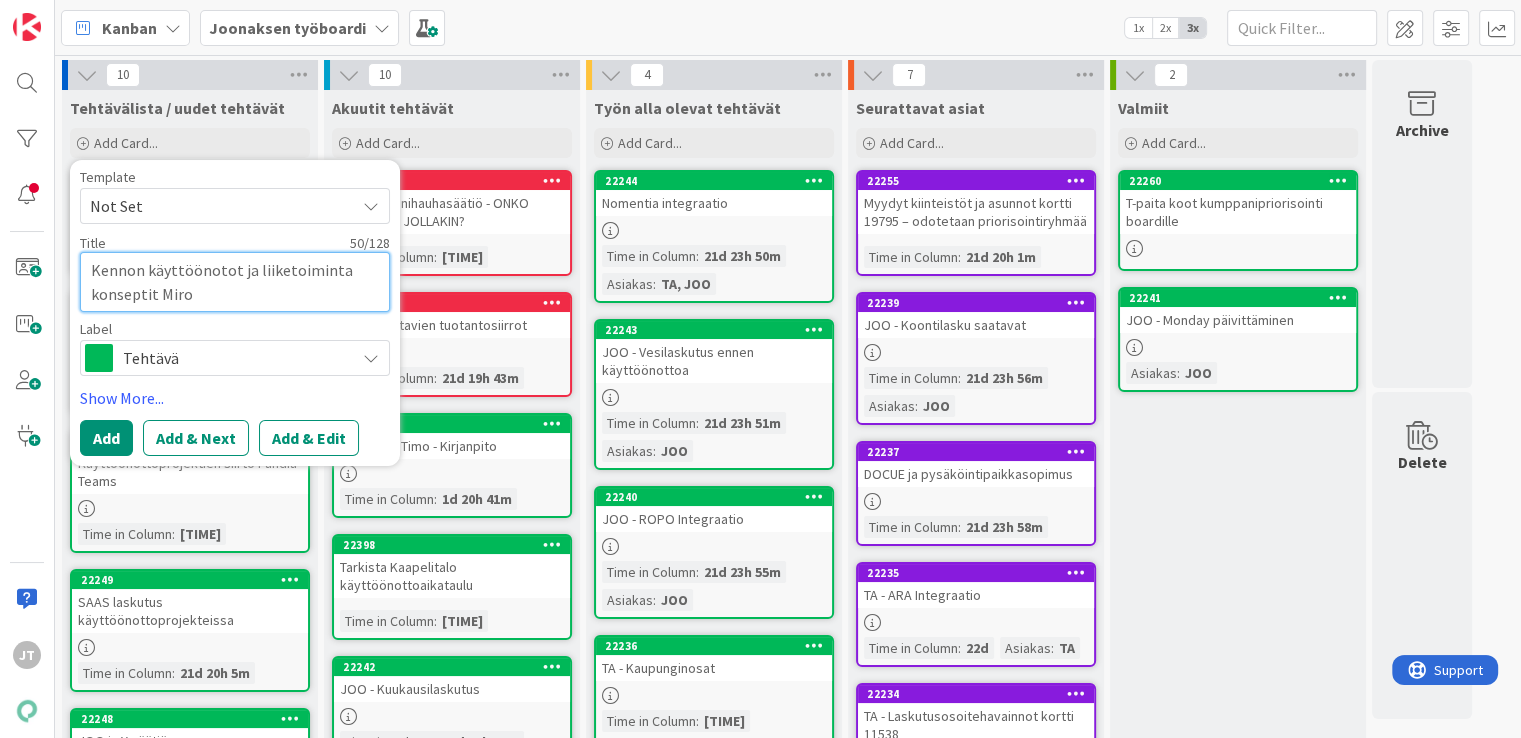 type on "x" 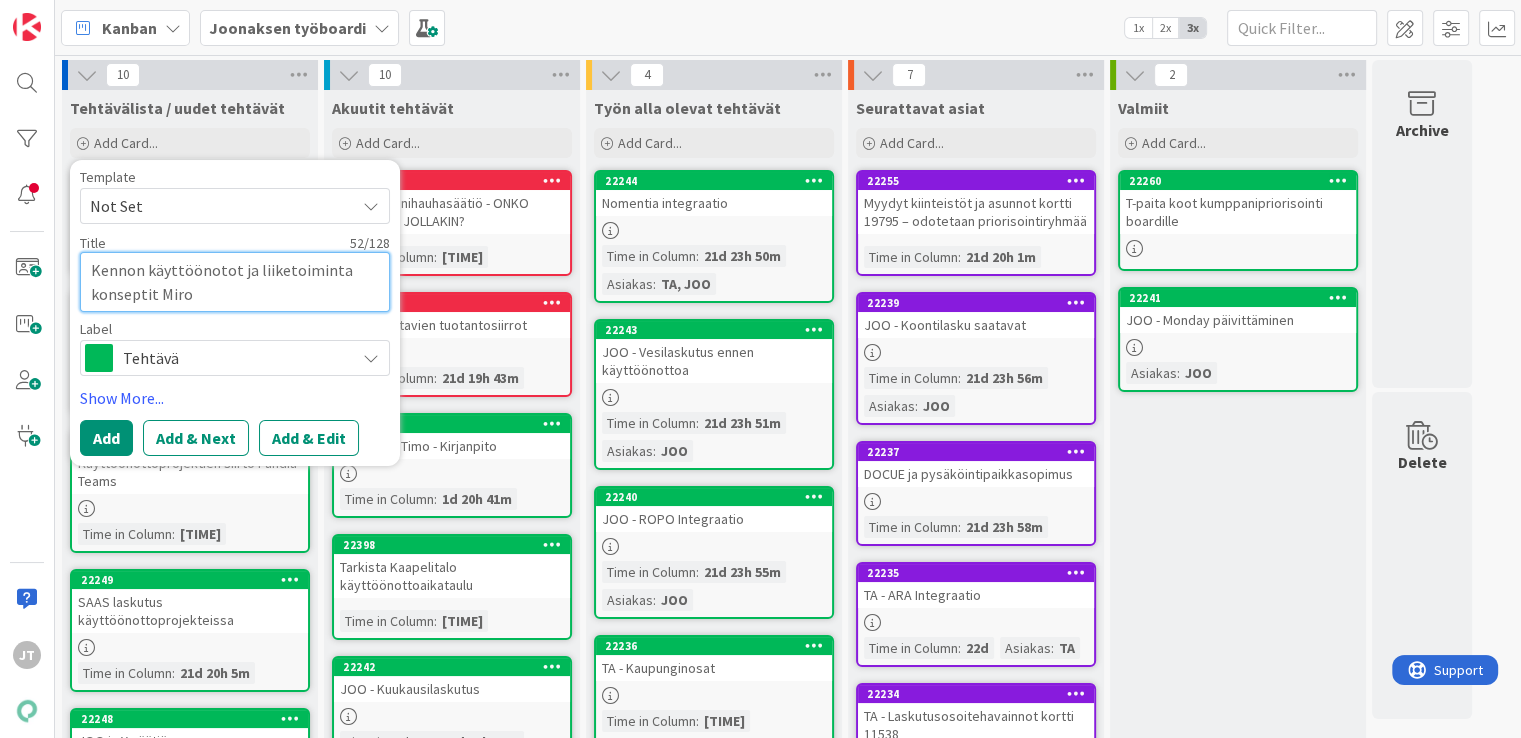 type on "x" 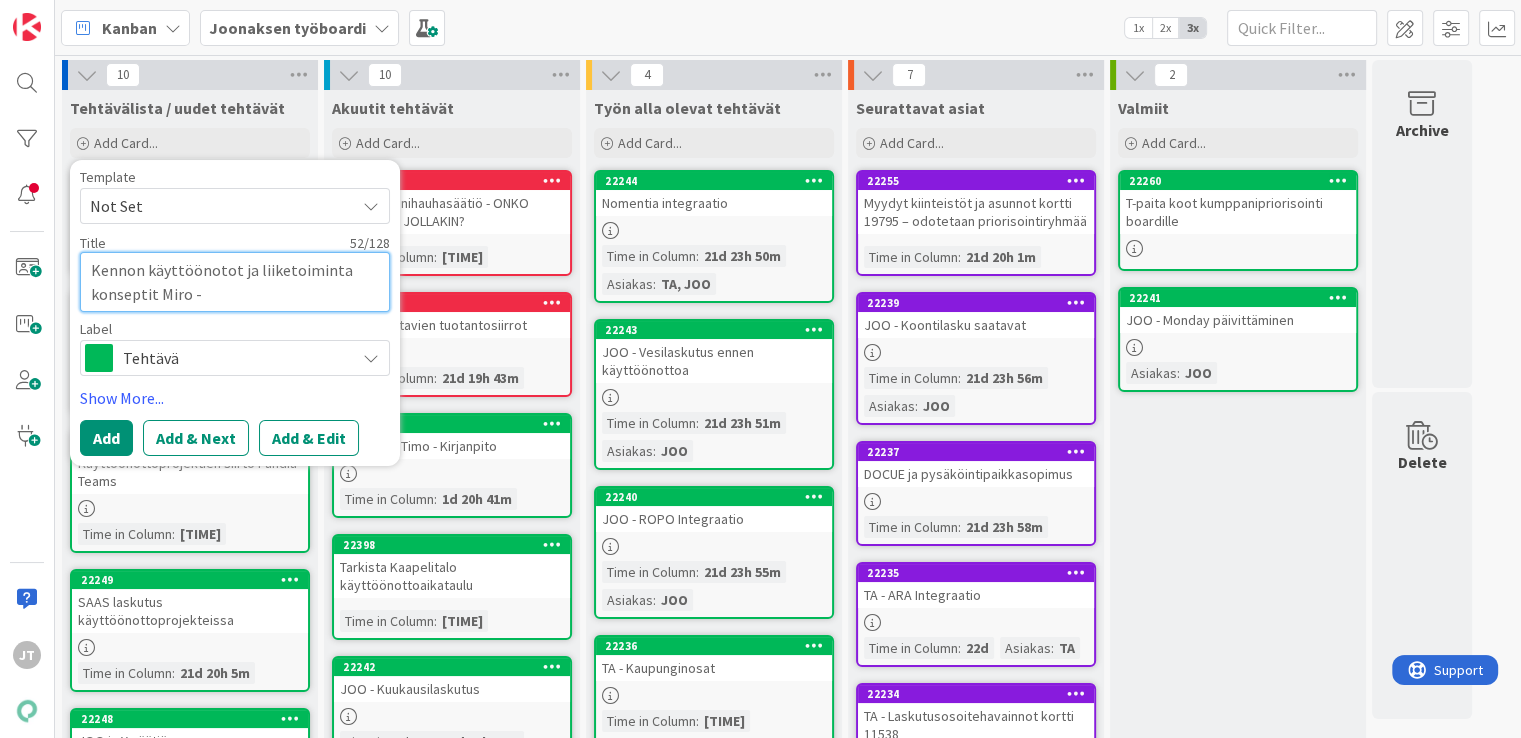type on "x" 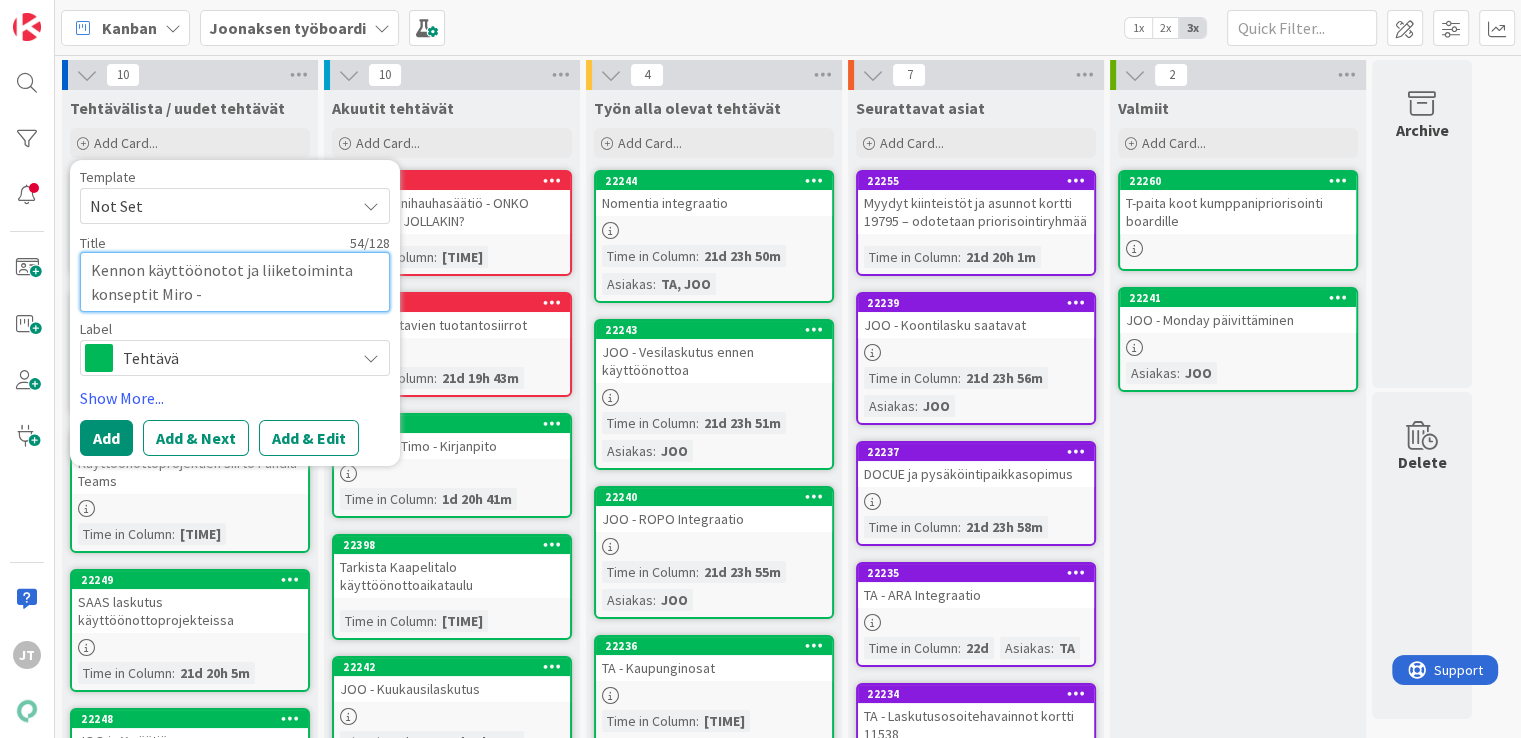 type on "x" 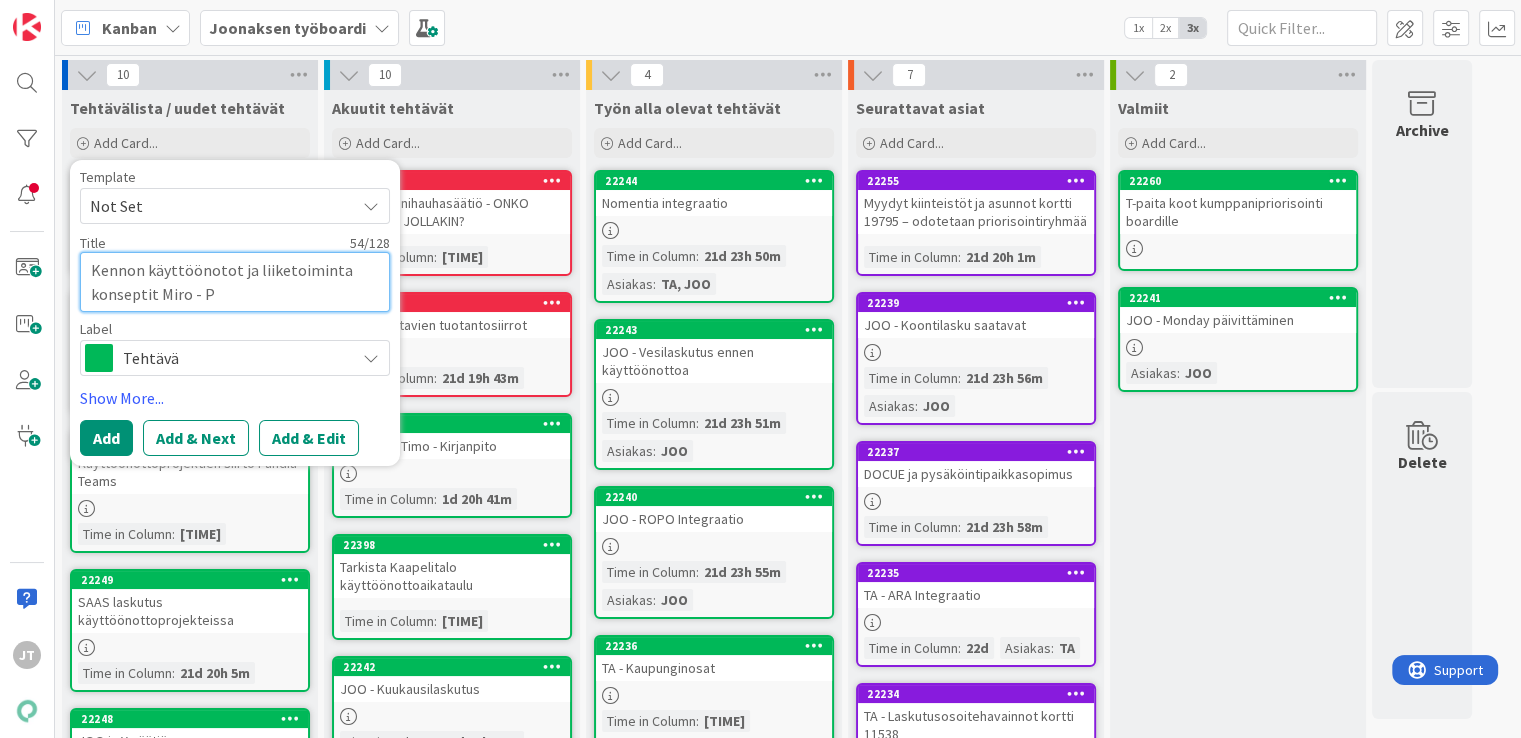 type on "x" 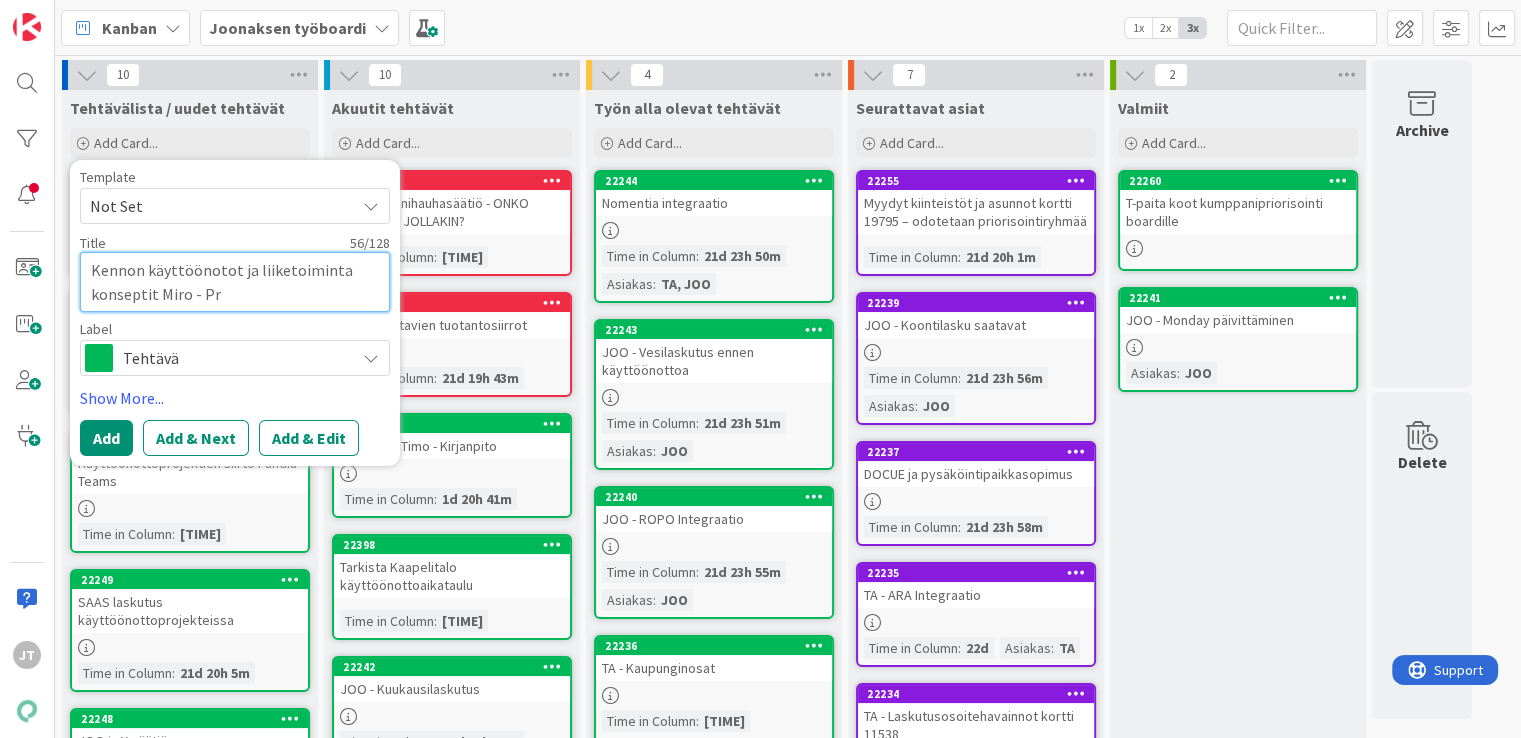 type on "x" 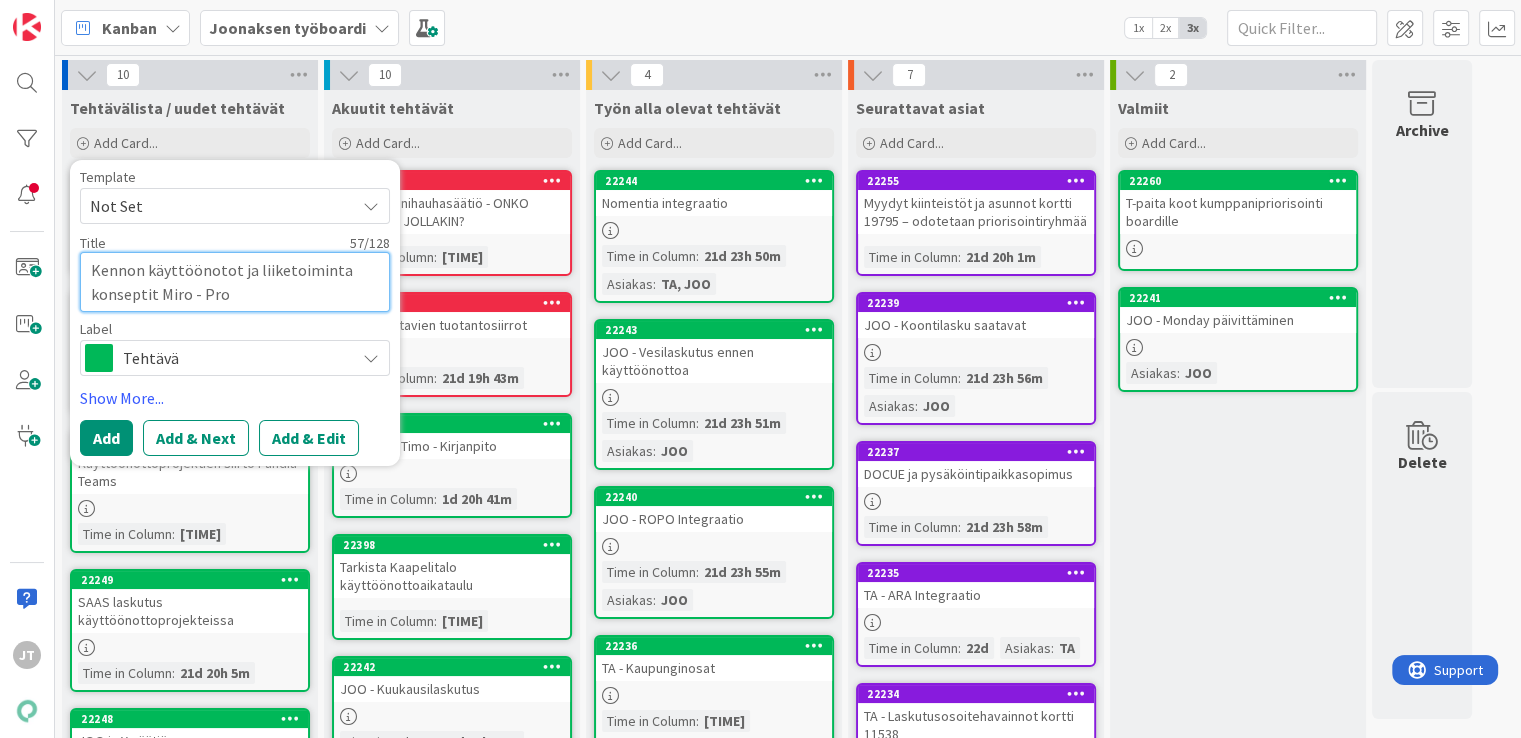 type 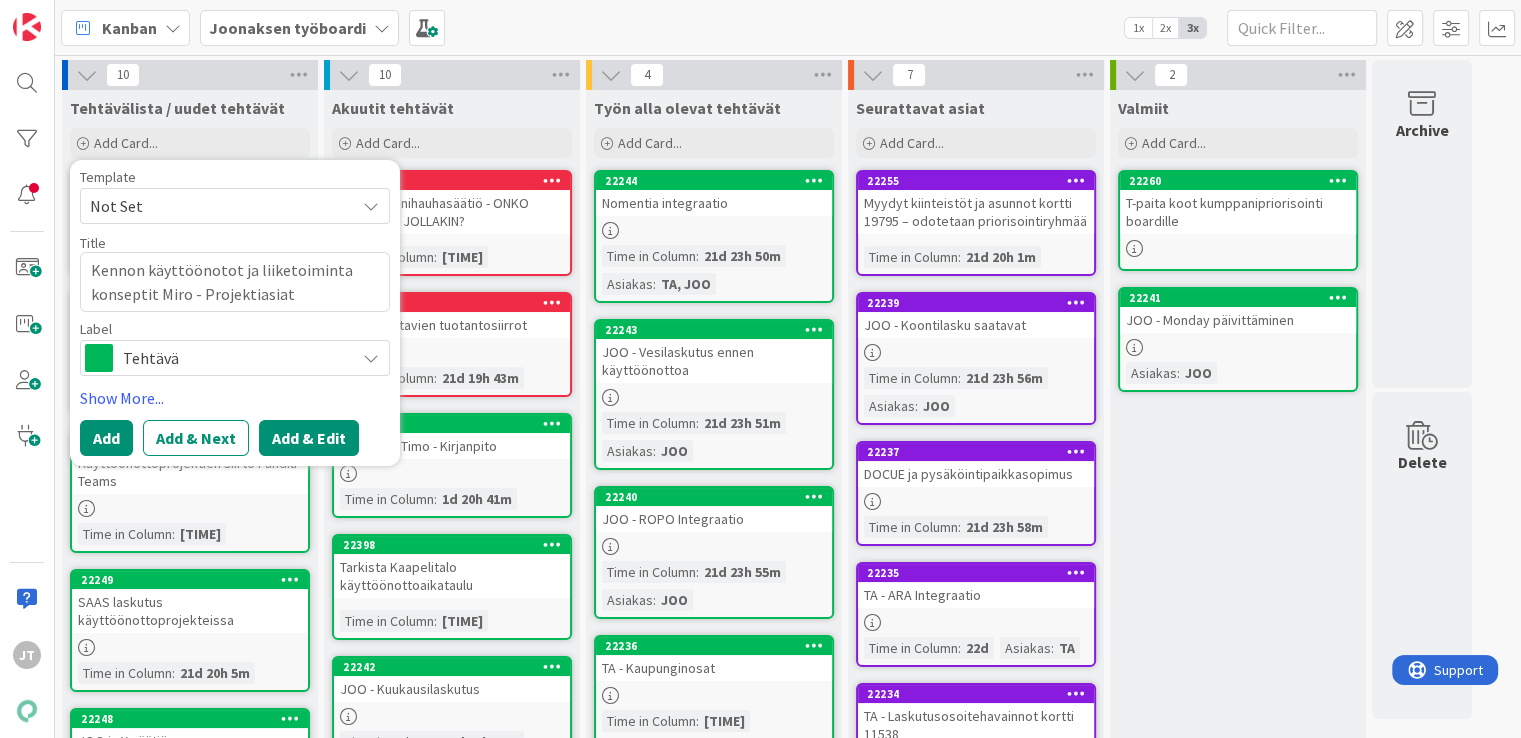 click on "Add & Edit" at bounding box center (309, 438) 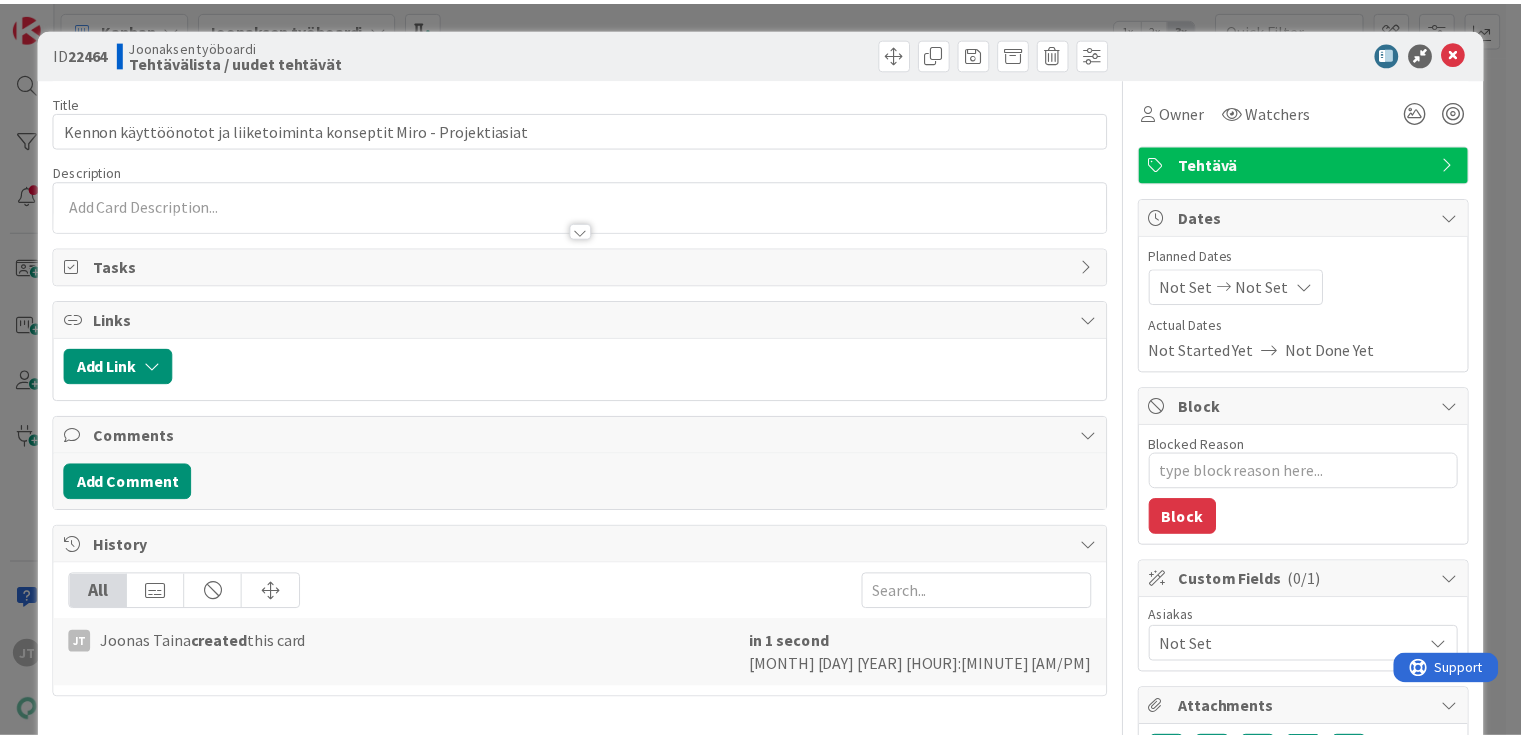 scroll, scrollTop: 0, scrollLeft: 0, axis: both 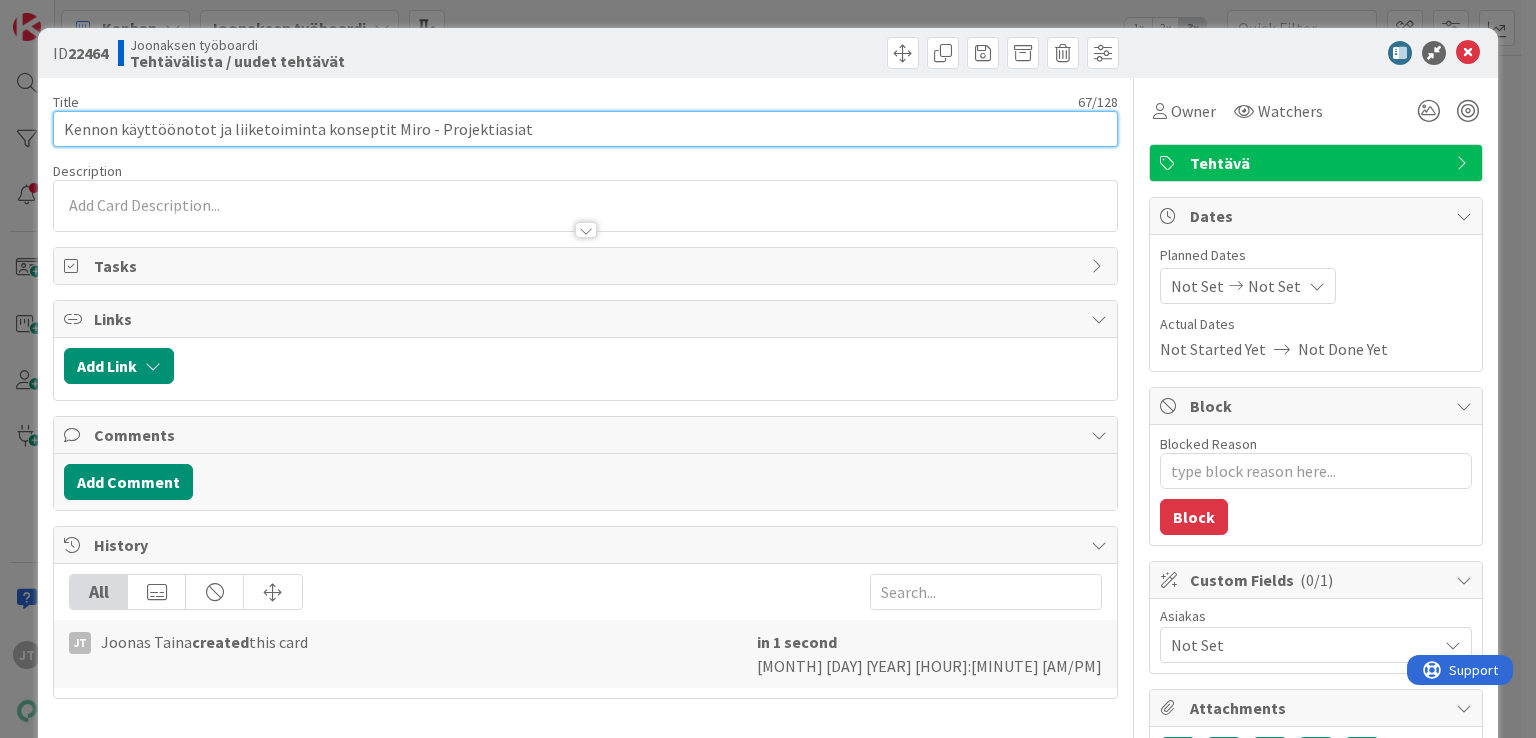 click on "Kennon käyttöönotot ja liiketoiminta konseptit Miro - Projektiasiat" at bounding box center (585, 129) 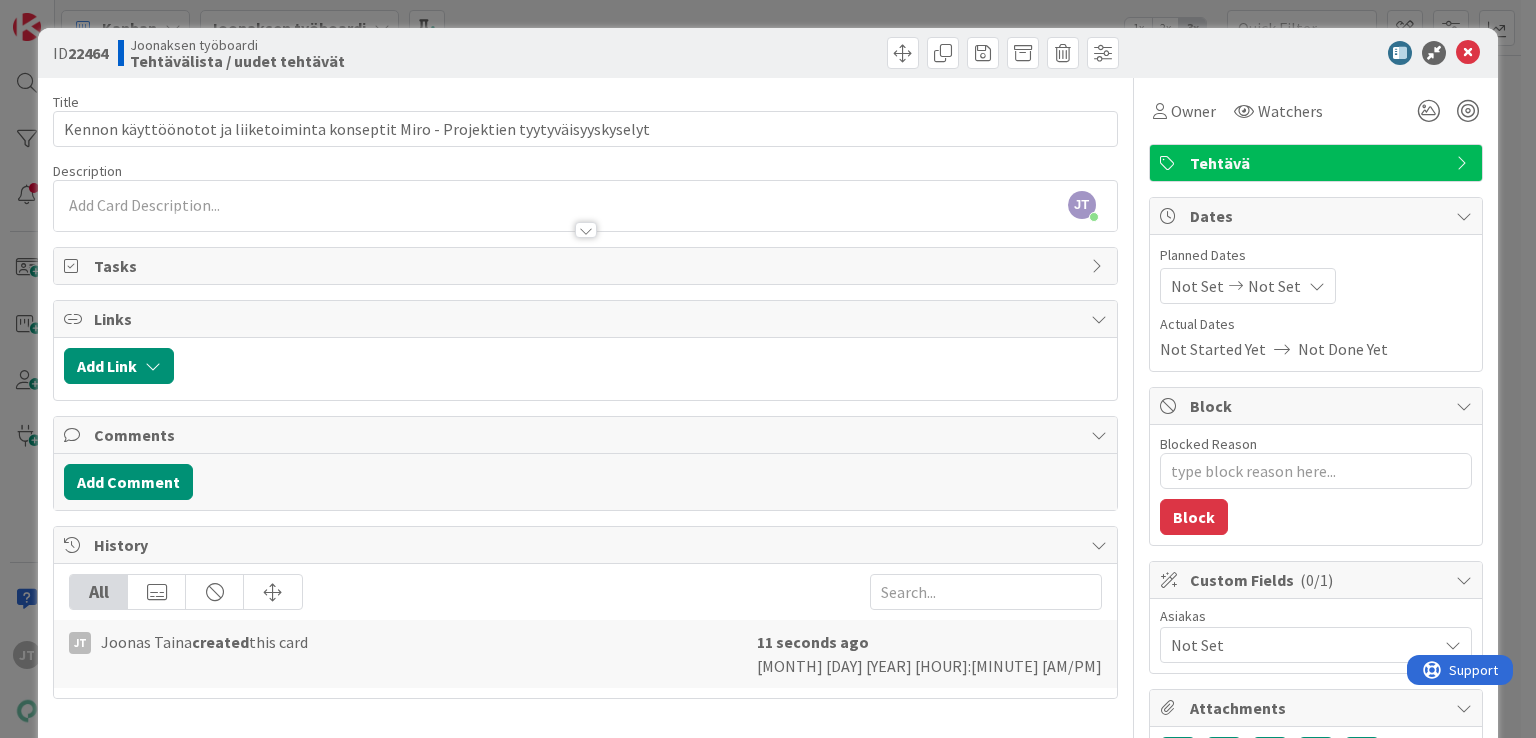 click on "JT   [PERSON] just joined" at bounding box center [585, 206] 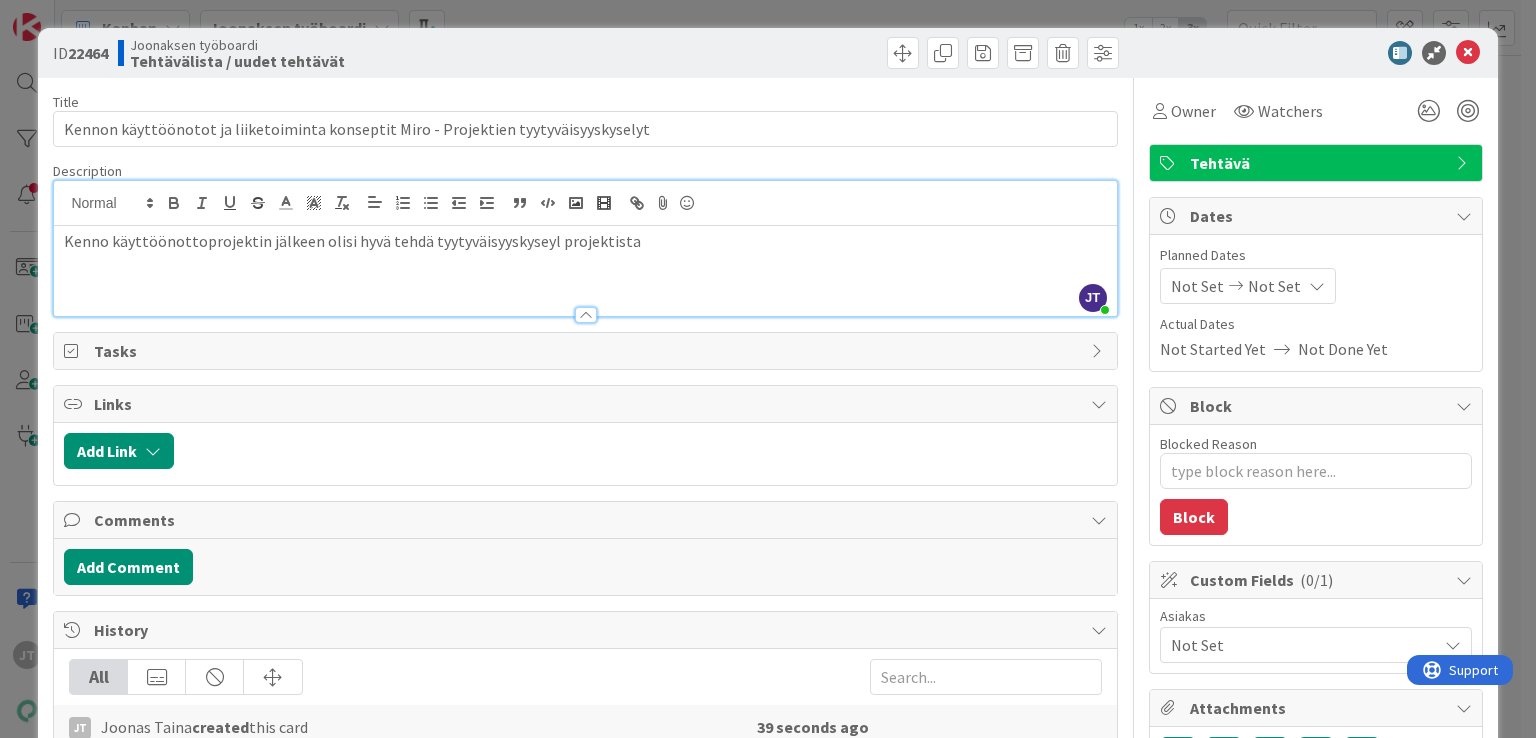 click on "Kenno käyttöönottoprojektin jälkeen olisi hyvä tehdä tyytyväisyyskyseyl projektista" at bounding box center (585, 271) 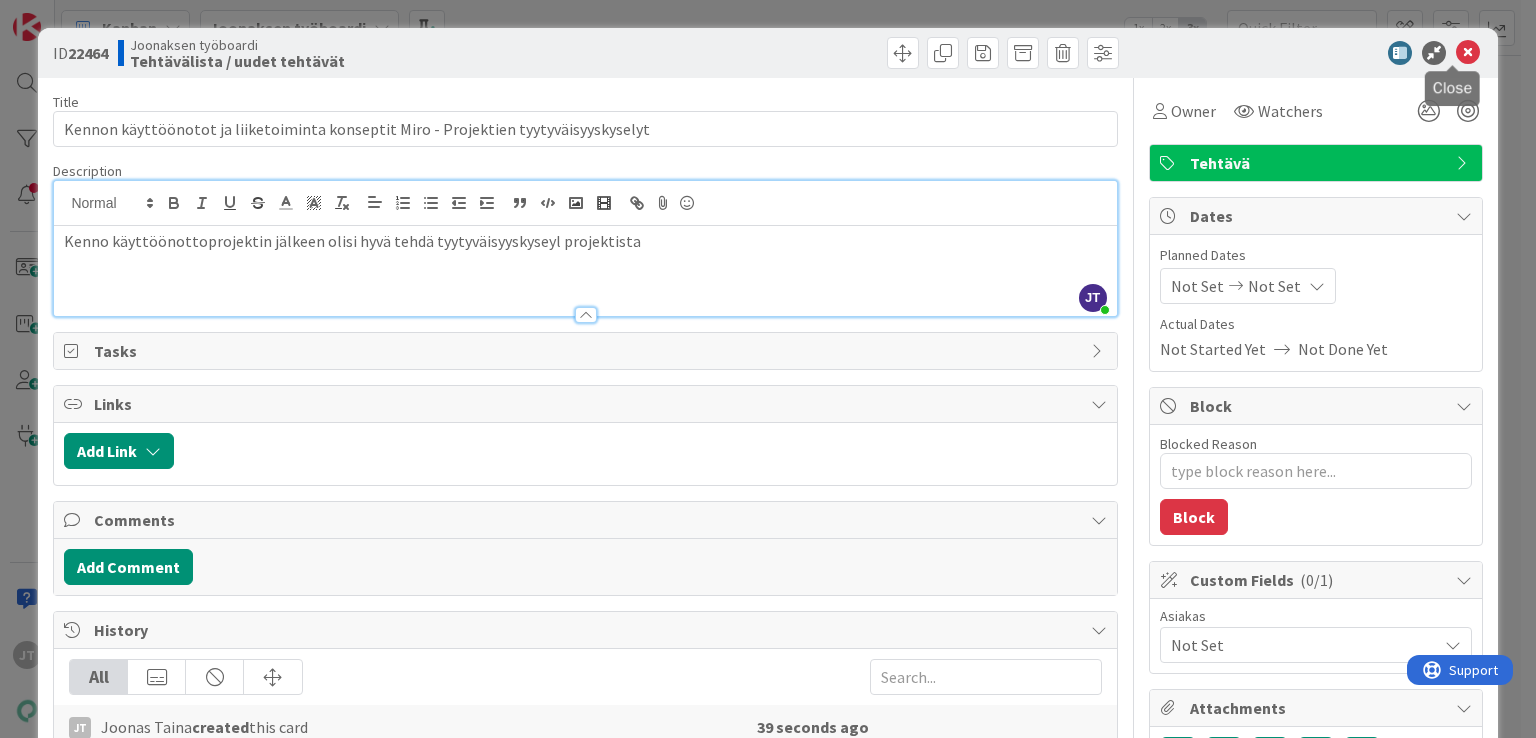 click at bounding box center (1468, 53) 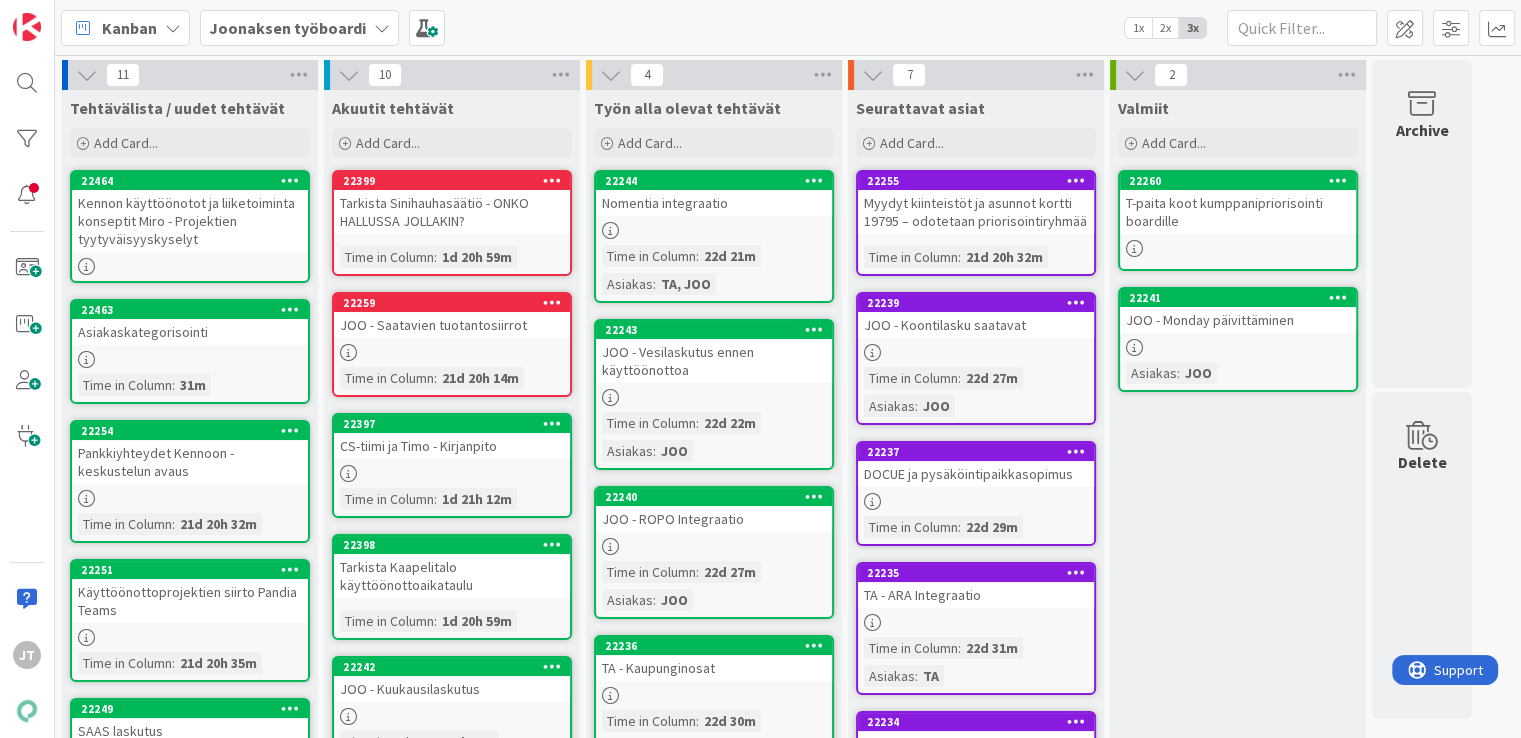 scroll, scrollTop: 0, scrollLeft: 0, axis: both 